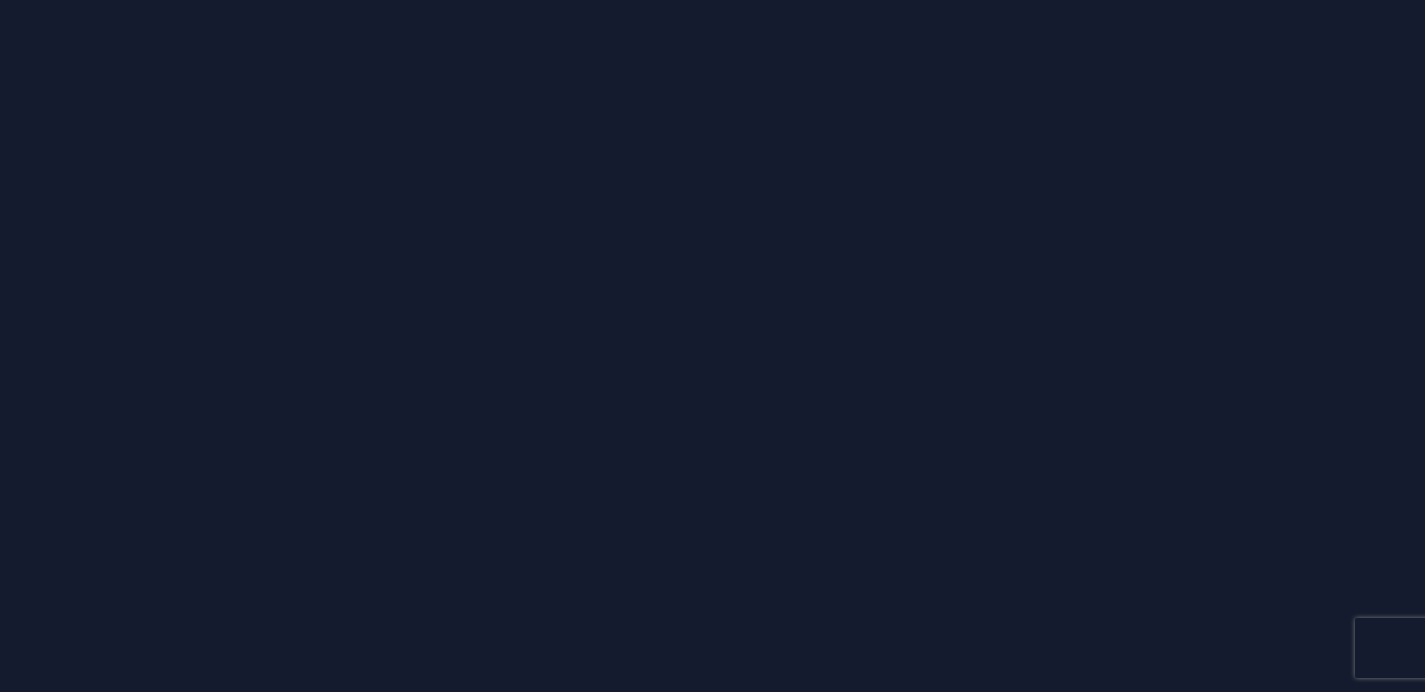 scroll, scrollTop: 0, scrollLeft: 0, axis: both 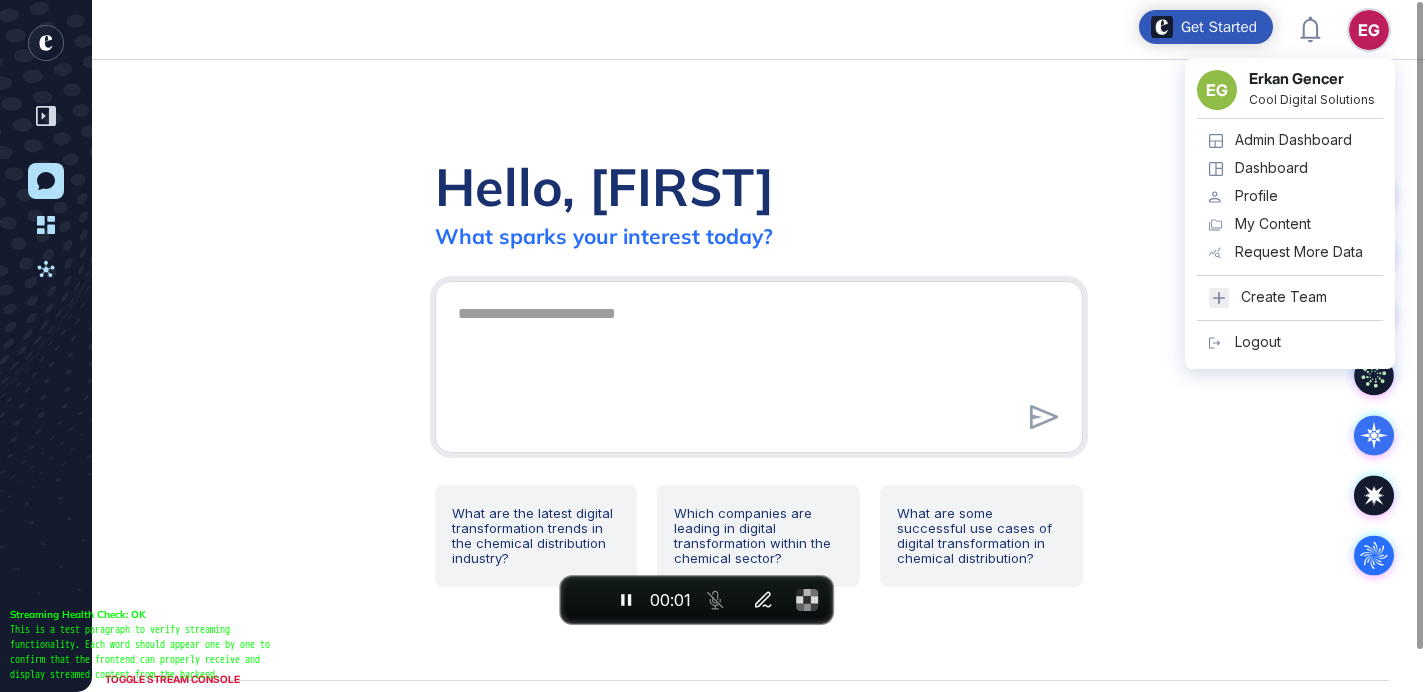 click on "[COMPANY] [COMPANY] [FIRST] [LAST] [COMPANY] [COMPANY] [COMPANY] [COMPANY] [COMPANY] [COMPANY] [COMPANY] [COMPANY] [COMPANY] [COMPANY] [COMPANY]" at bounding box center (1369, 30) 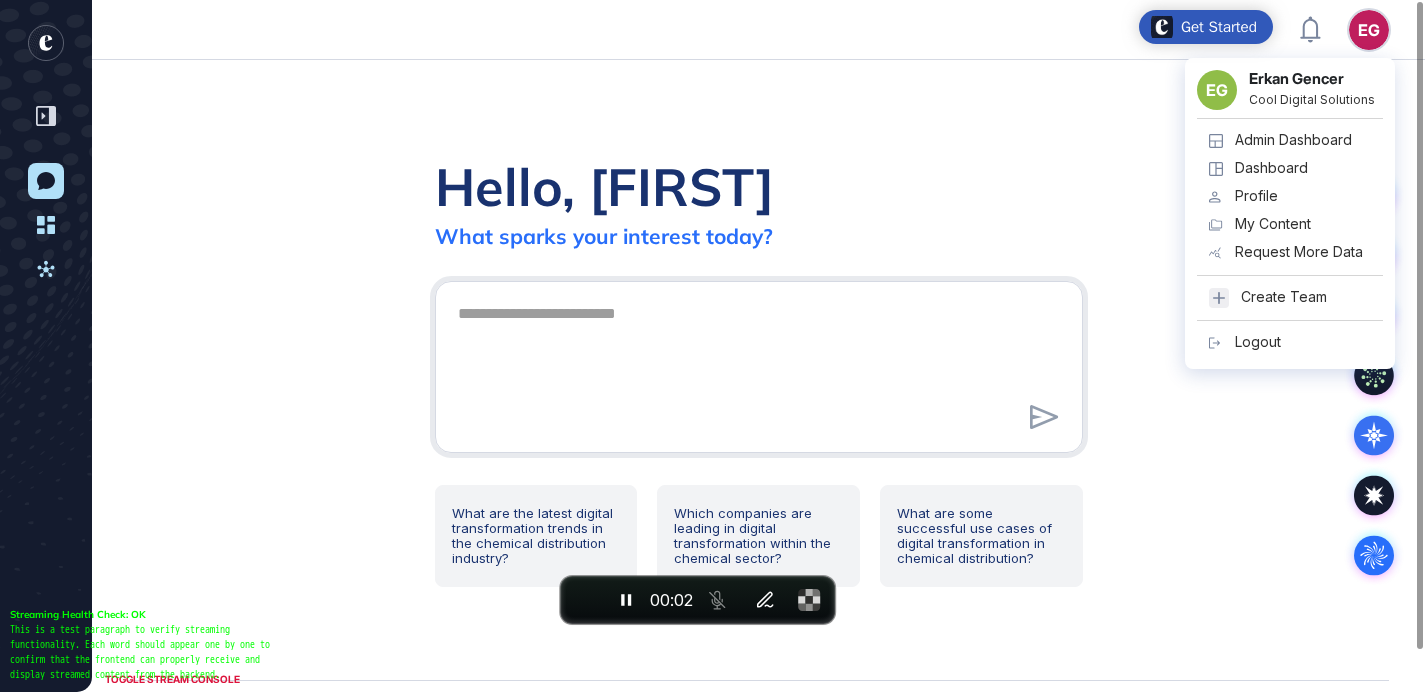 click on "Logout" 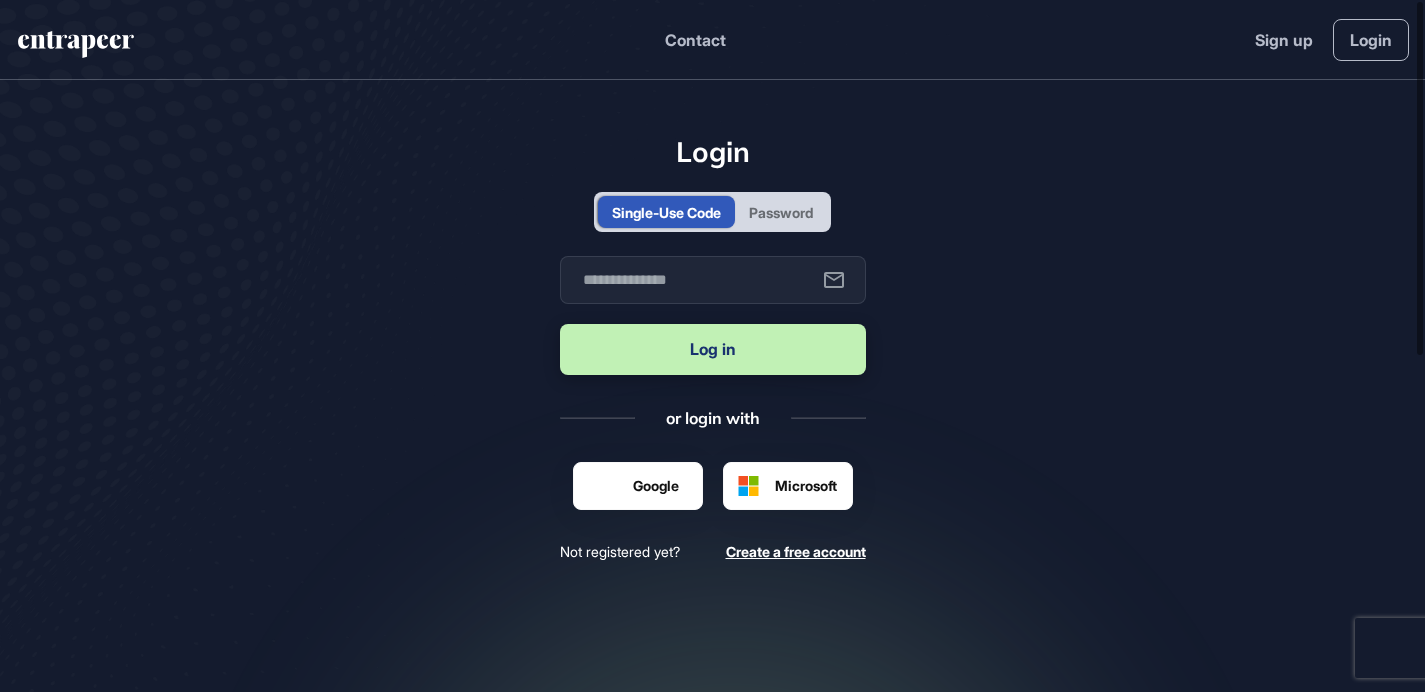 scroll, scrollTop: 0, scrollLeft: 0, axis: both 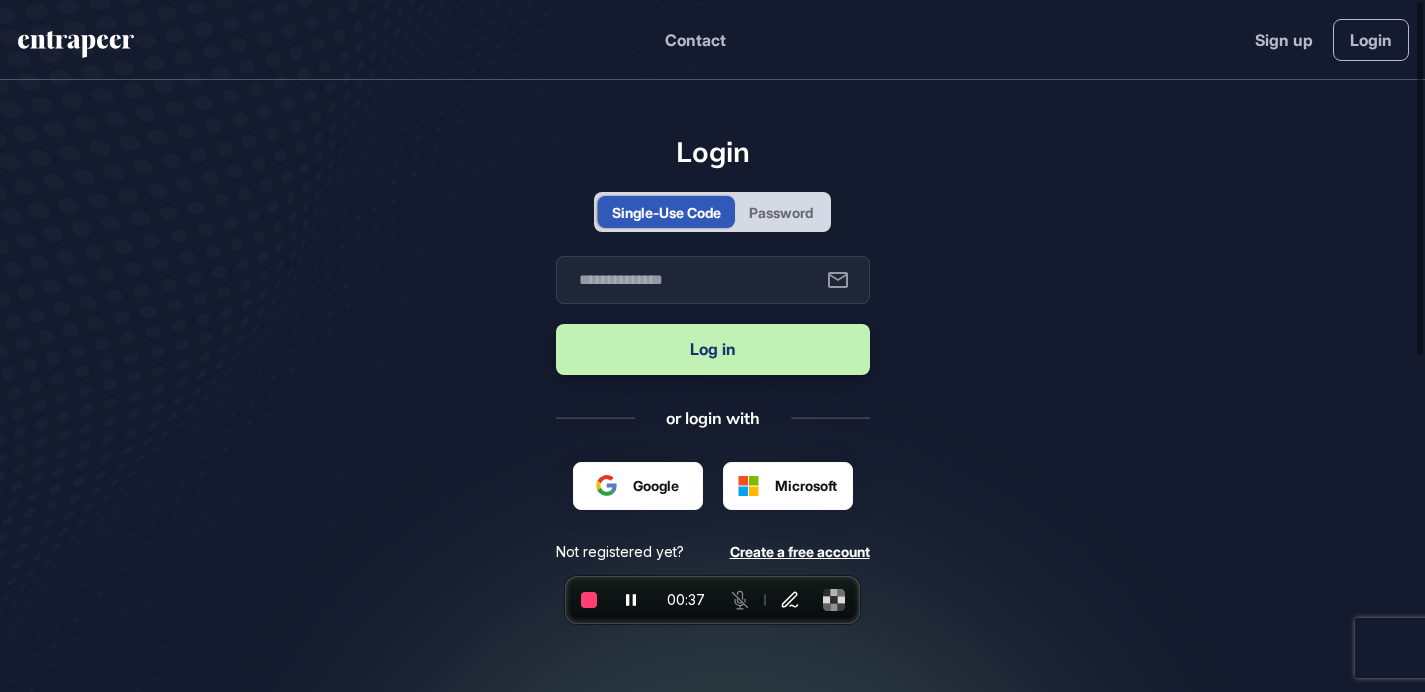 click on "Password" at bounding box center [781, 212] 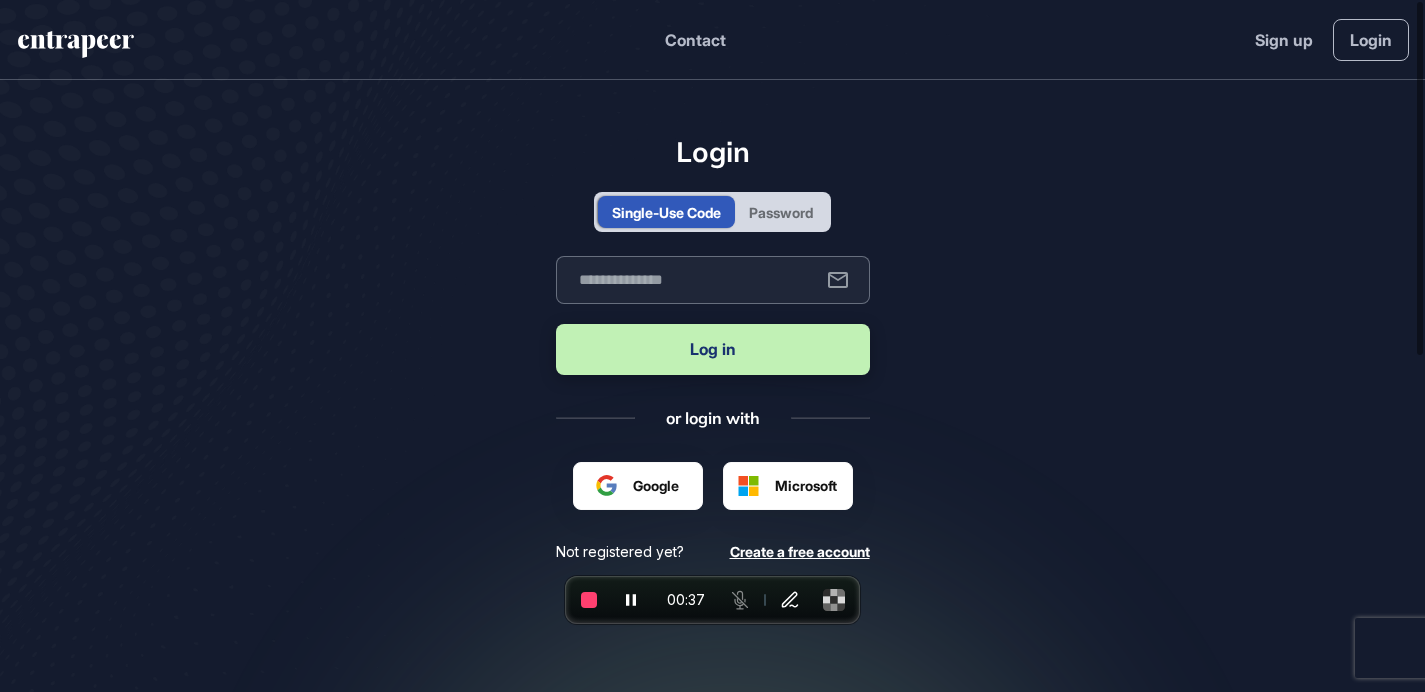 type on "**********" 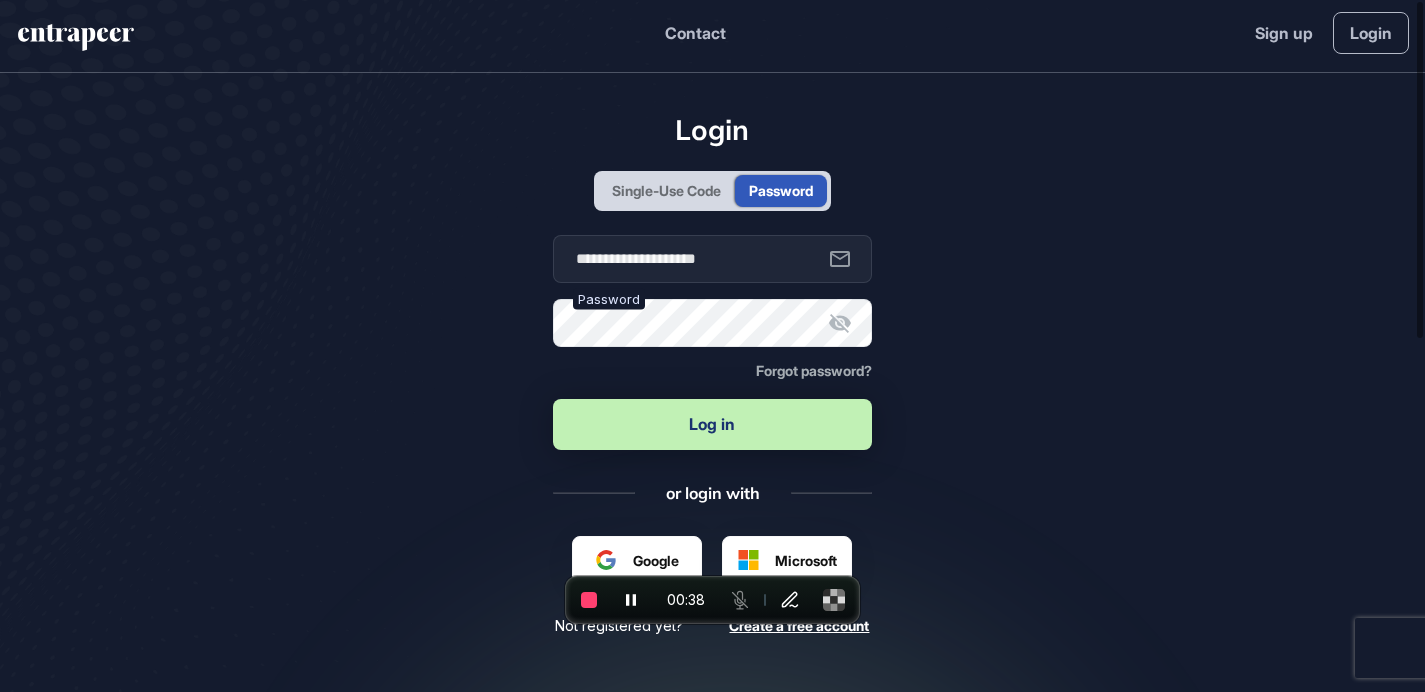 click on "Log in" at bounding box center [712, 424] 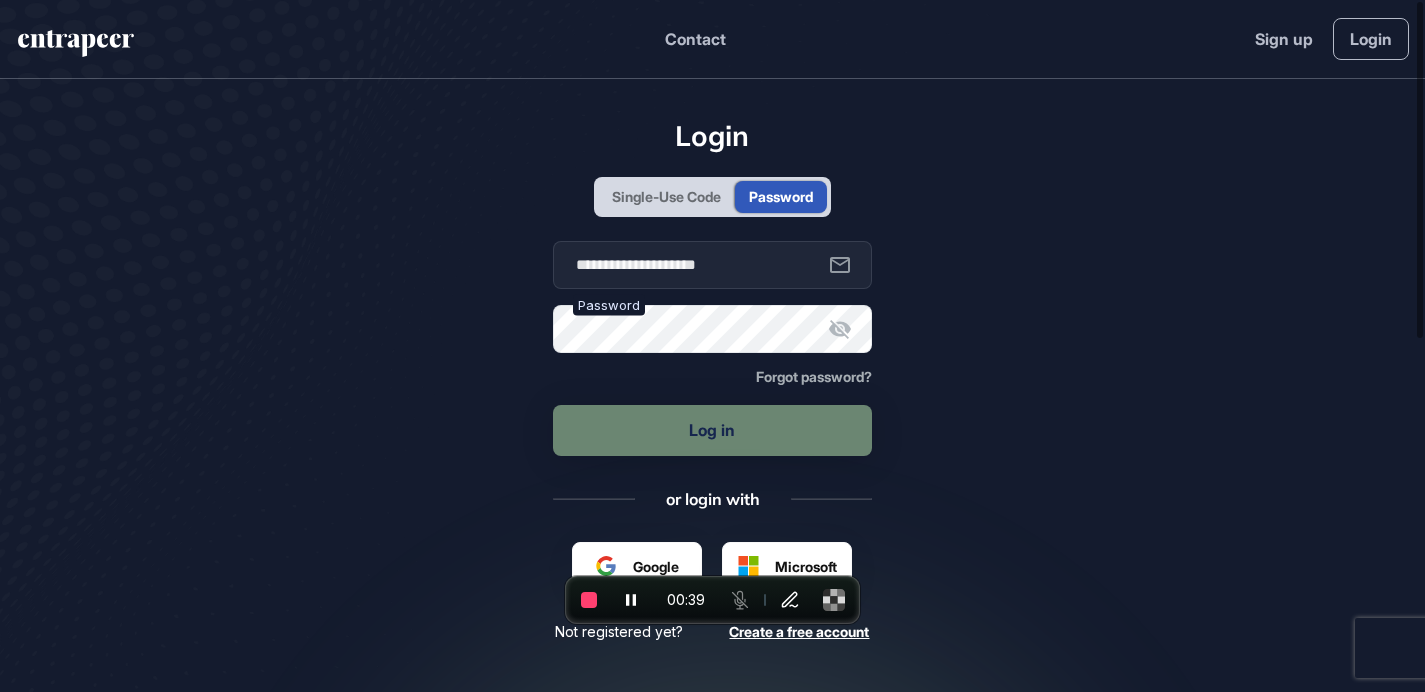 scroll, scrollTop: 0, scrollLeft: 0, axis: both 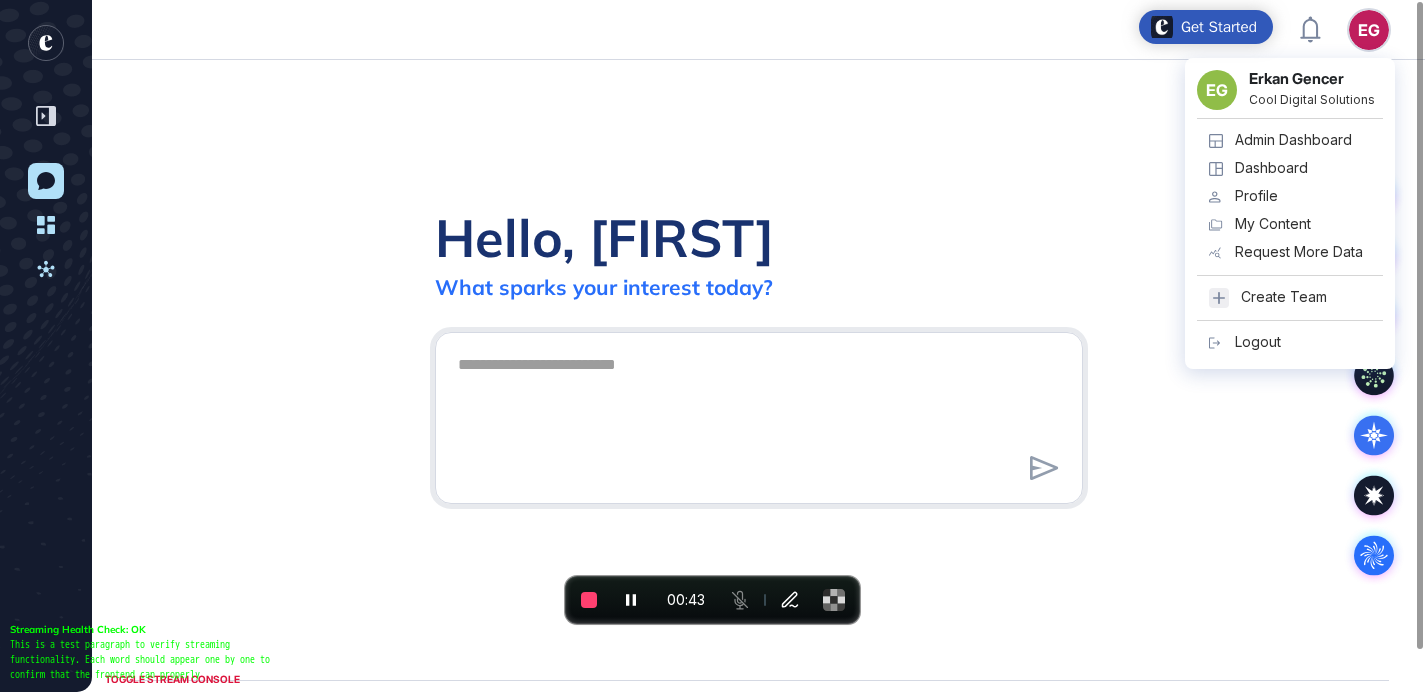click on "Logout" 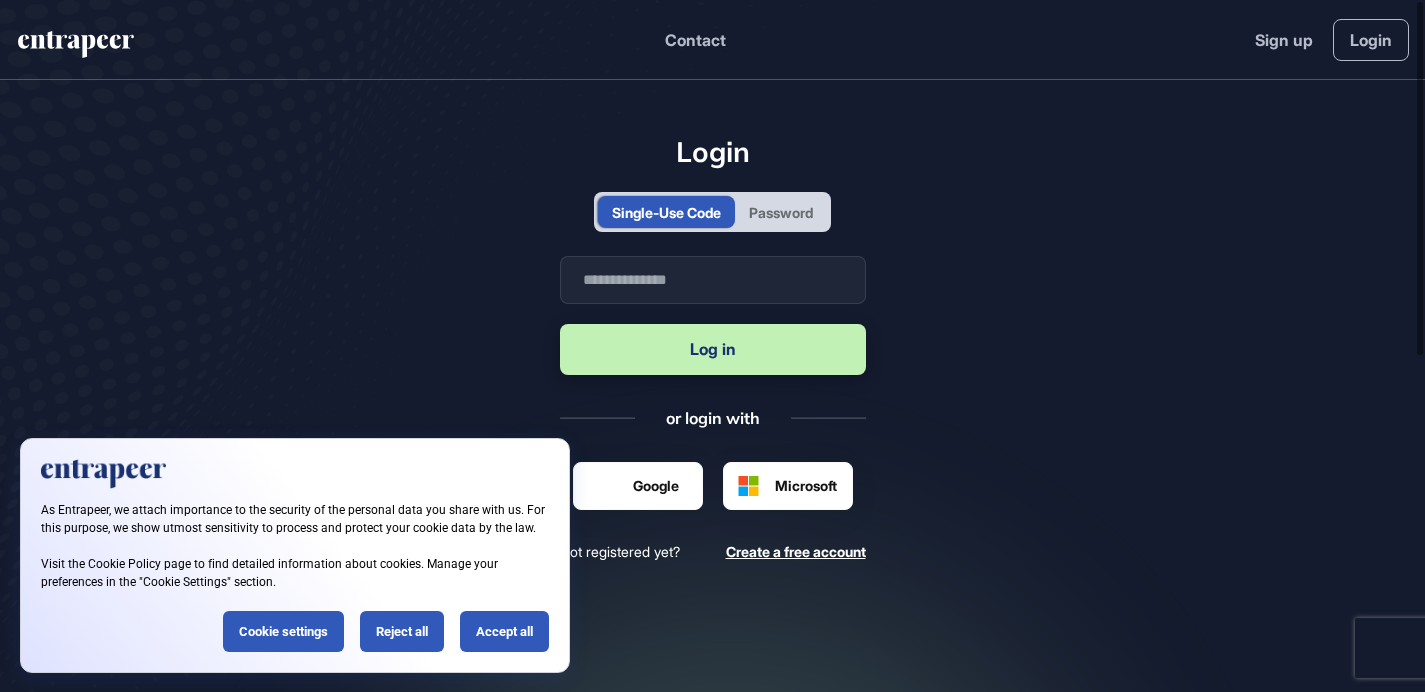 scroll, scrollTop: 0, scrollLeft: 0, axis: both 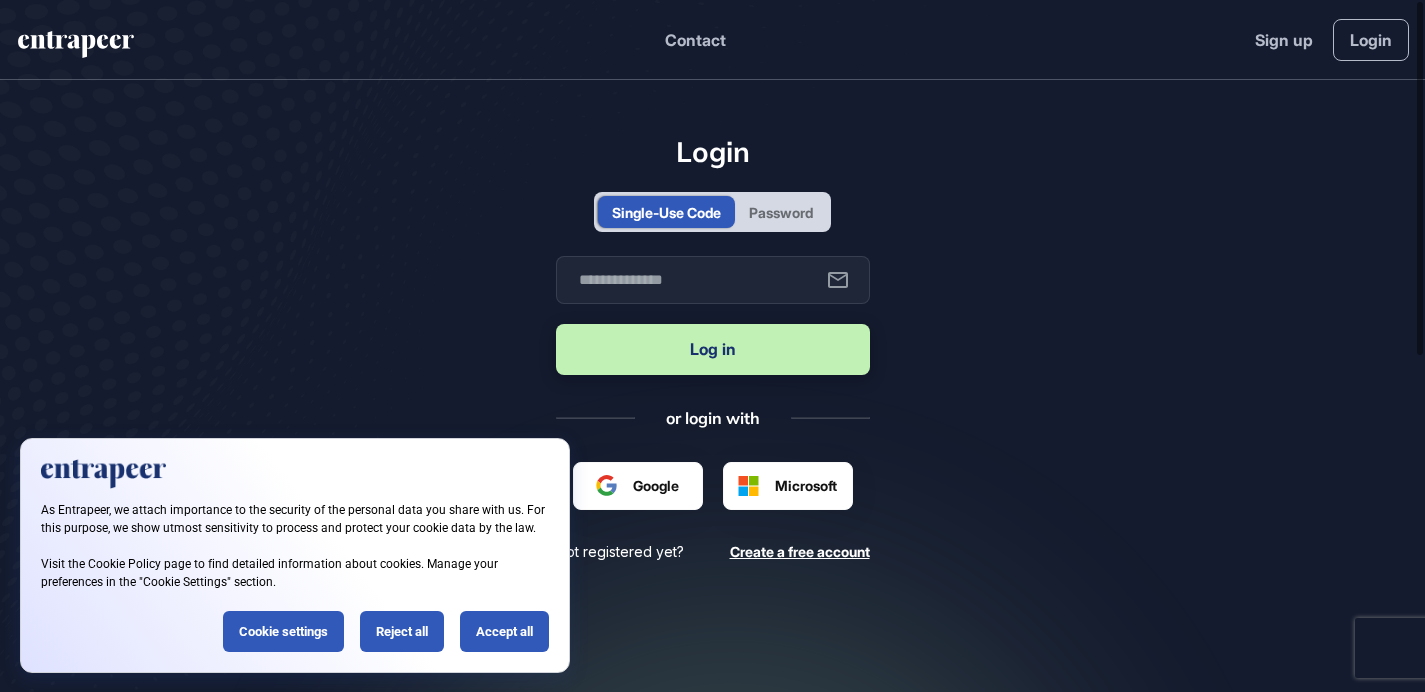 click on "Password" at bounding box center (781, 212) 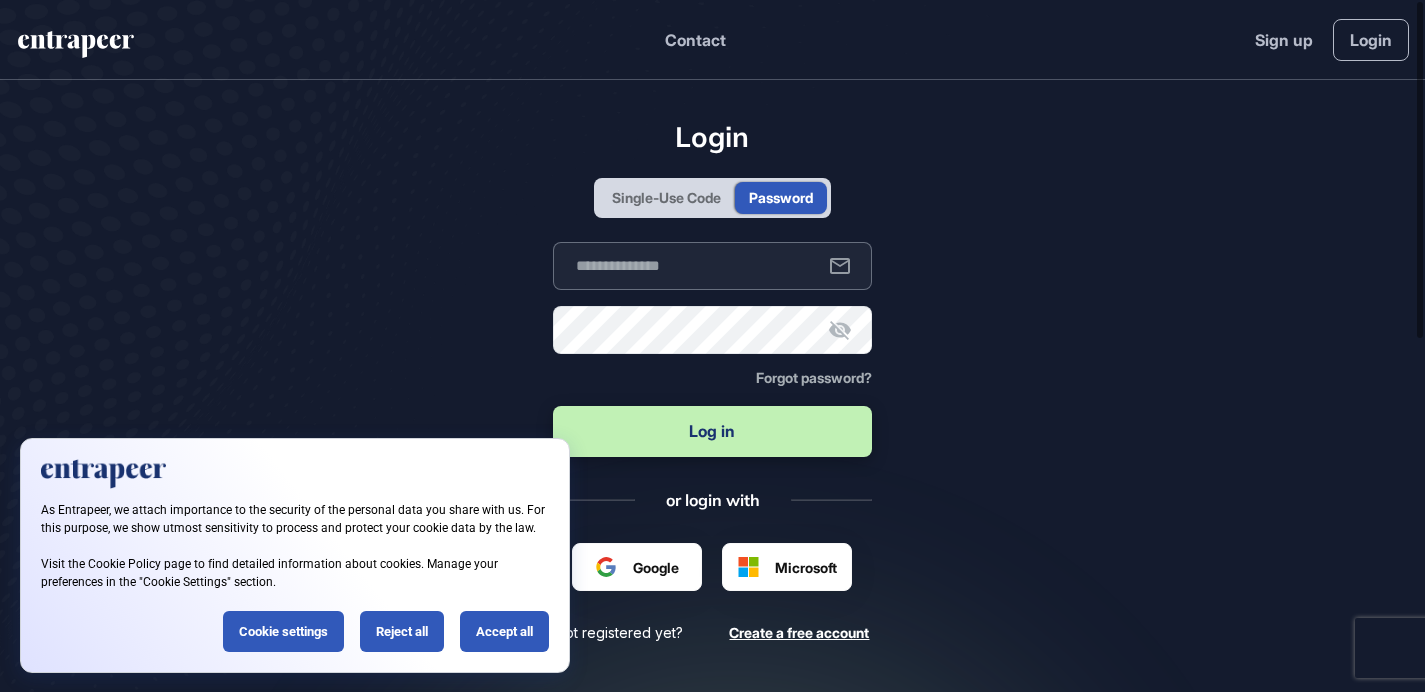 click at bounding box center [712, 266] 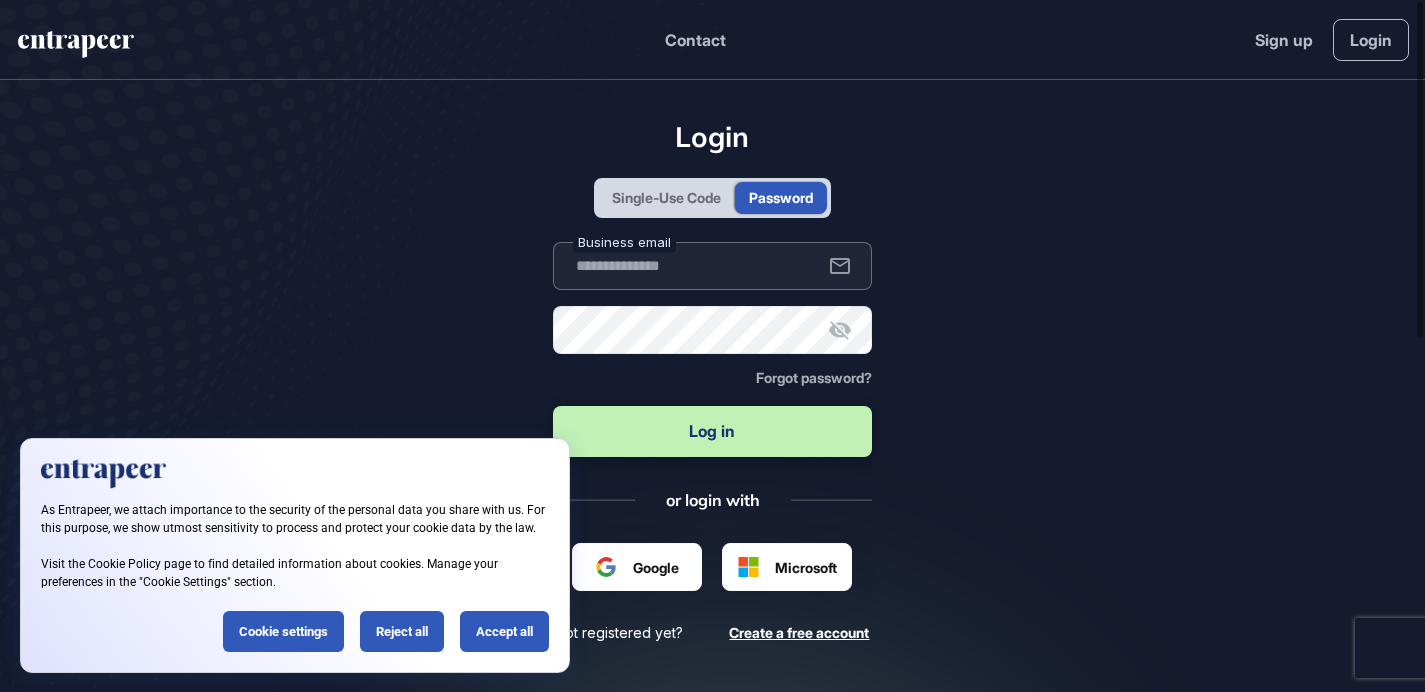 type on "**********" 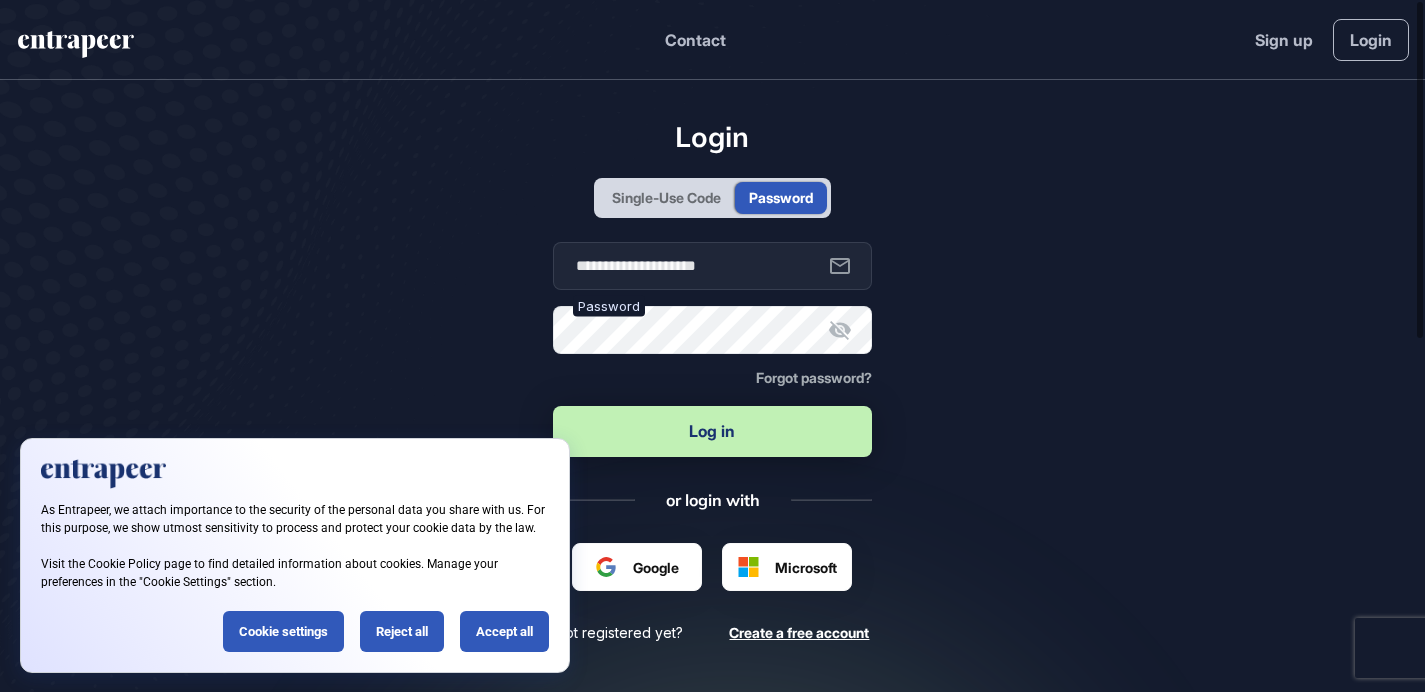 click on "Log in" at bounding box center [712, 431] 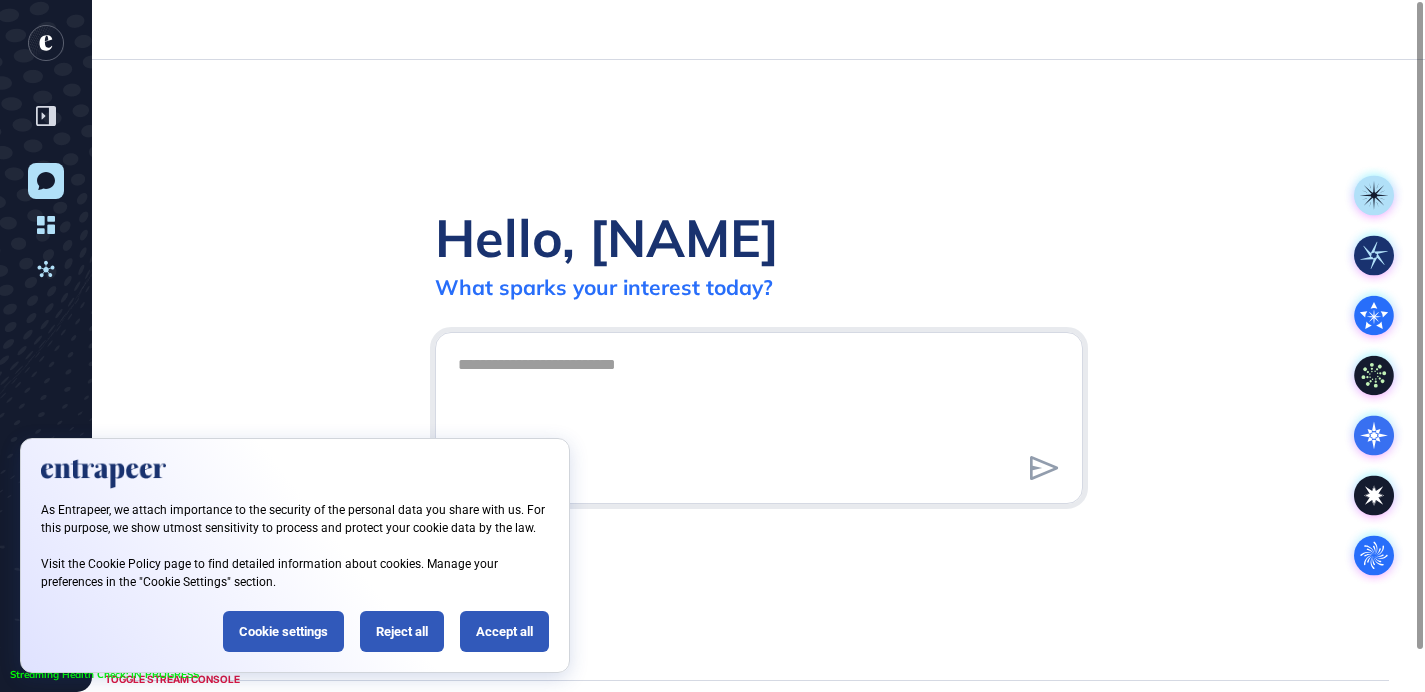 scroll, scrollTop: 692, scrollLeft: 1425, axis: both 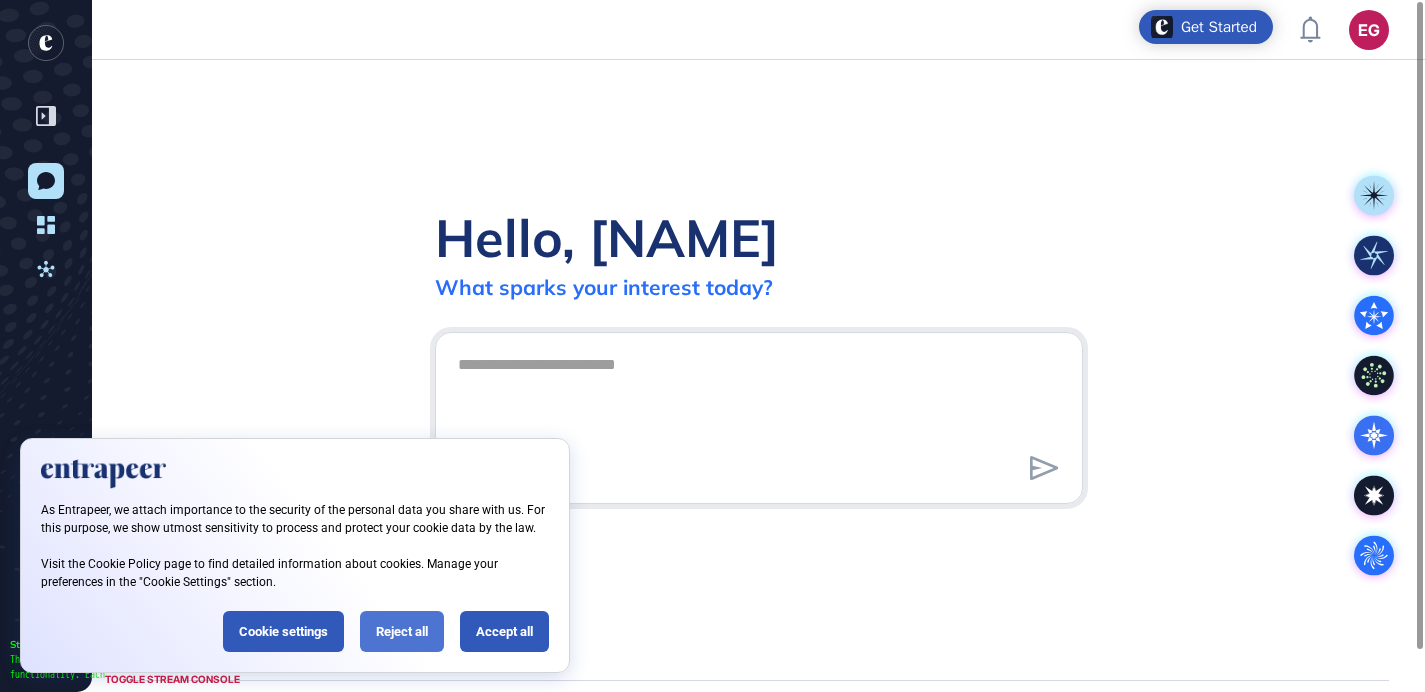 click on "Reject all" 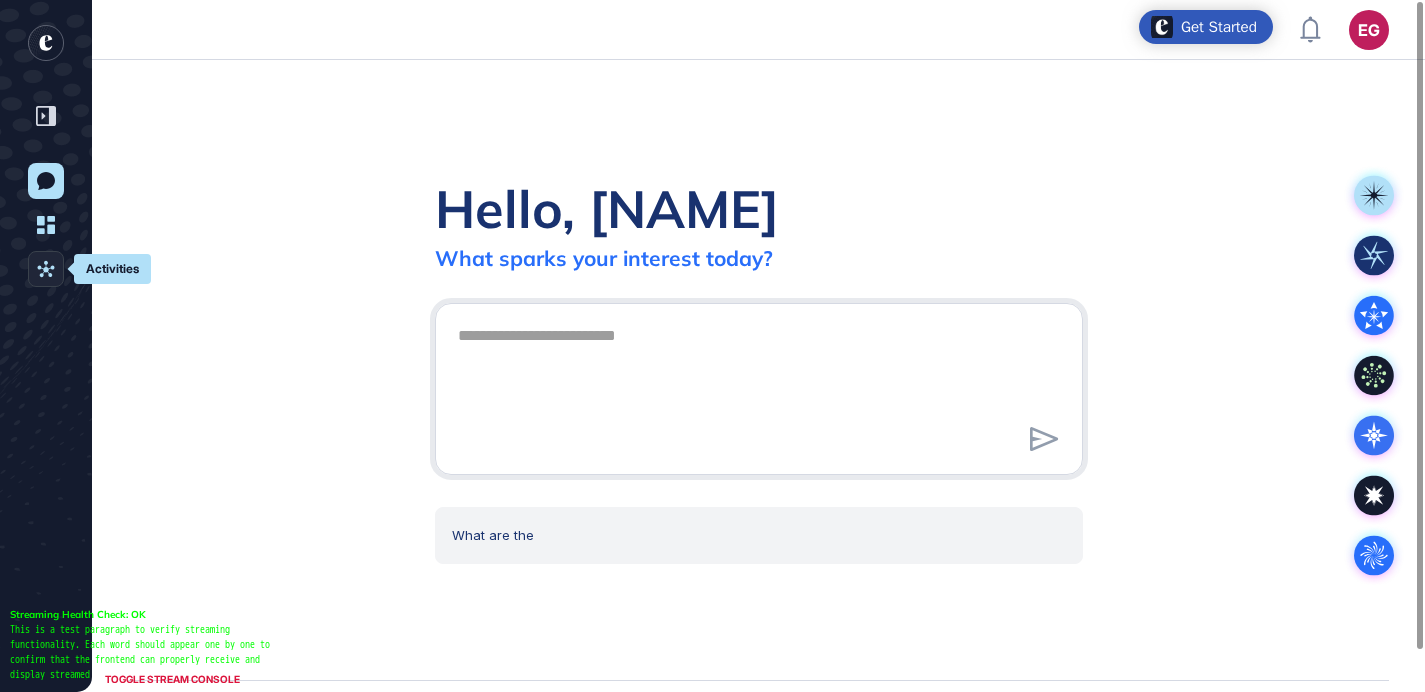 click 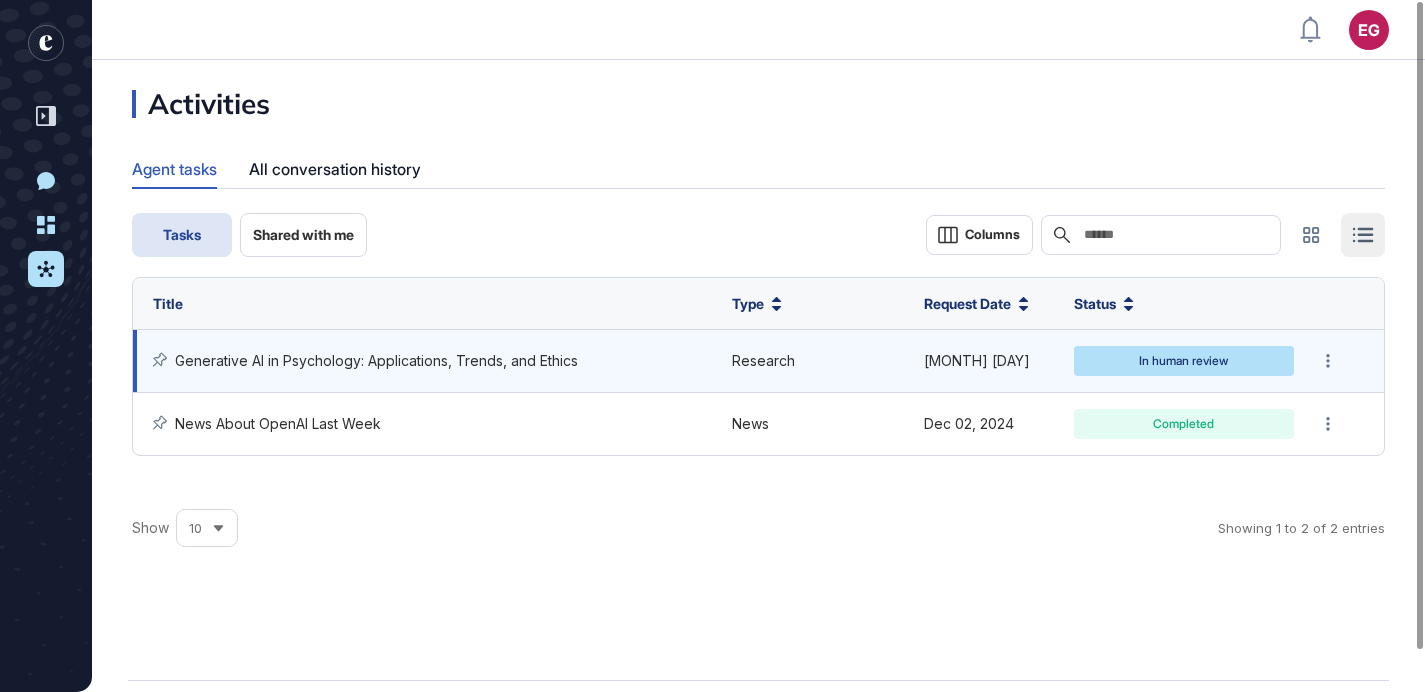 click on "Generative AI in Psychology: Applications, Trends, and Ethics" at bounding box center [376, 360] 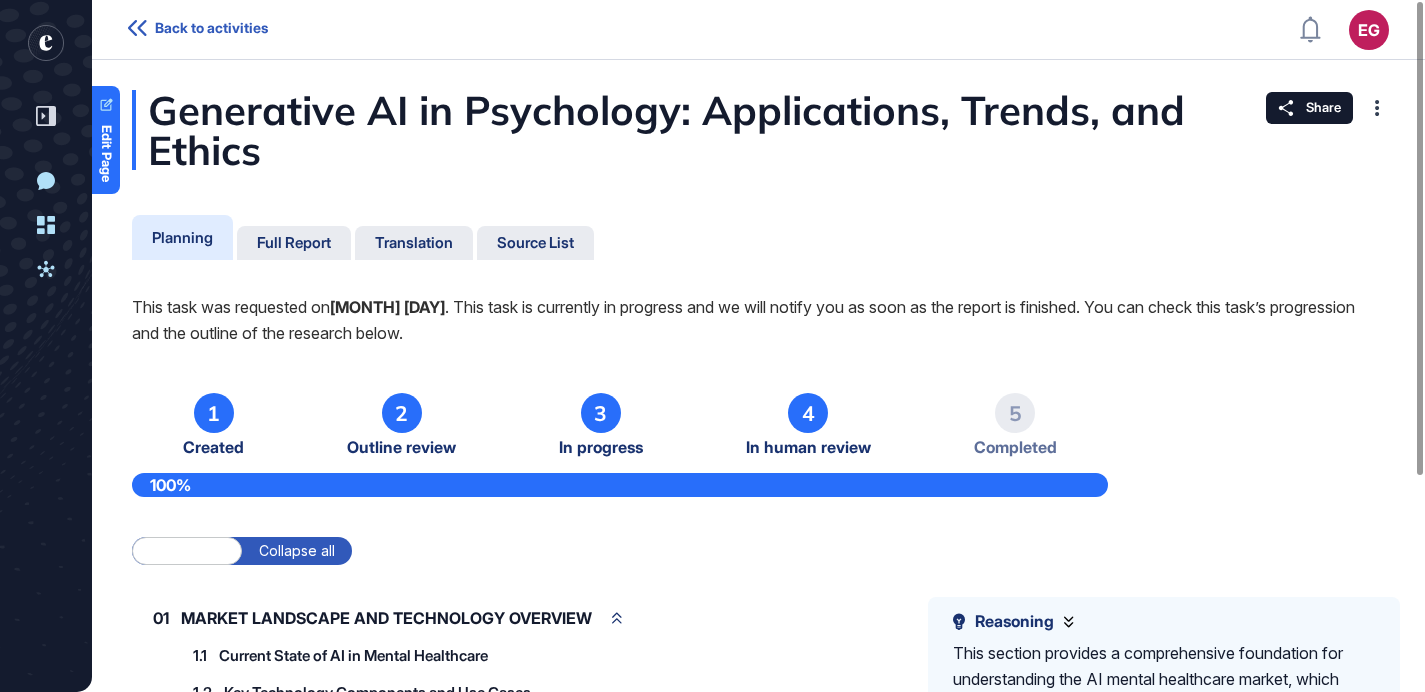 click on "Back to activities" at bounding box center (211, 28) 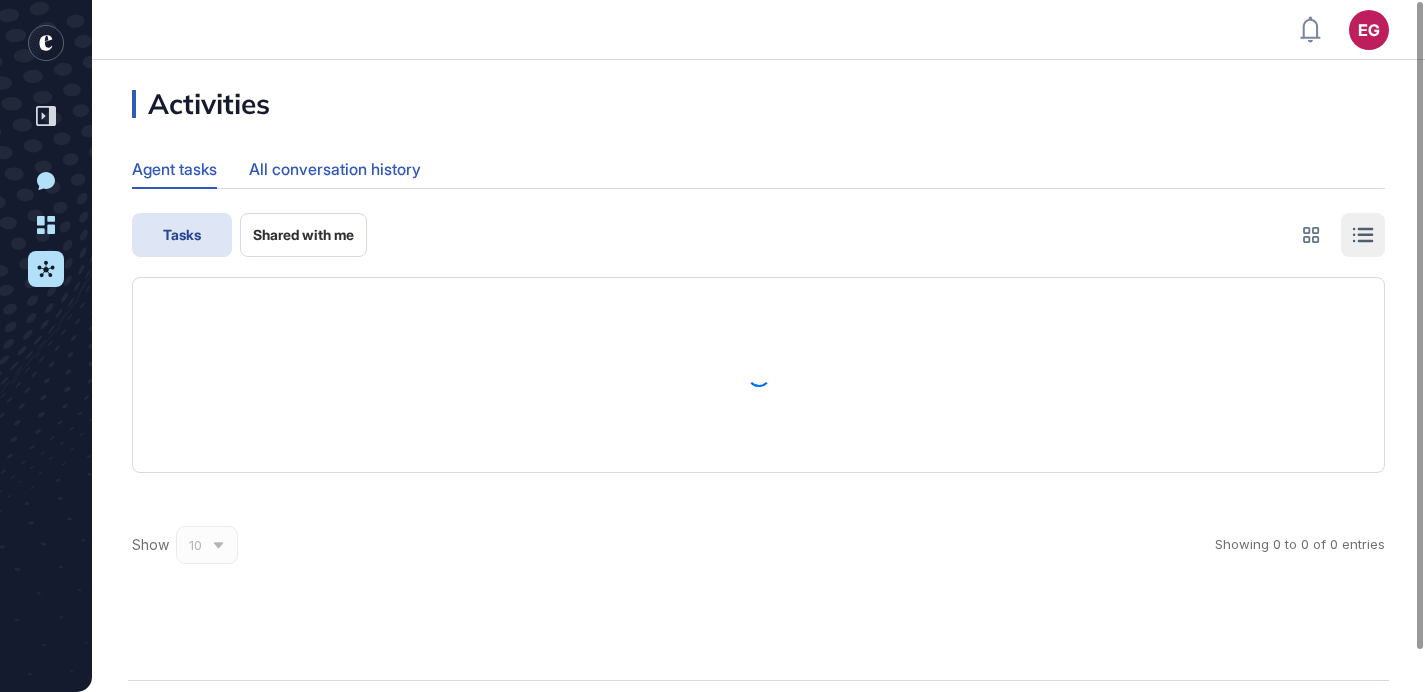 click on "All conversation history" at bounding box center [335, 169] 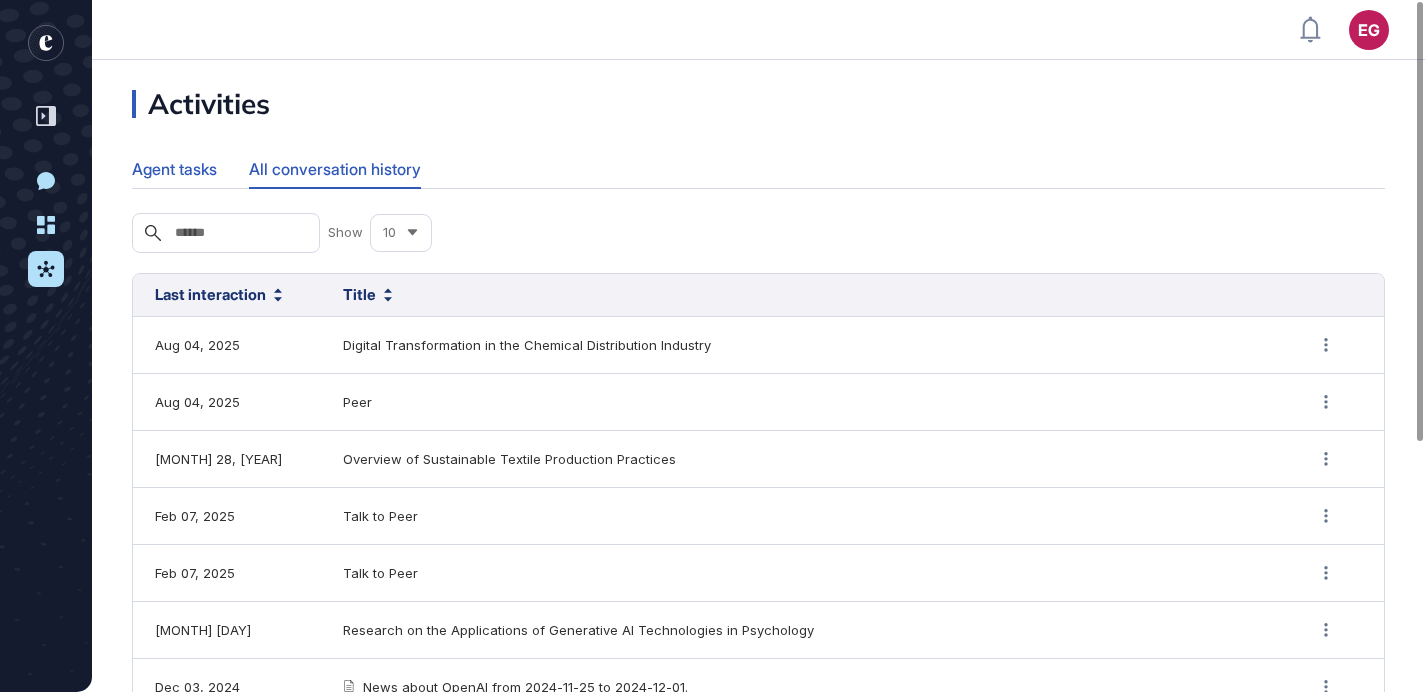 click on "Agent tasks" at bounding box center [174, 169] 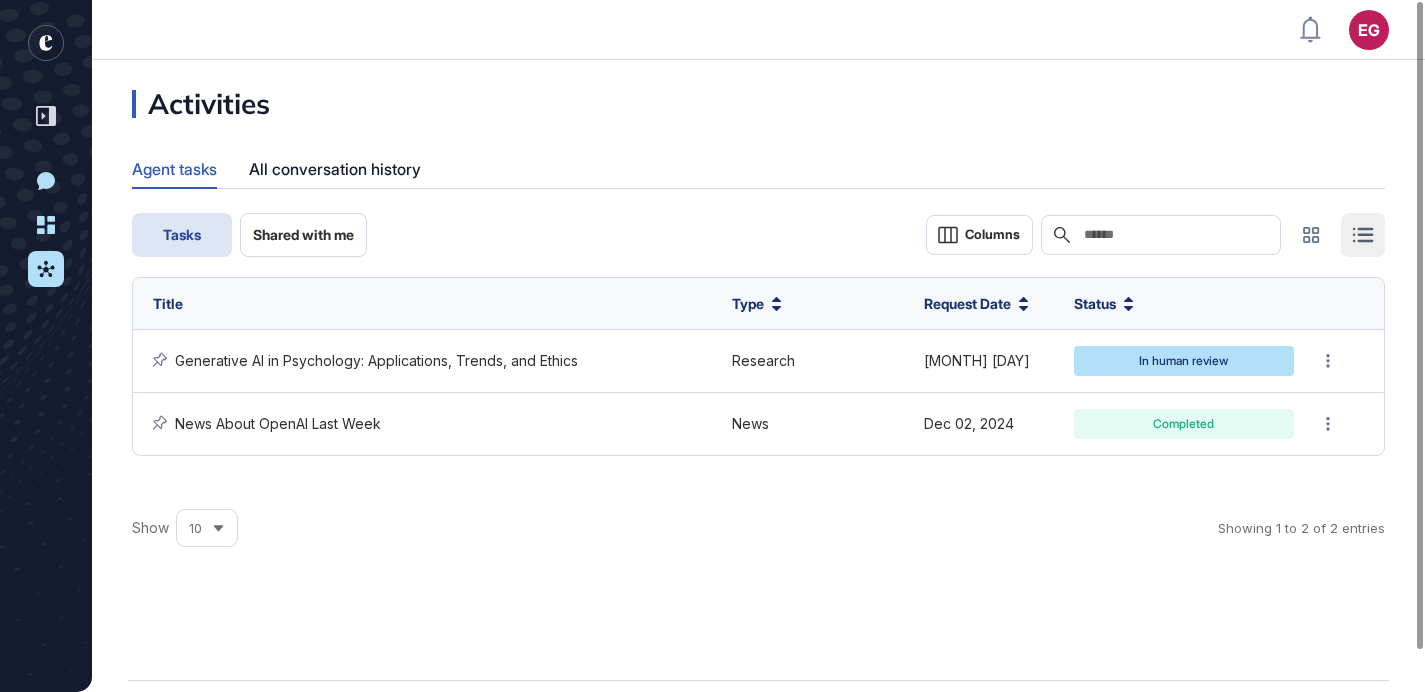 click on "Shared with me" at bounding box center [303, 235] 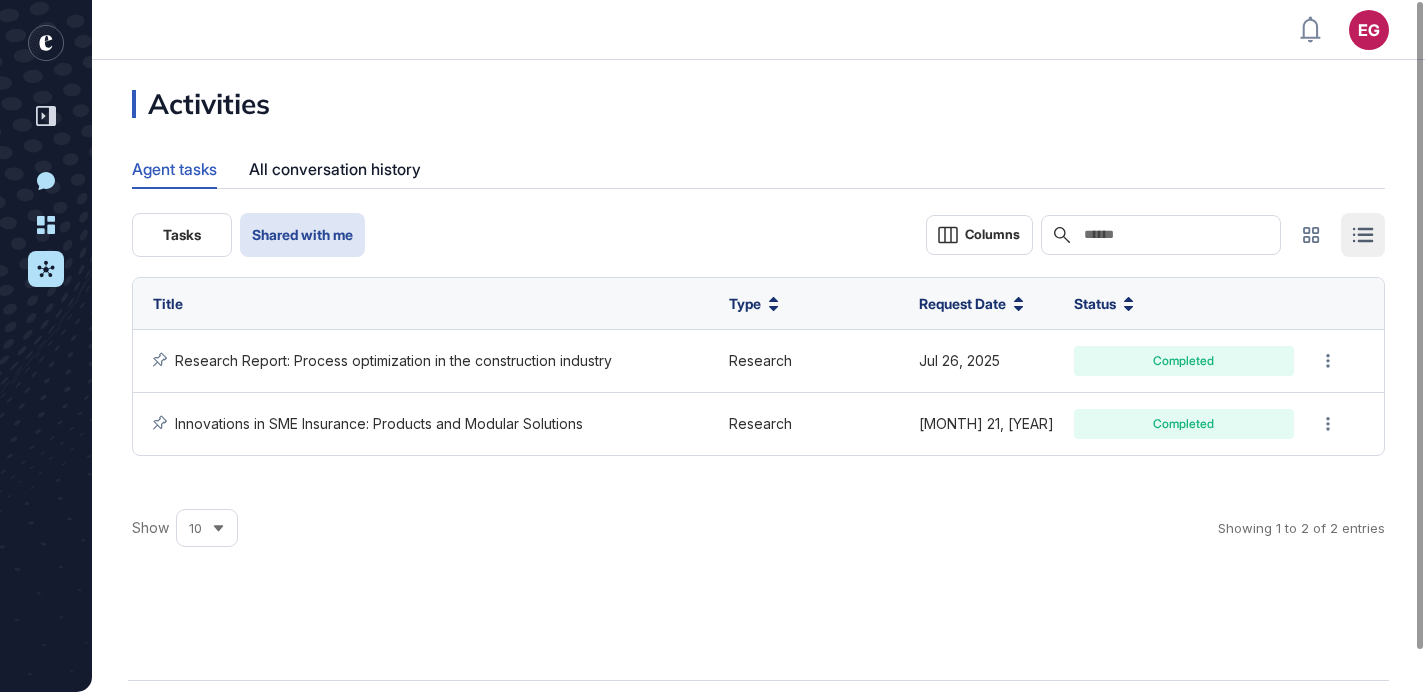 click on "Tasks" at bounding box center [182, 235] 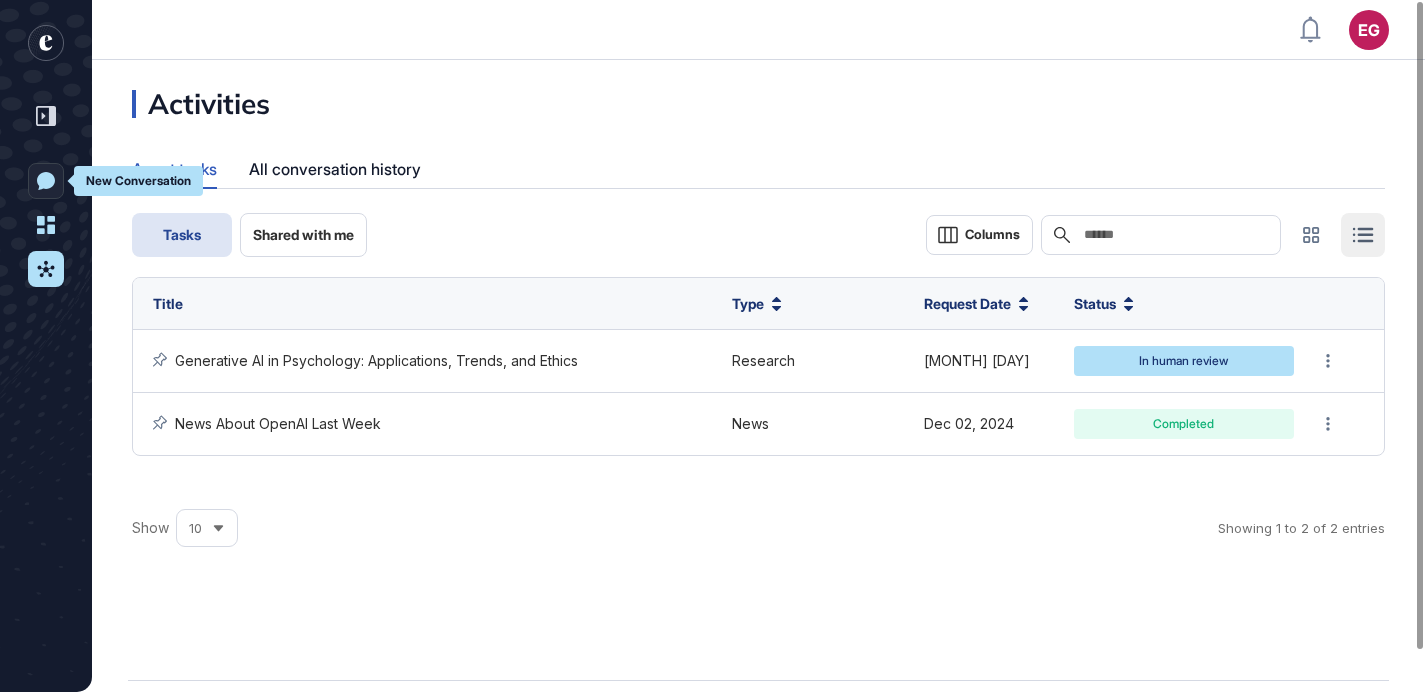 click on "New Conversation" 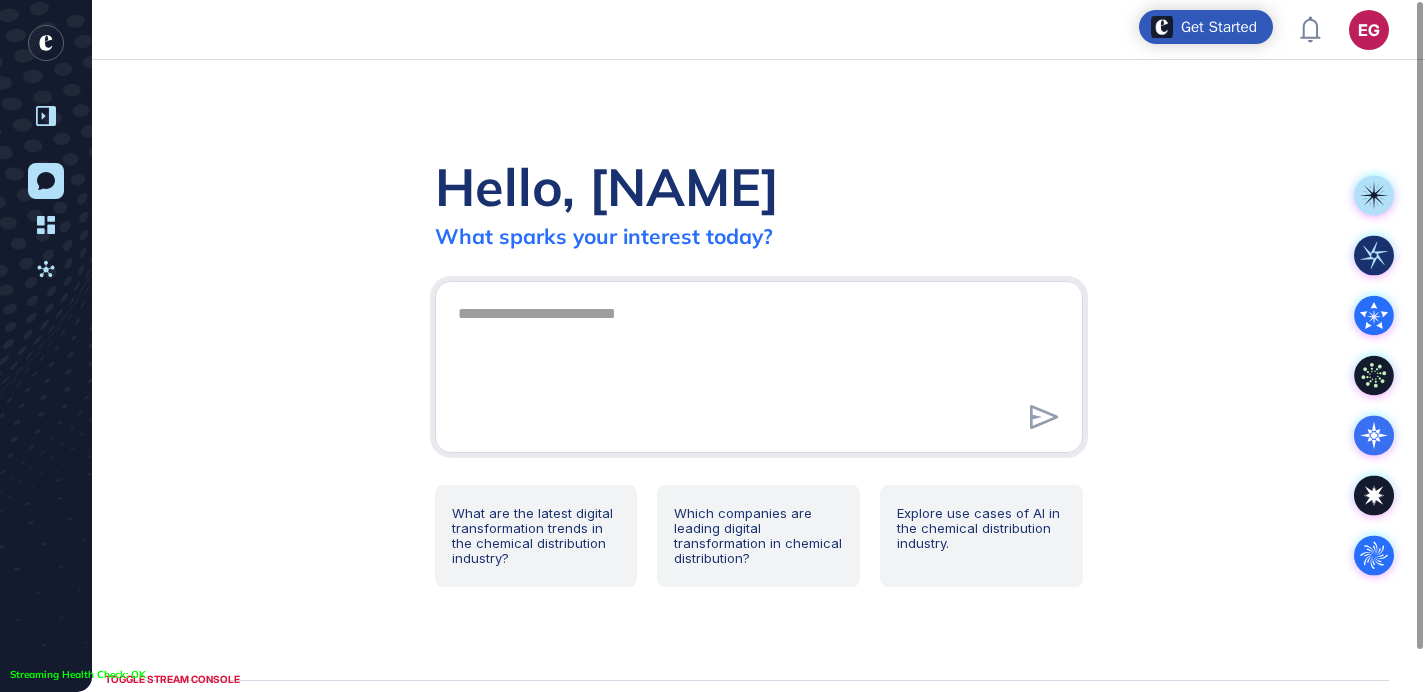 click at bounding box center (46, 116) 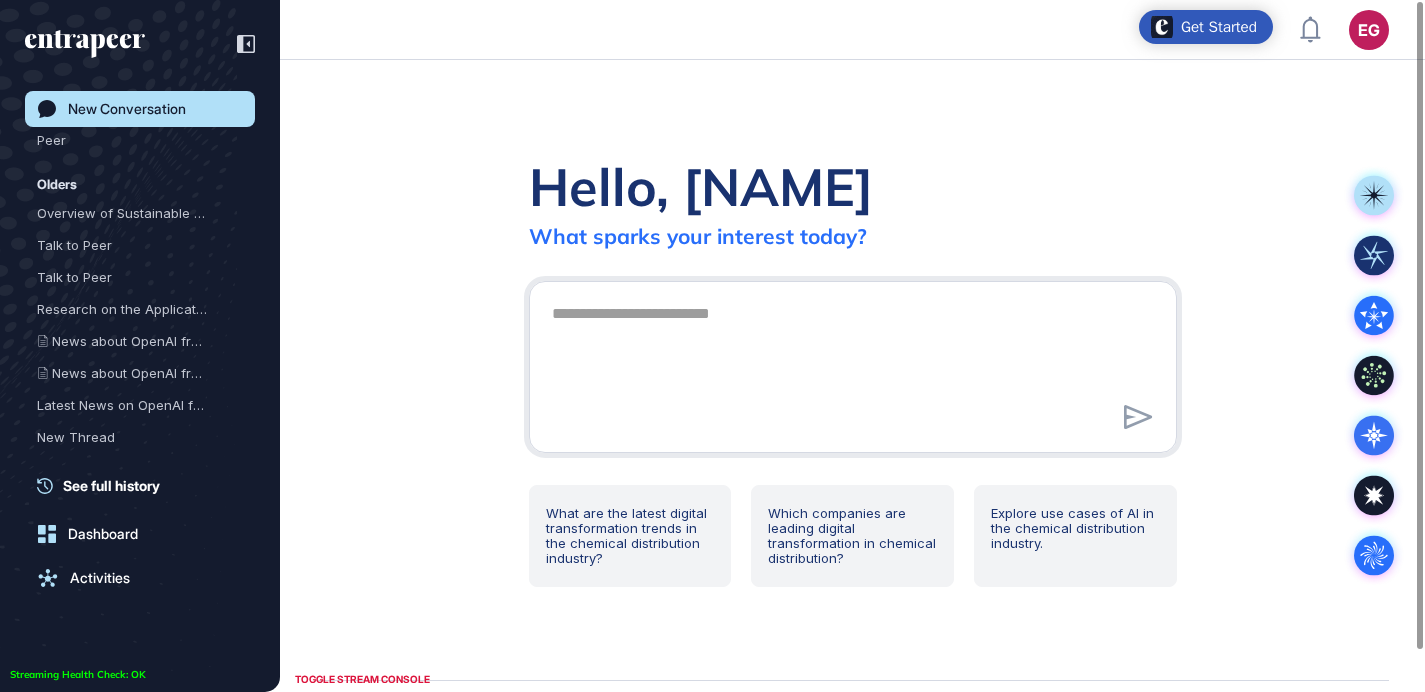 scroll, scrollTop: 0, scrollLeft: 0, axis: both 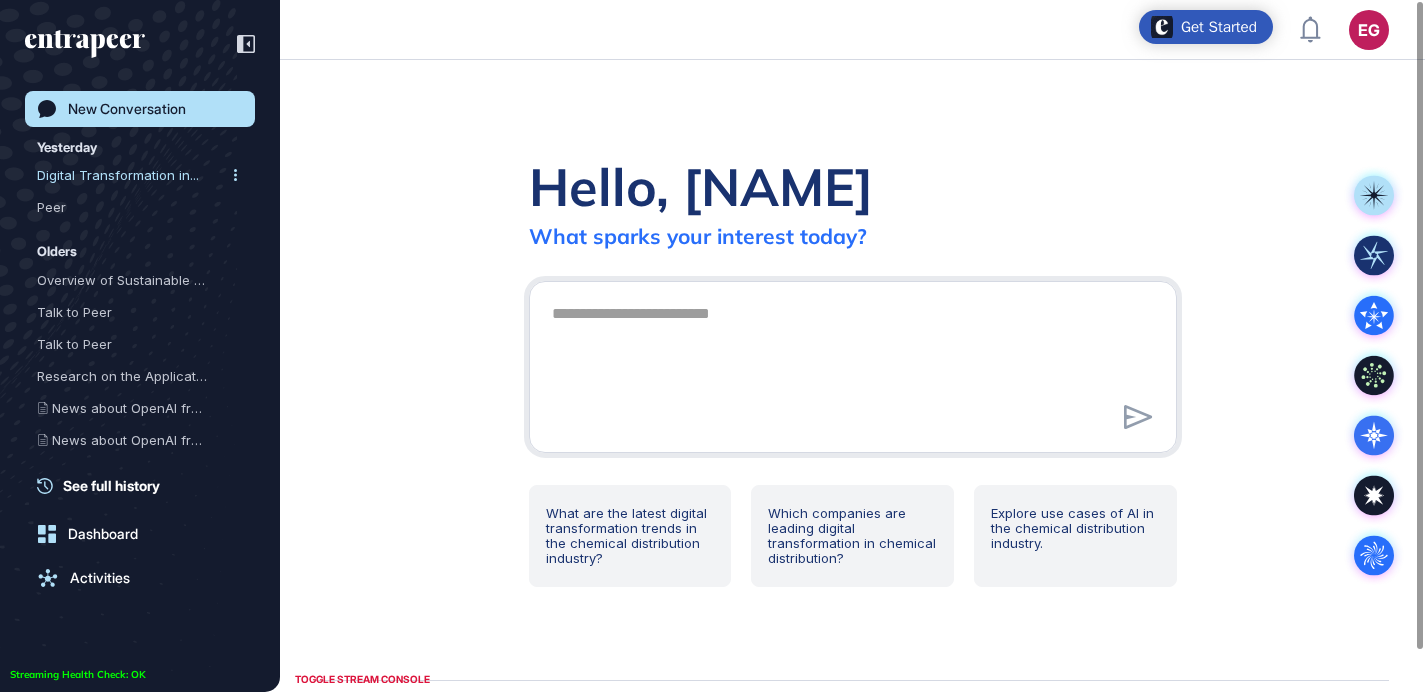 click on "Digital Transformation in..." at bounding box center (132, 175) 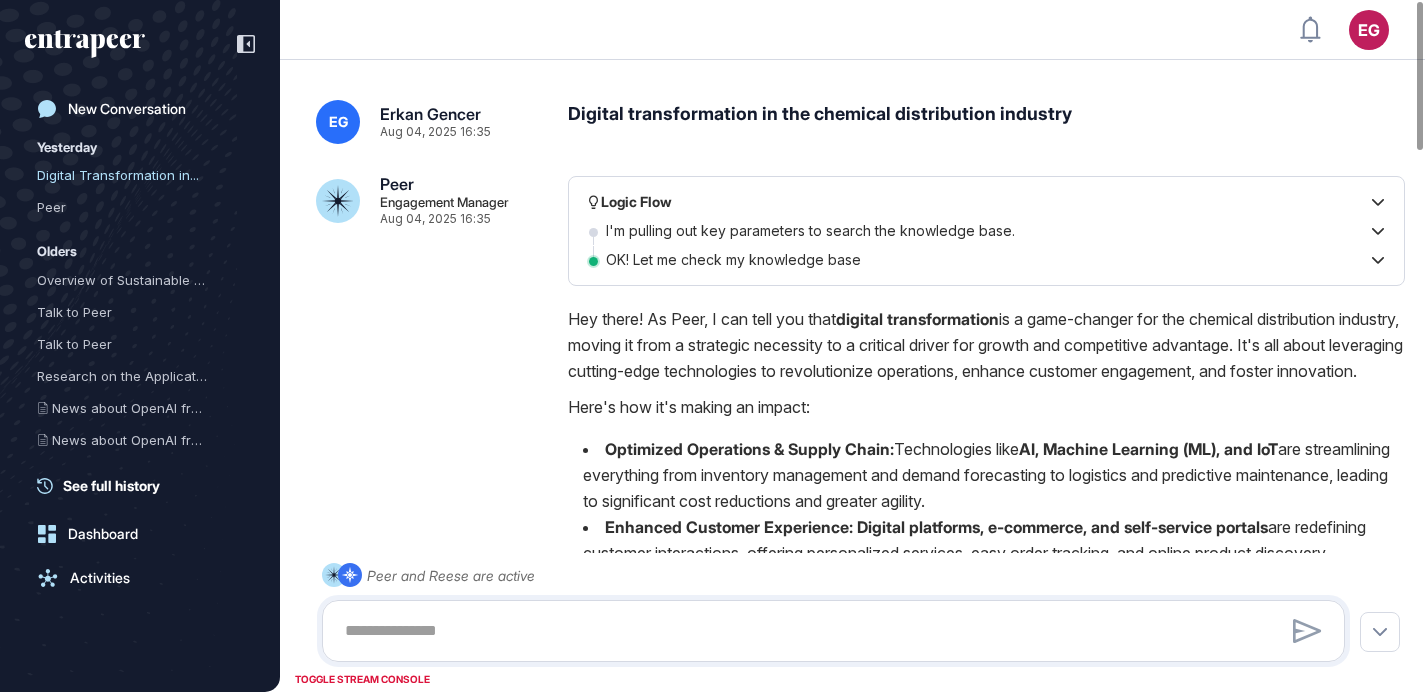 type on "**********" 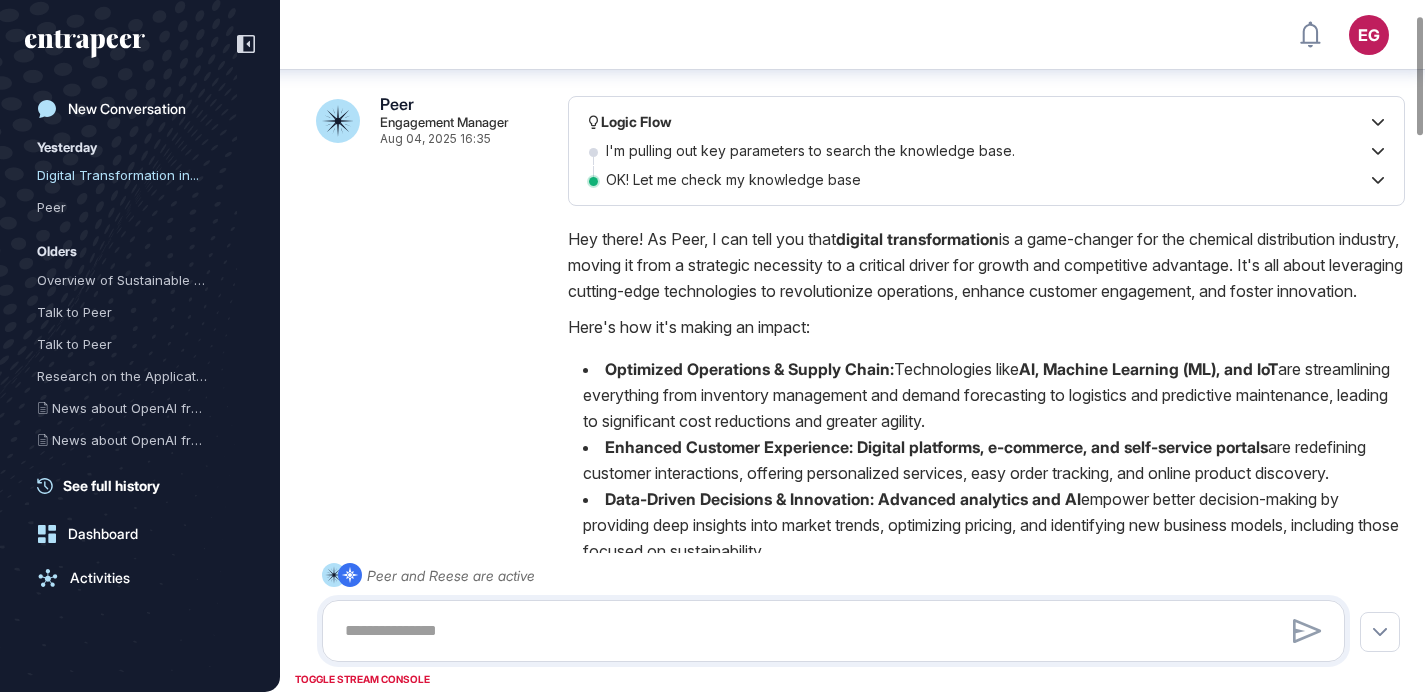 scroll, scrollTop: 0, scrollLeft: 0, axis: both 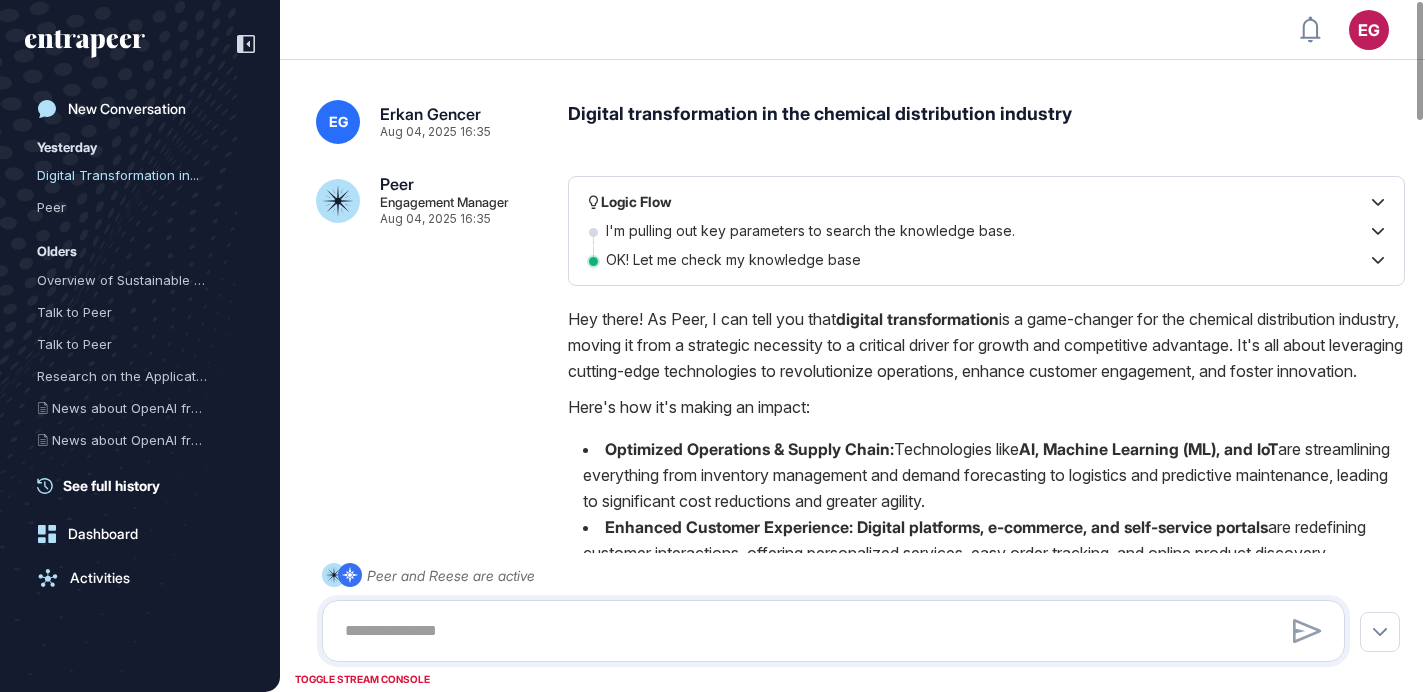 click on "OK! Let me check my knowledge base" at bounding box center [995, 260] 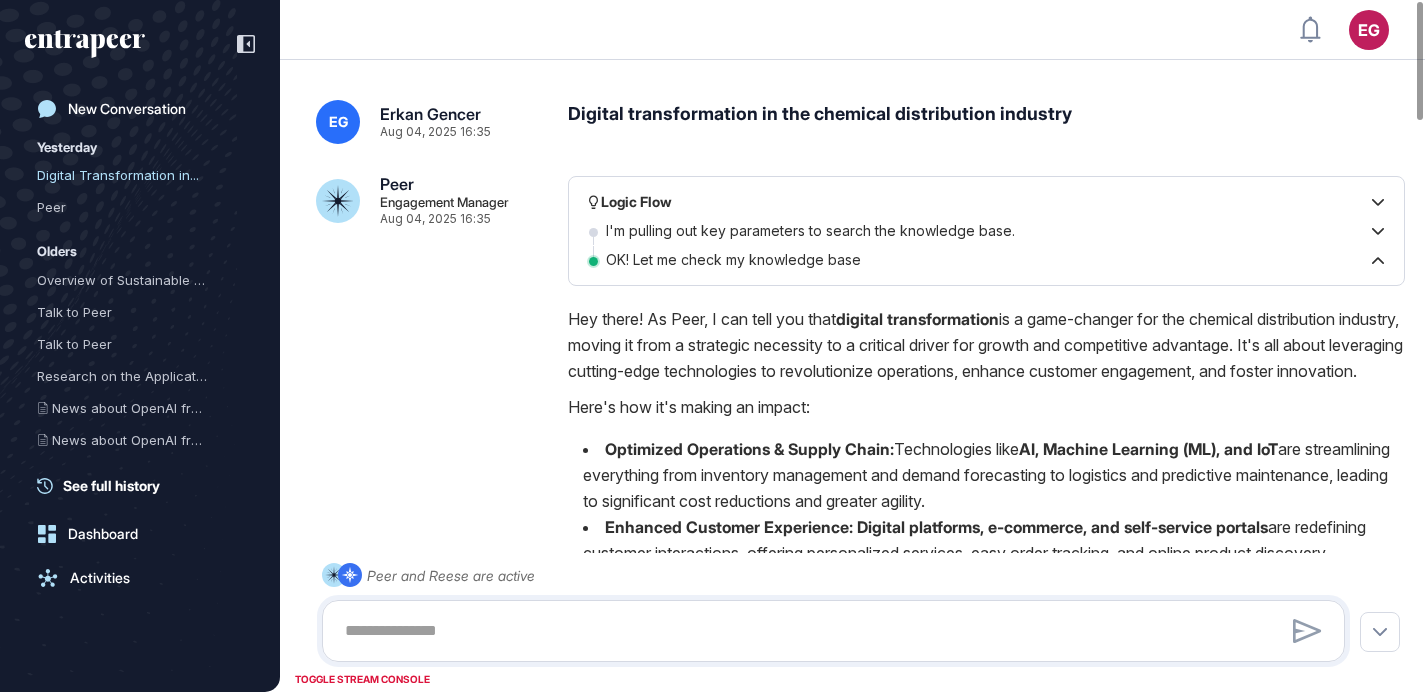 click 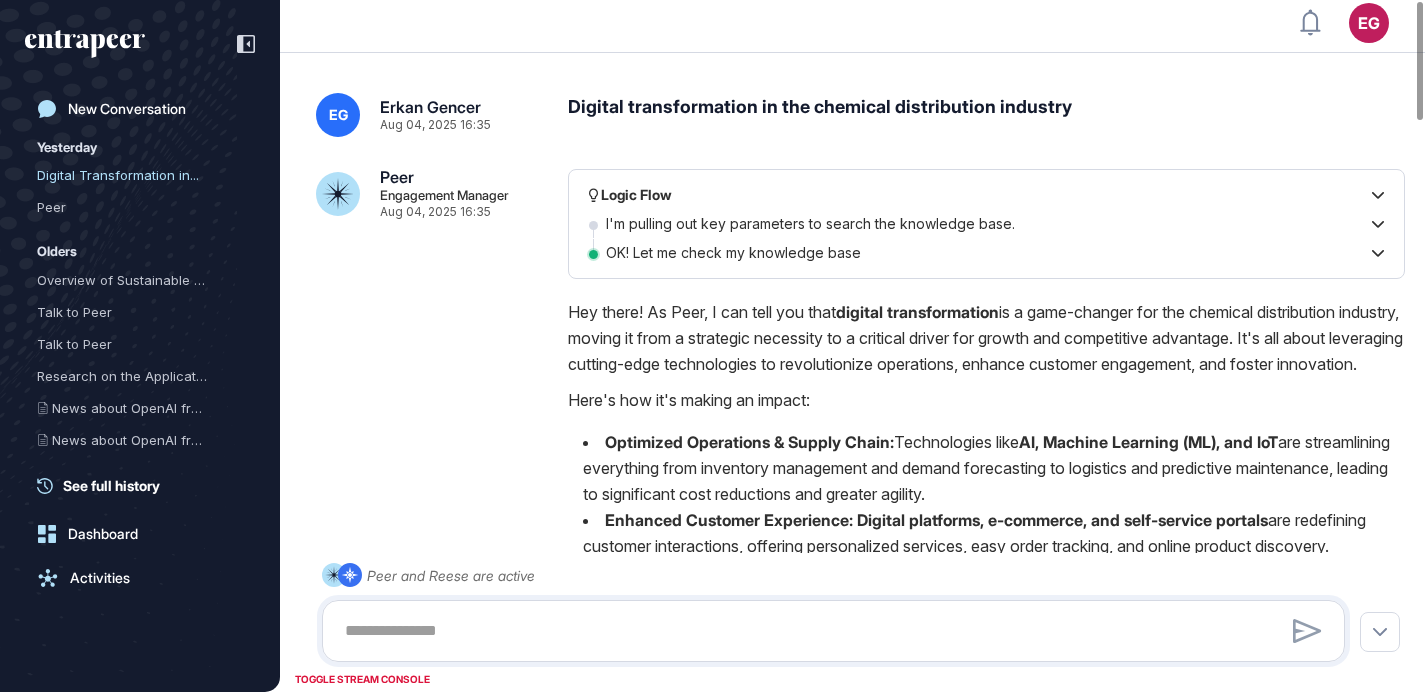 scroll, scrollTop: 0, scrollLeft: 0, axis: both 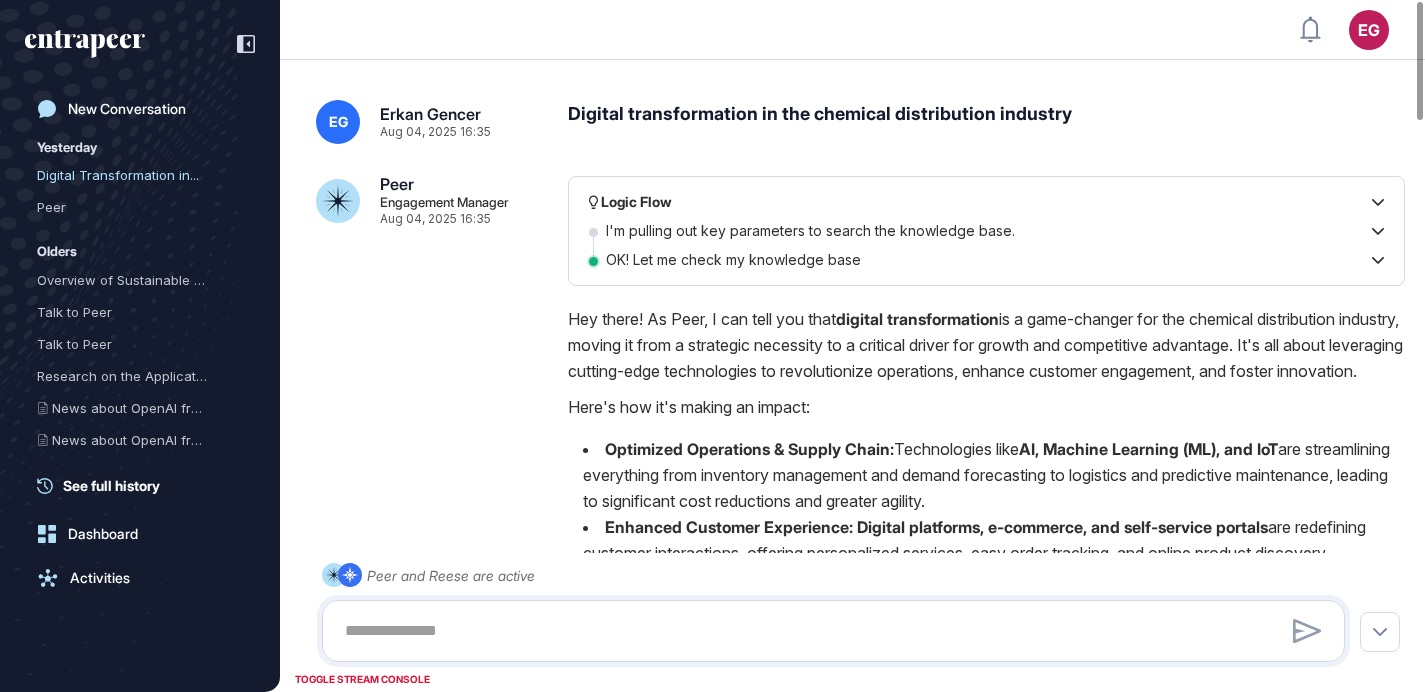click on "Peer Engagement Manager Aug 04, 2025 16:35 Logic Flow I'm pulling out key parameters to search the knowledge base. OK! Let me check my knowledge base Hey there! As Peer, I can tell you that  digital transformation  is a game-changer for the chemical distribution industry, moving it from a strategic necessity to a critical driver for growth and competitive advantage. It's all about leveraging cutting-edge technologies to revolutionize operations, enhance customer engagement, and foster innovation.    Here's how it's making an impact:      Optimized Operations & Supply Chain:  Technologies like  AI, Machine Learning (ML), and IoT  are streamlining everything from inventory management and demand forecasting to logistics and predictive maintenance, leading to significant cost reductions and greater agility.   Enhanced Customer Experience:   Digital platforms, e-commerce, and self-service portals   Data-Driven Decisions & Innovation:   Advanced analytics and AI   Strategic Implementation: data foundation   30 IBM" at bounding box center (852, 1241) 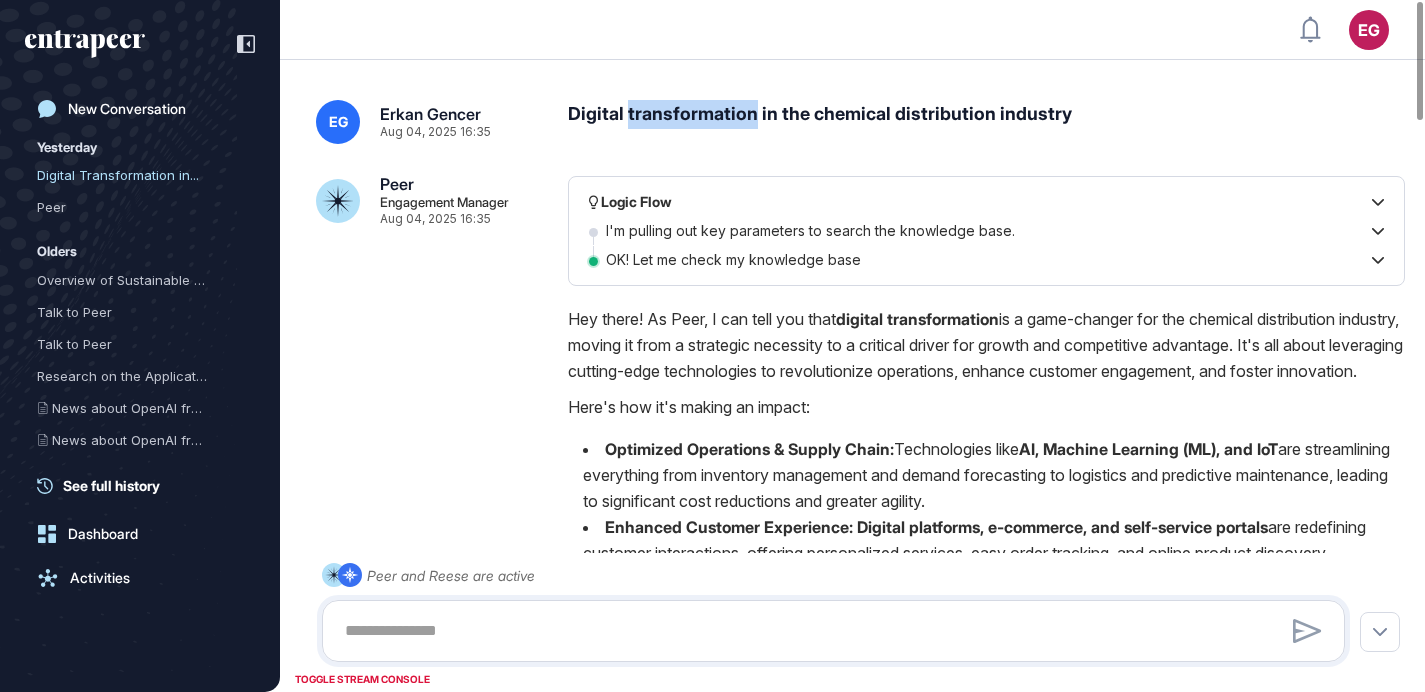 click on "Digital transformation in the chemical distribution industry" at bounding box center (986, 122) 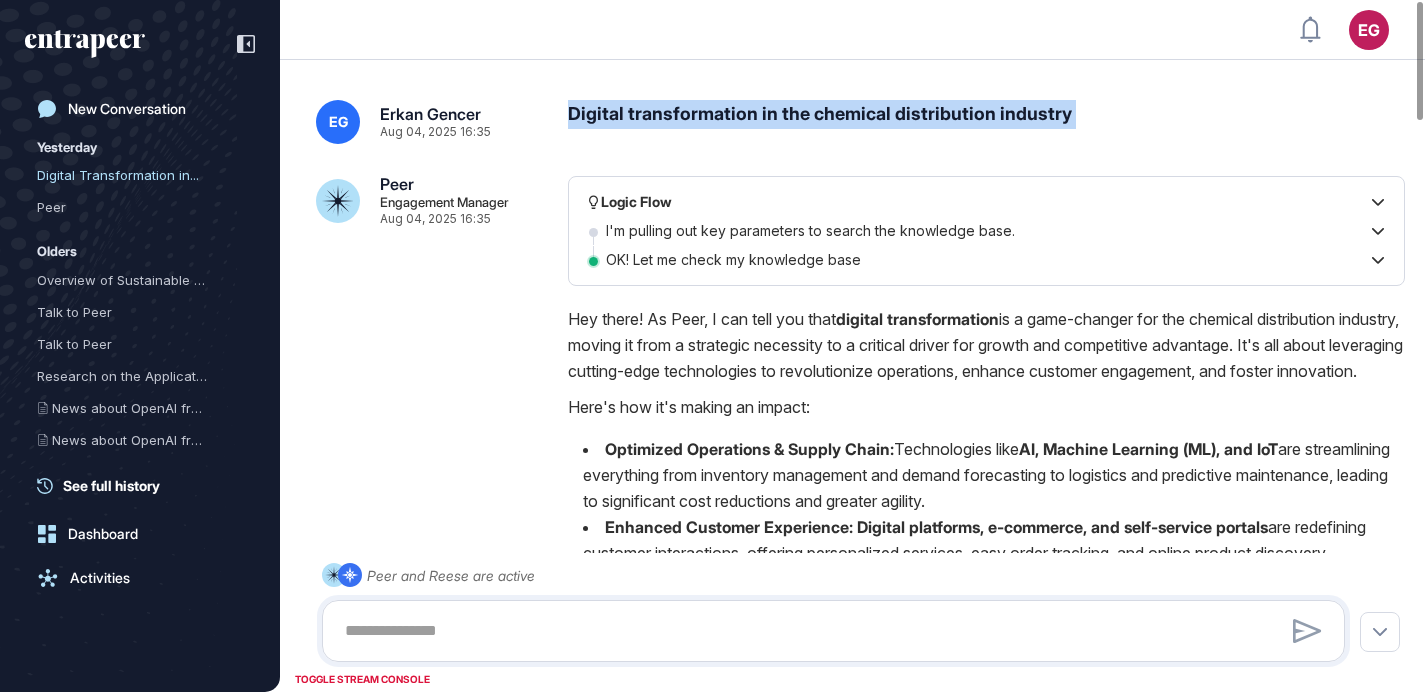 click on "Digital transformation in the chemical distribution industry" at bounding box center (986, 122) 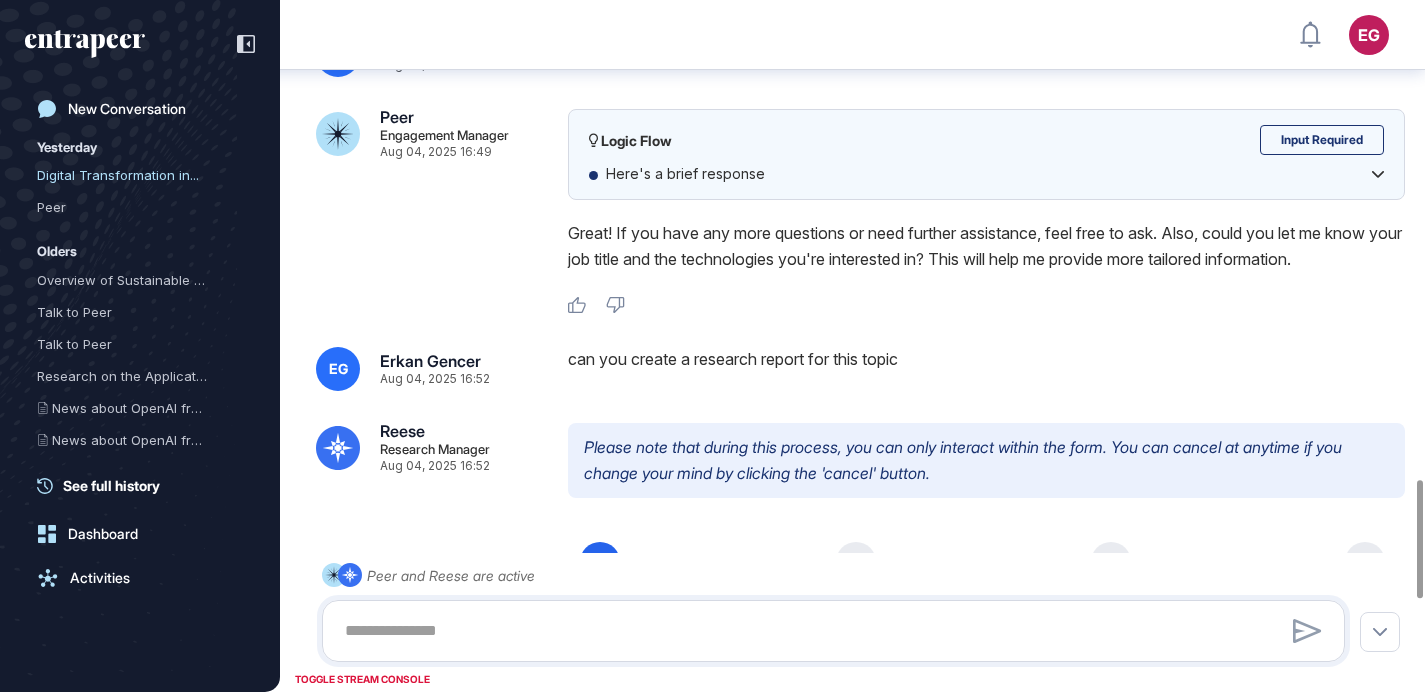 scroll, scrollTop: 2939, scrollLeft: 0, axis: vertical 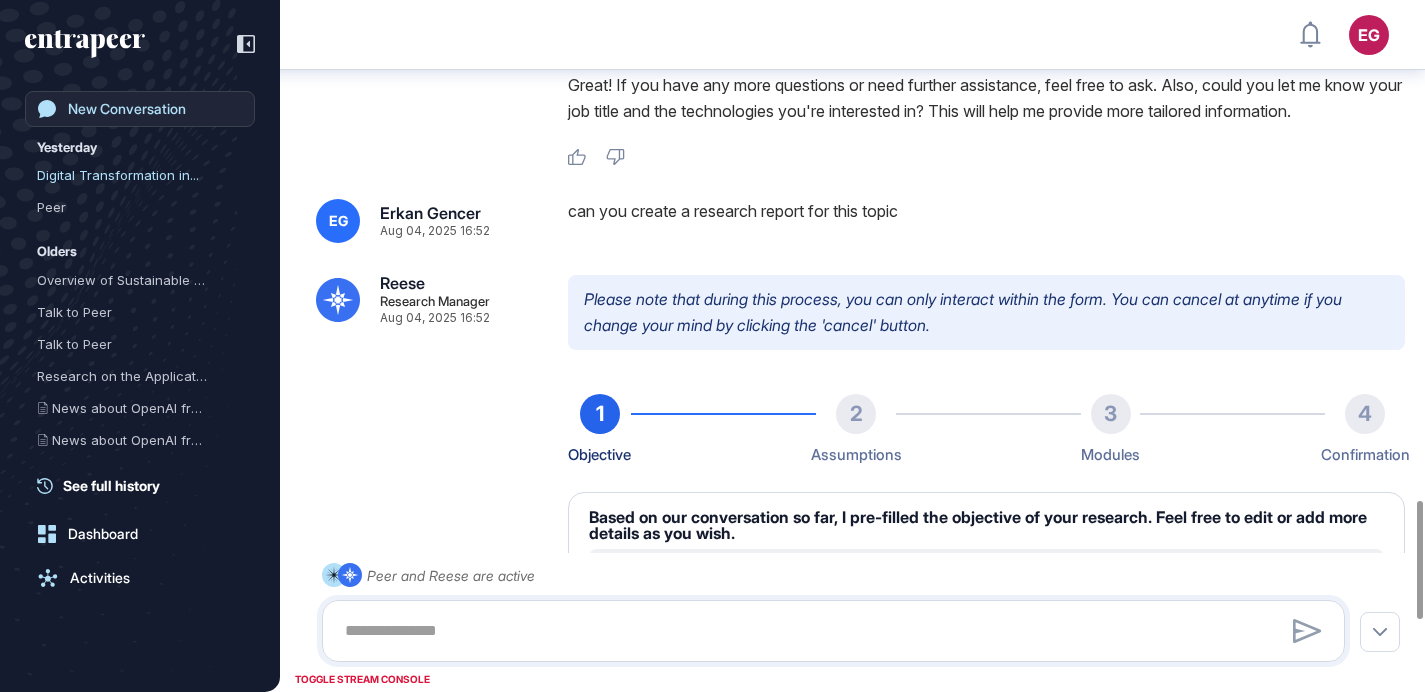 click on "New Conversation" 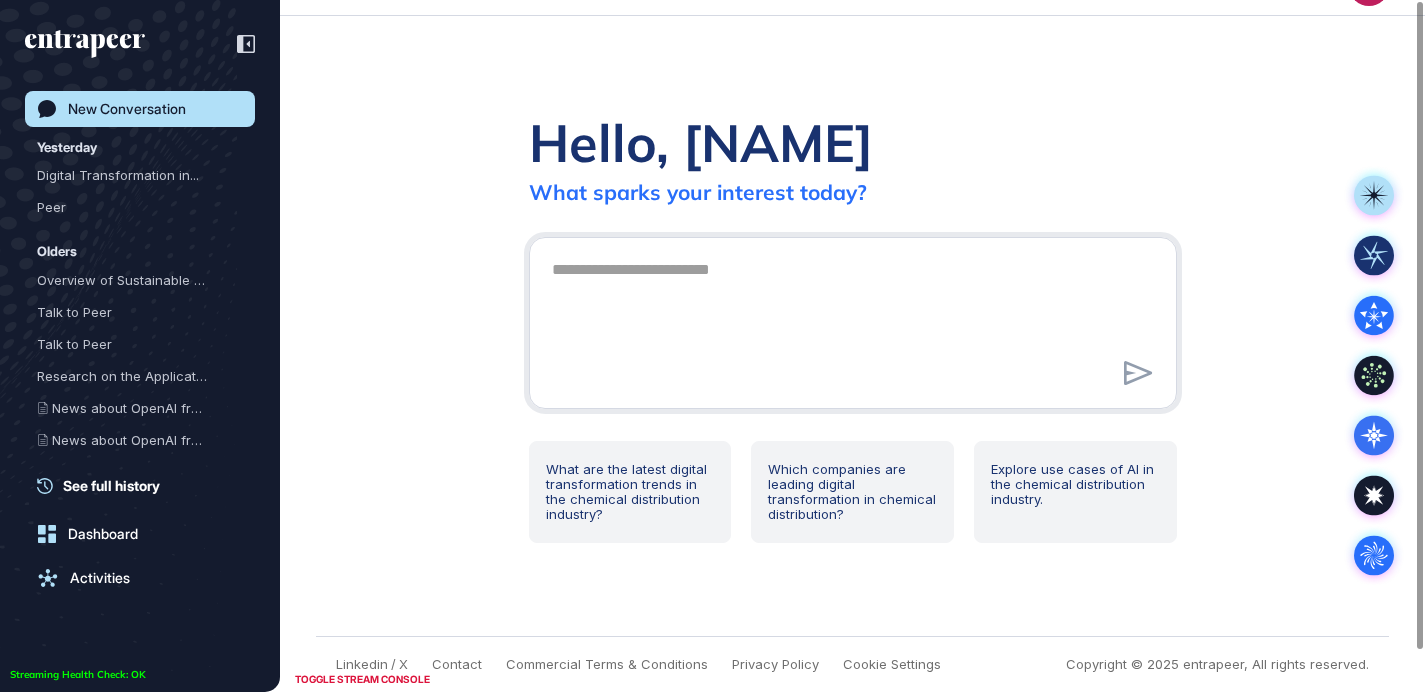 scroll, scrollTop: 0, scrollLeft: 0, axis: both 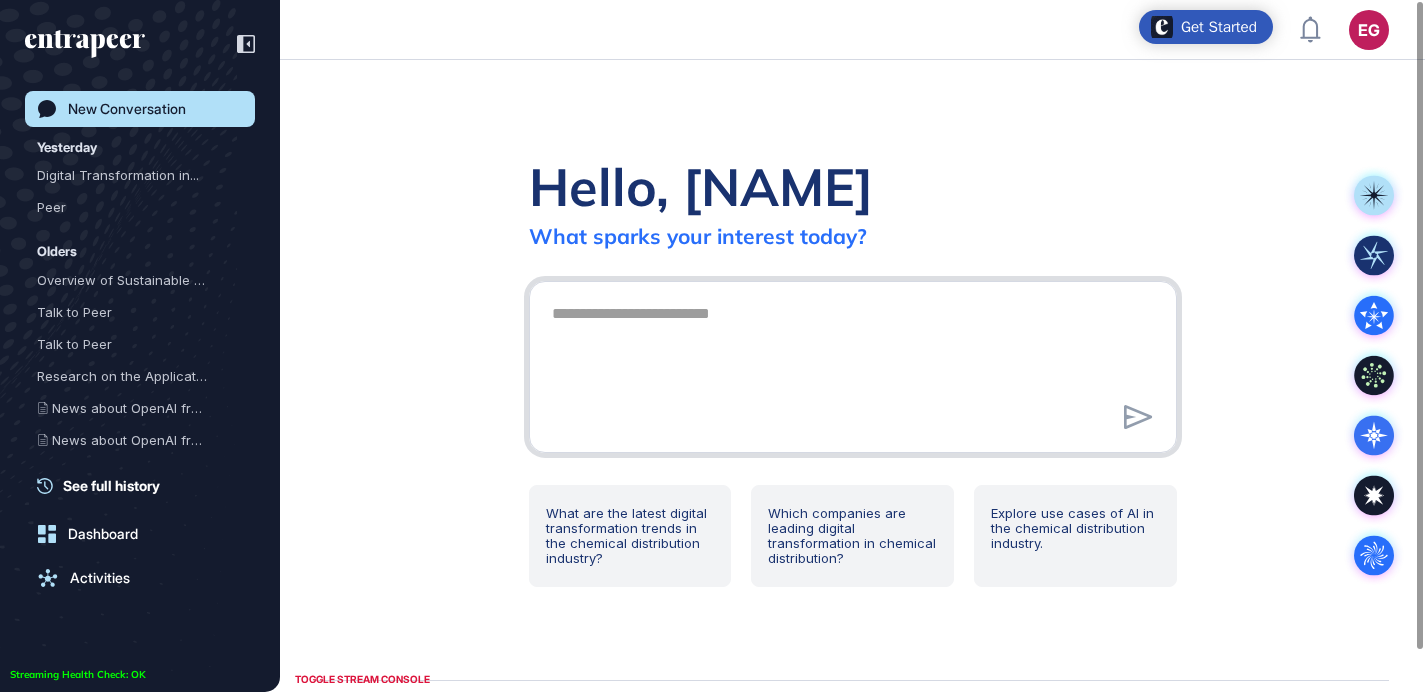 click at bounding box center (853, 364) 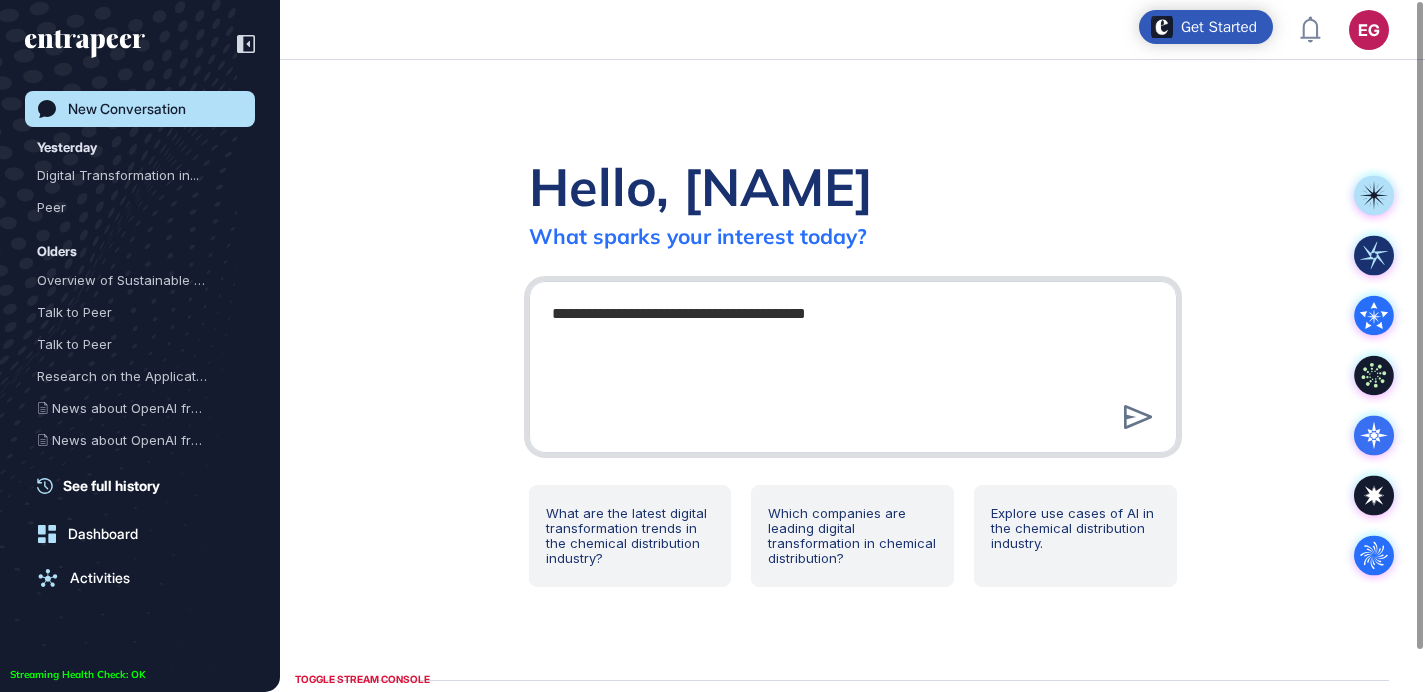 paste on "**********" 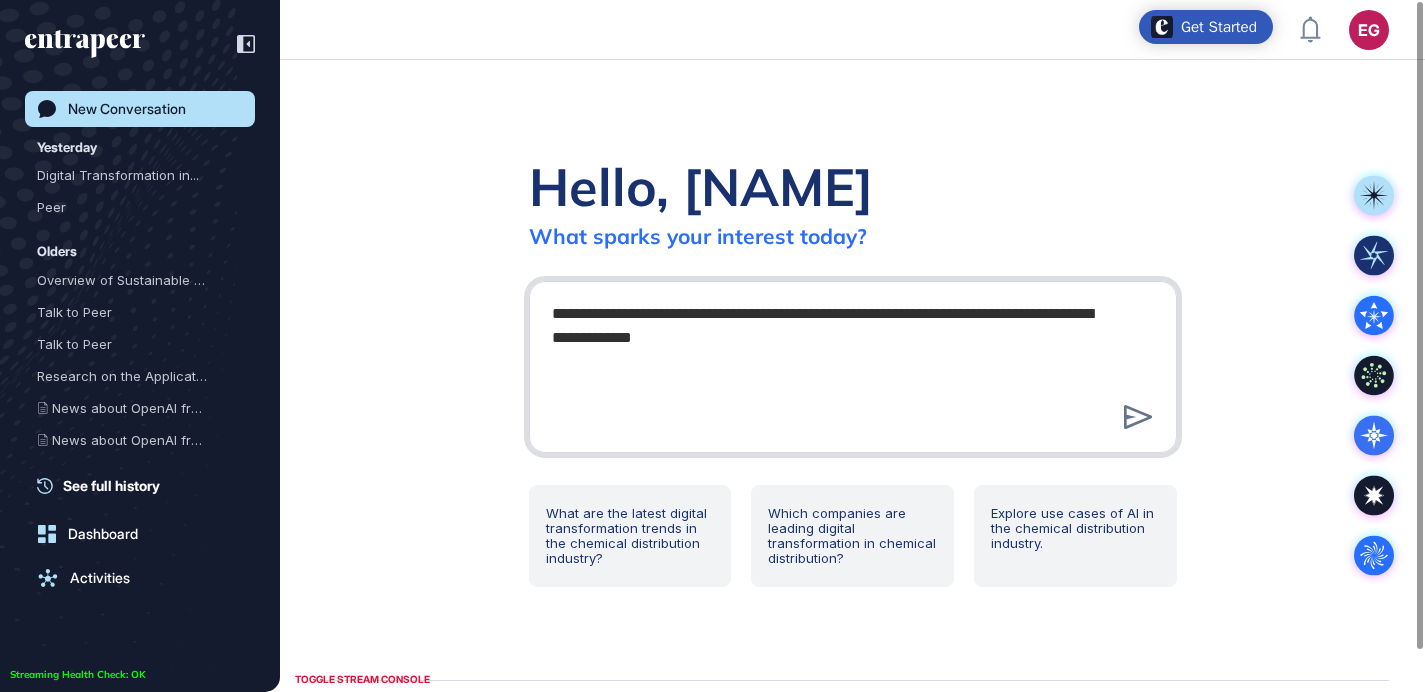 type on "**********" 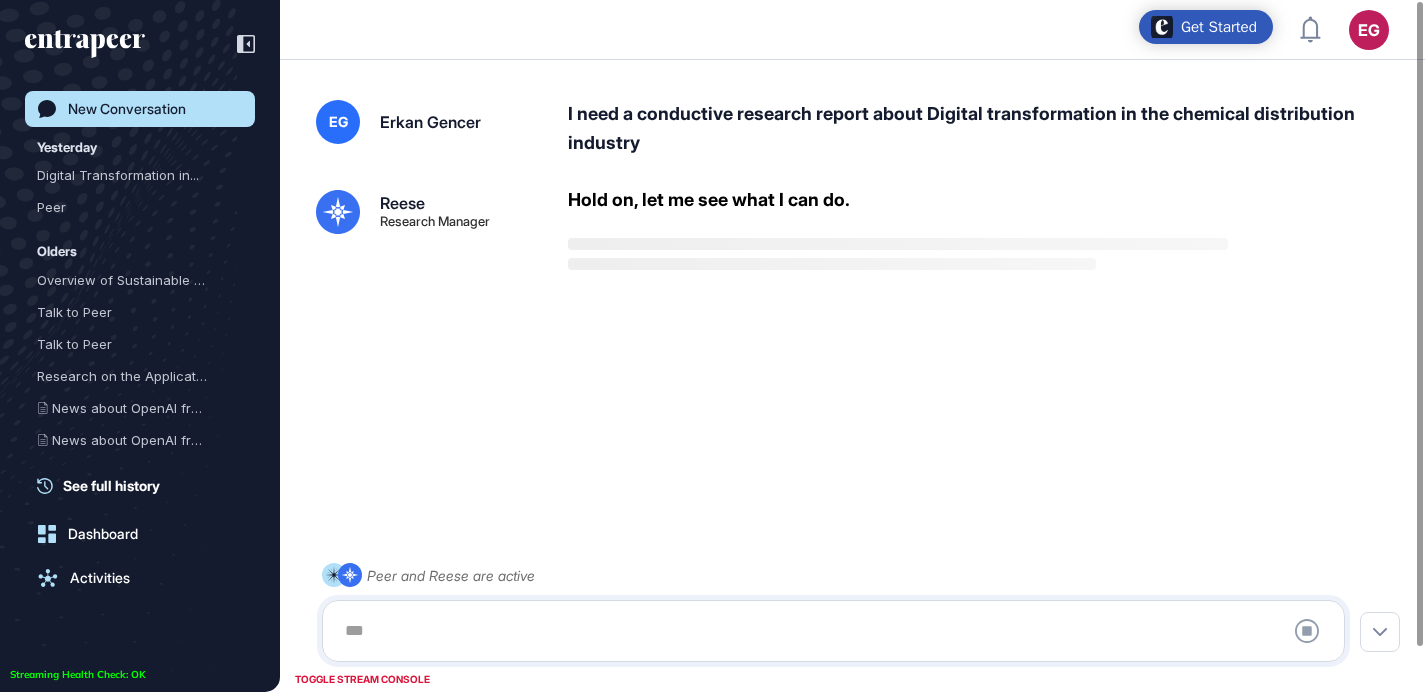 scroll, scrollTop: 47, scrollLeft: 0, axis: vertical 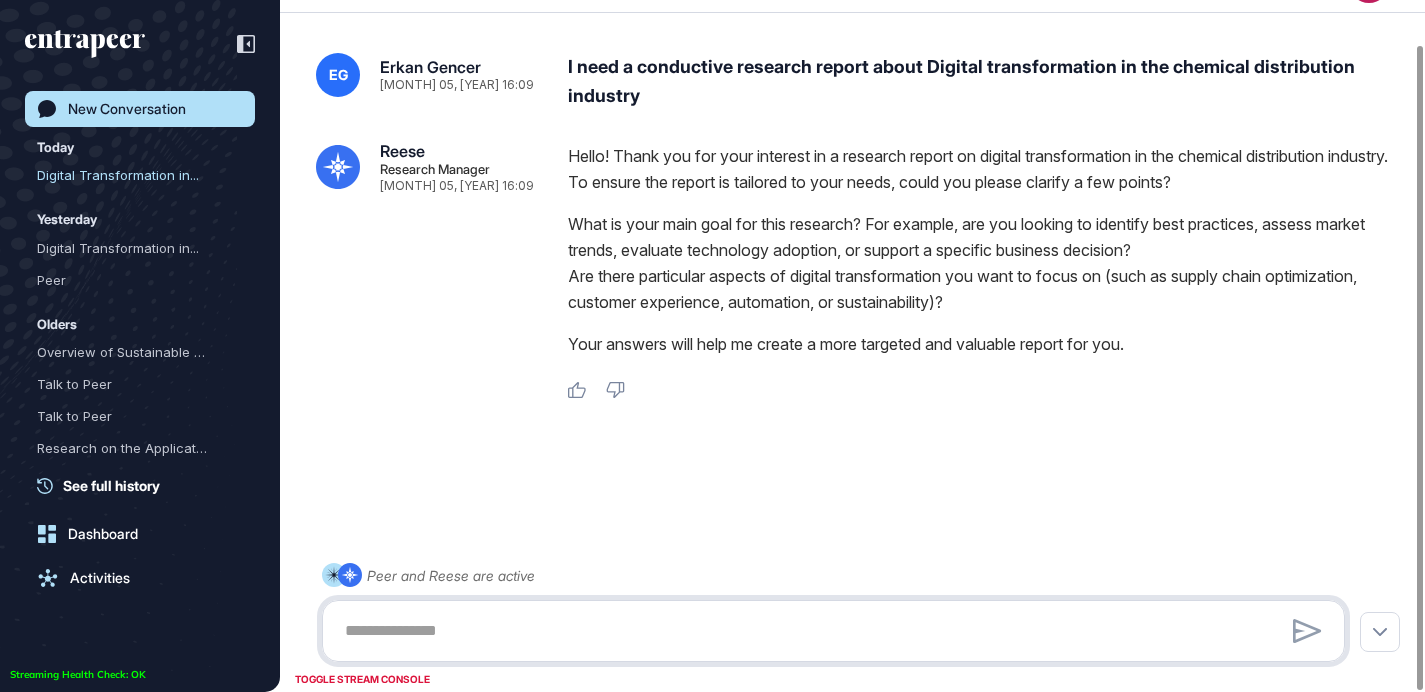 click at bounding box center (833, 631) 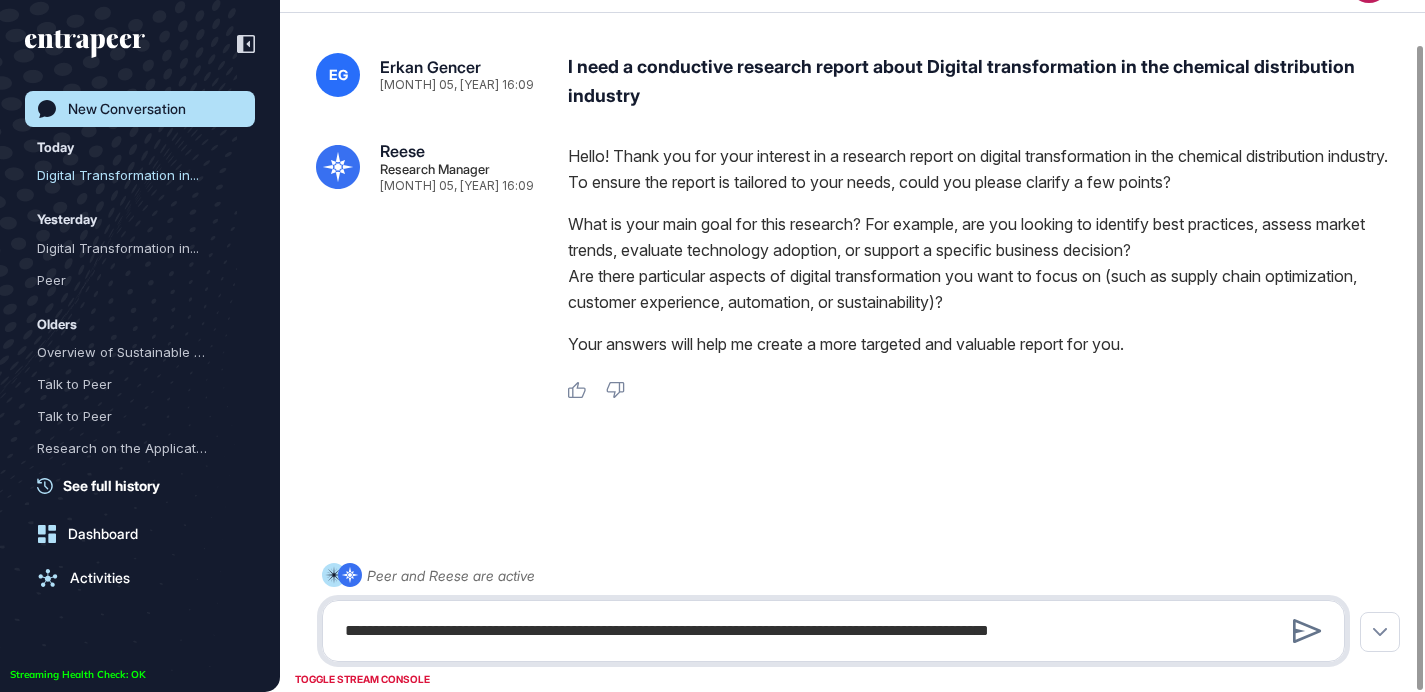 type on "**********" 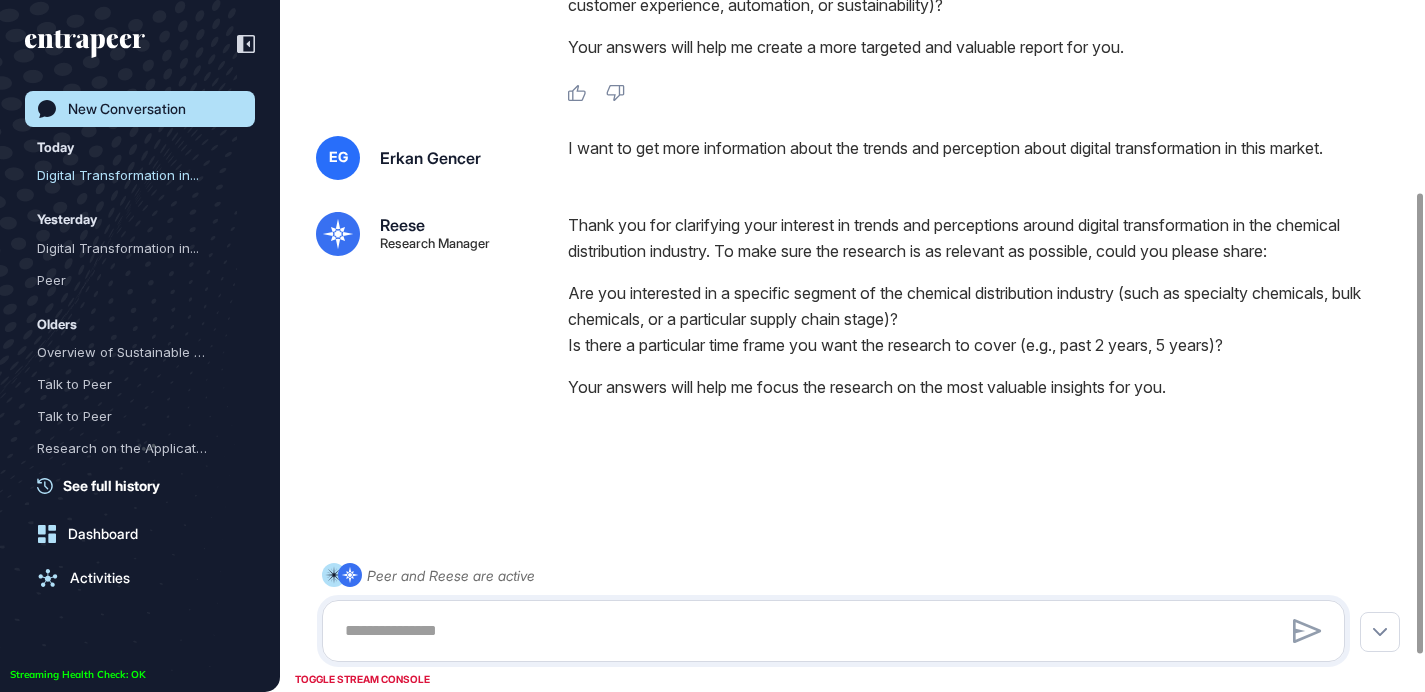 scroll, scrollTop: 344, scrollLeft: 0, axis: vertical 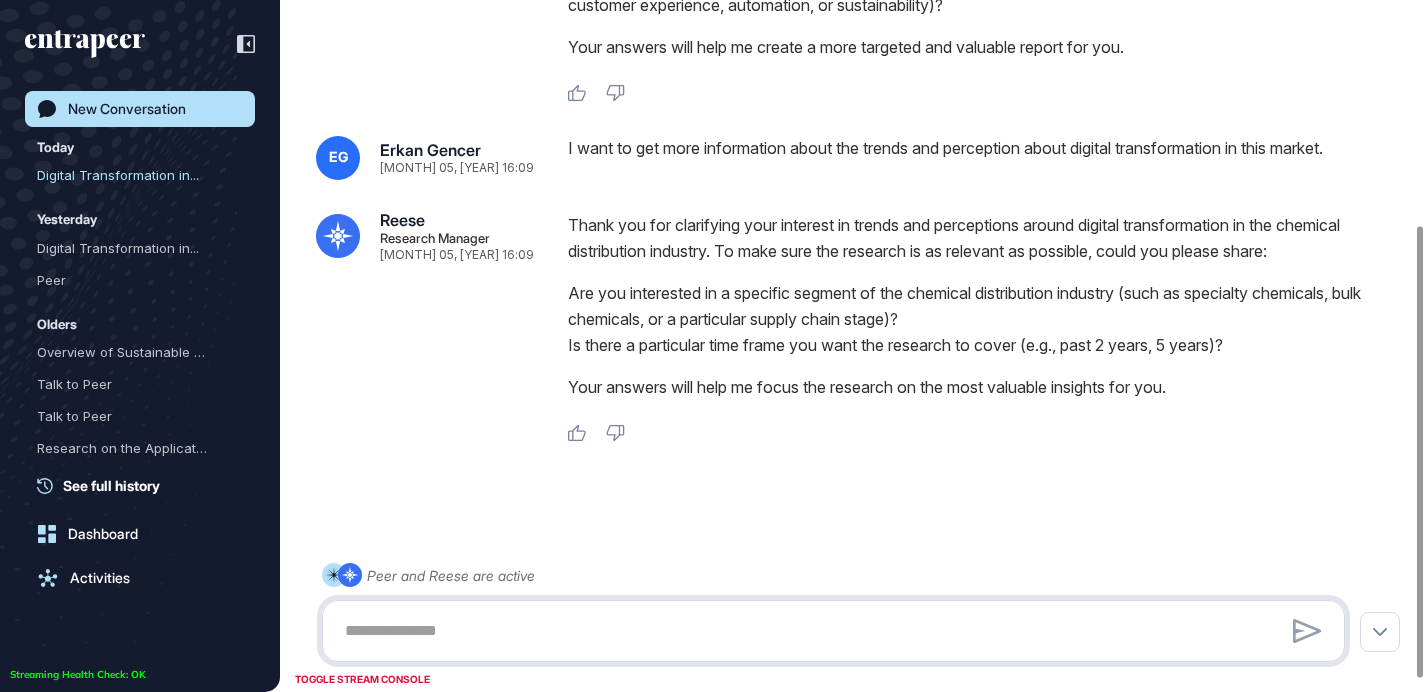 click at bounding box center (833, 631) 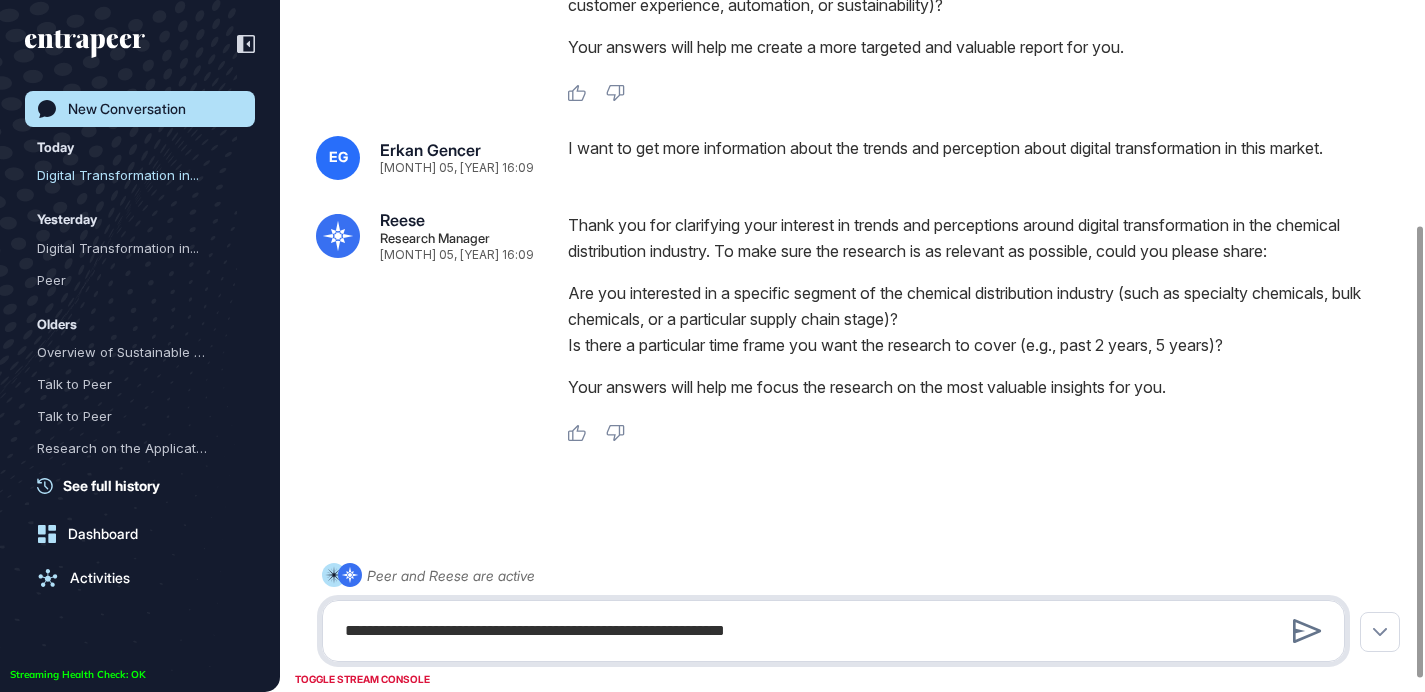 type on "**********" 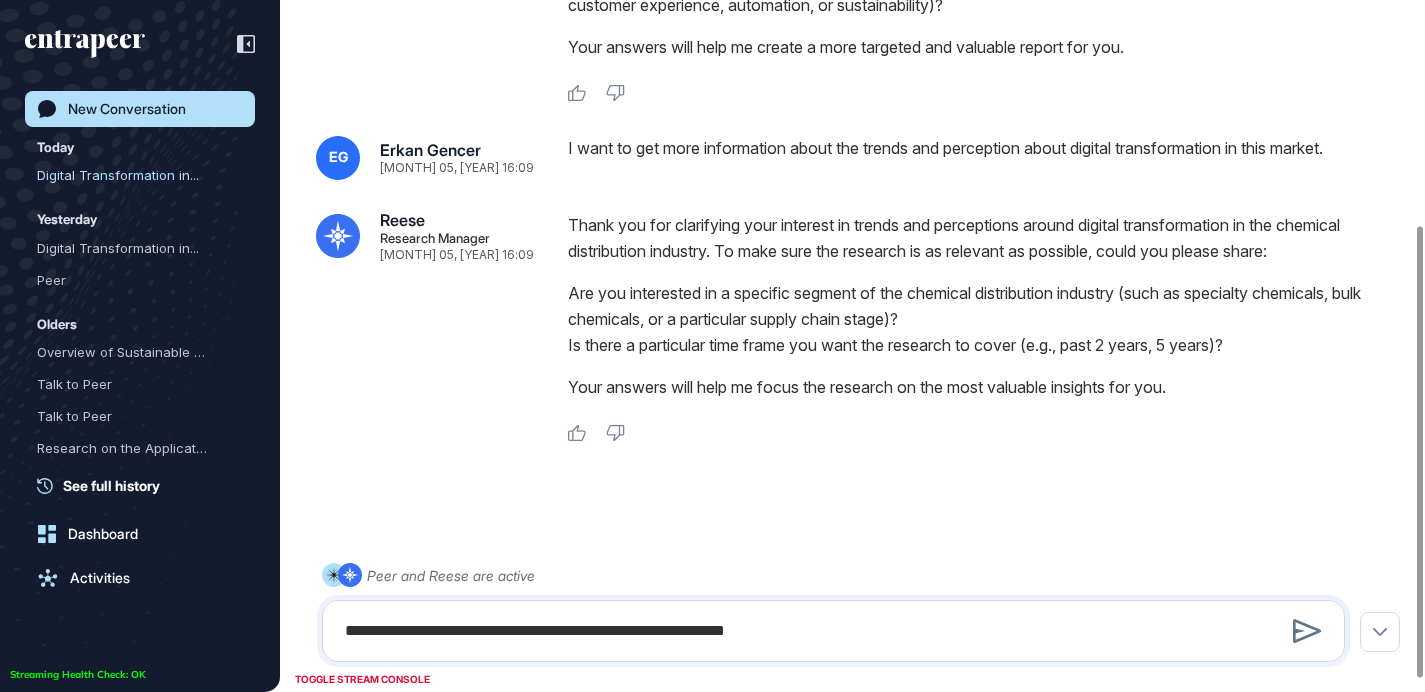 type 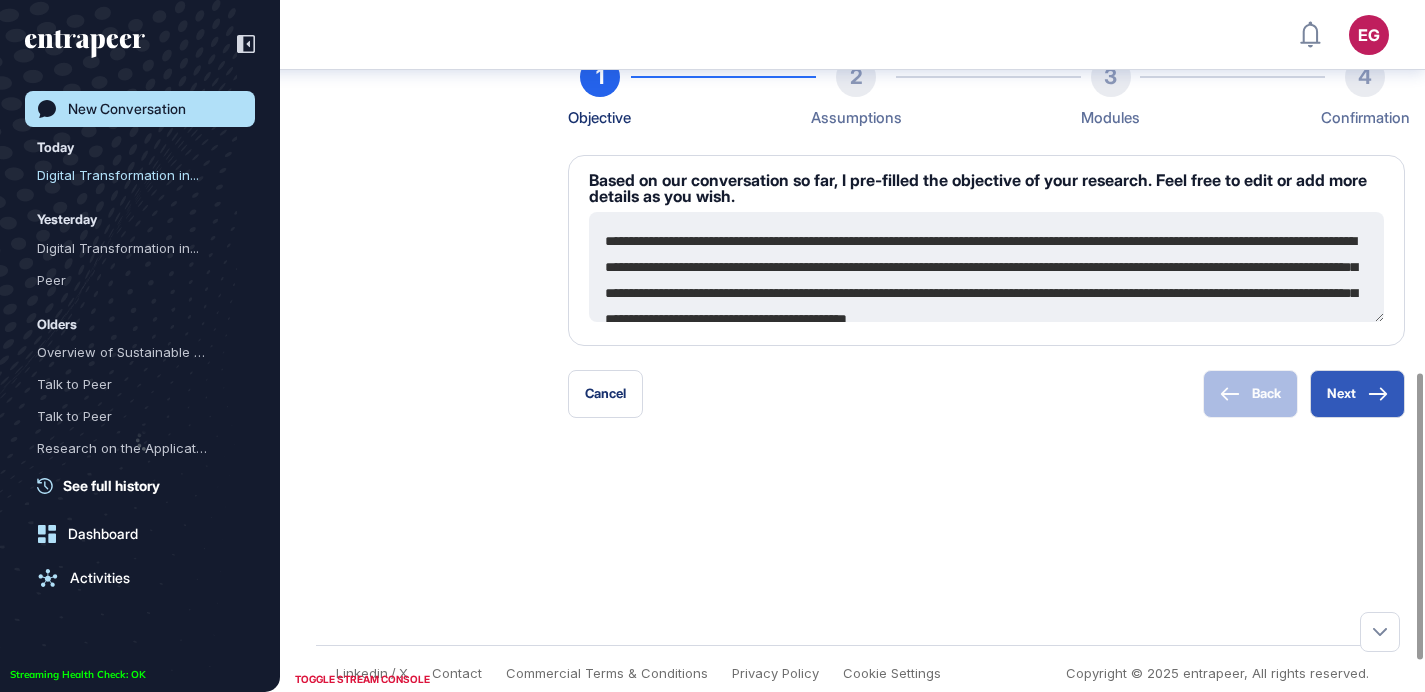 scroll, scrollTop: 968, scrollLeft: 0, axis: vertical 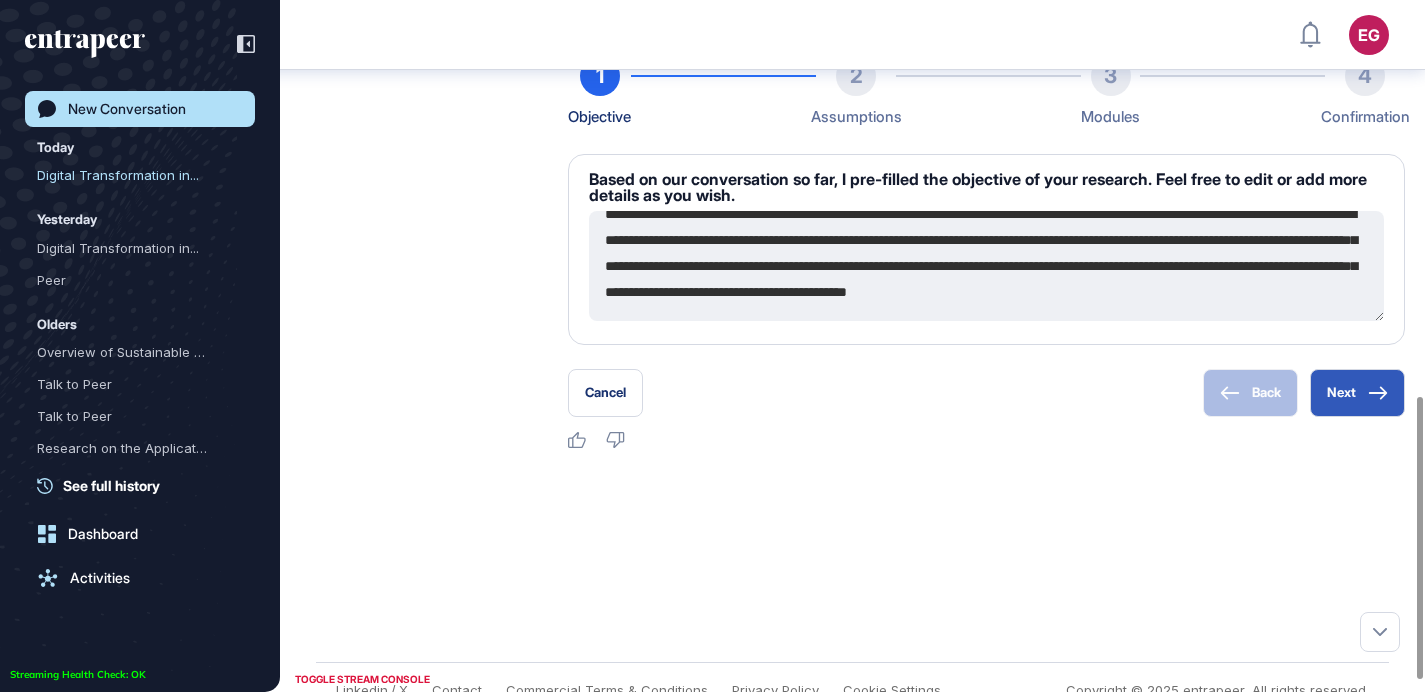 click on "**********" at bounding box center [986, 266] 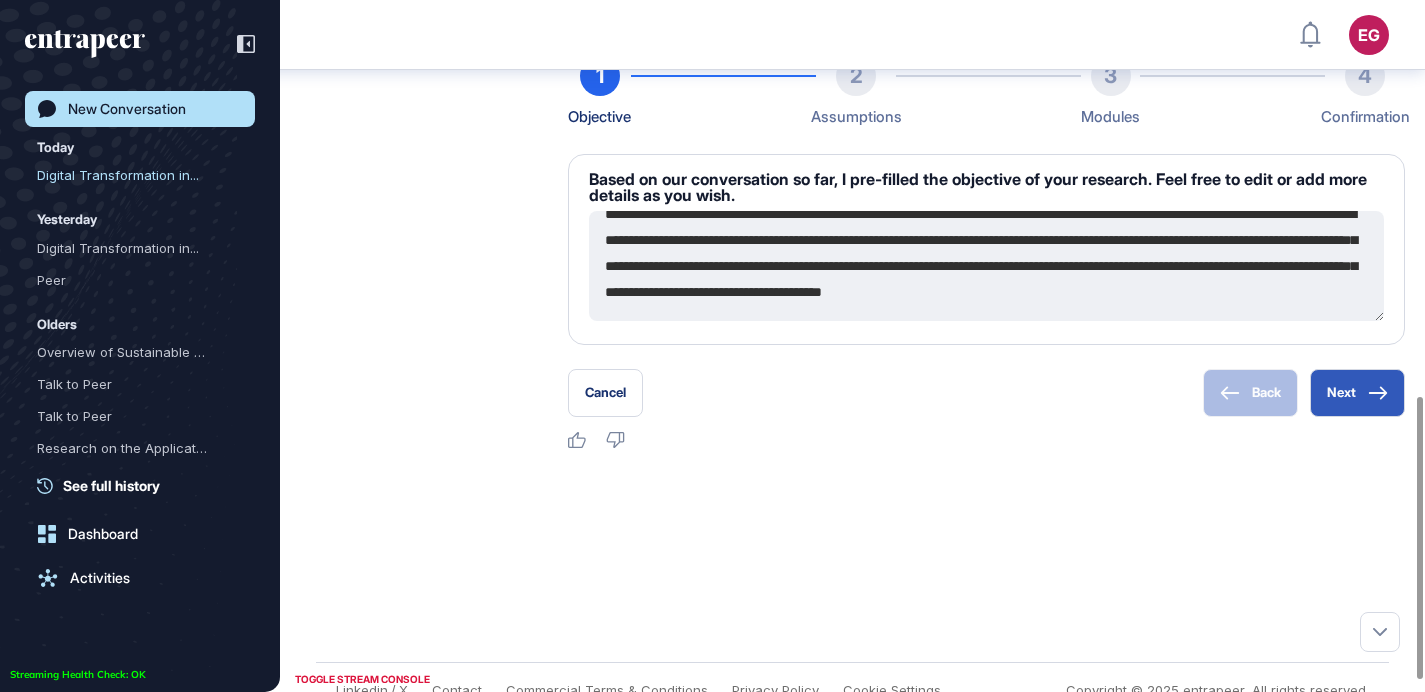 click on "**********" at bounding box center [986, 266] 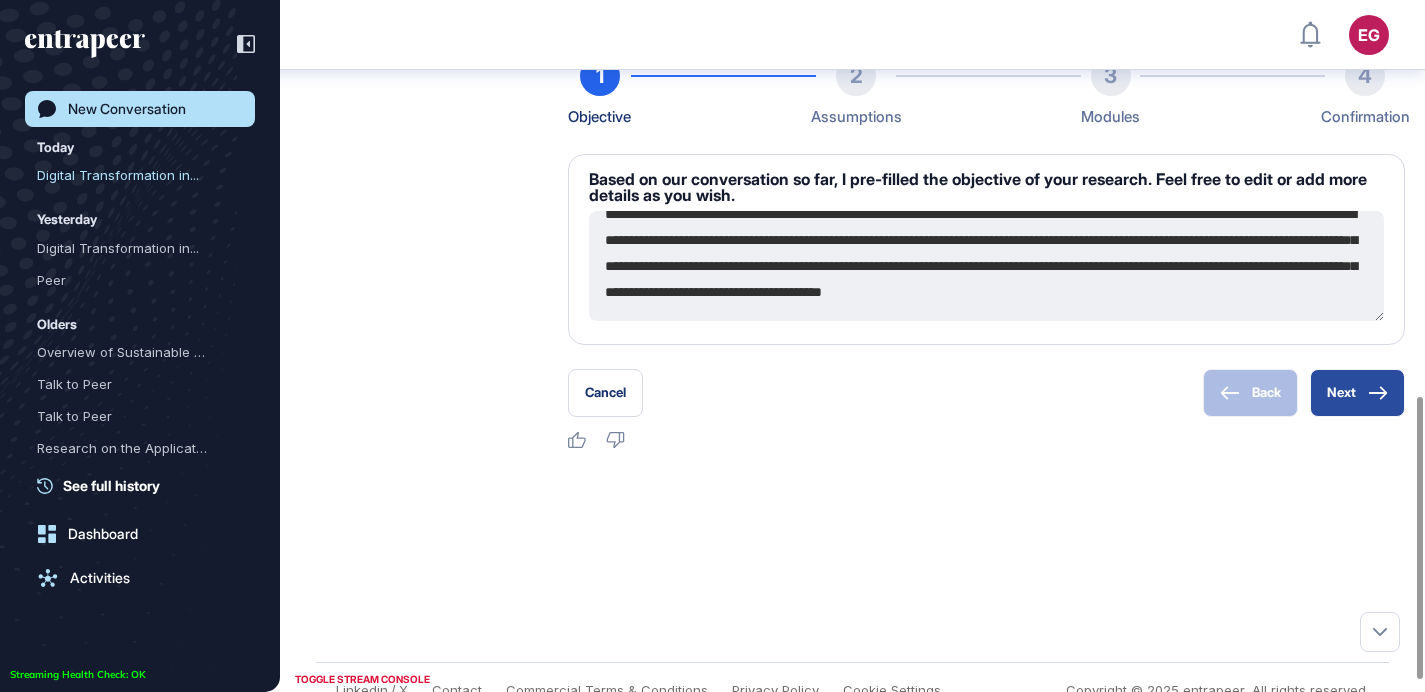 type on "**********" 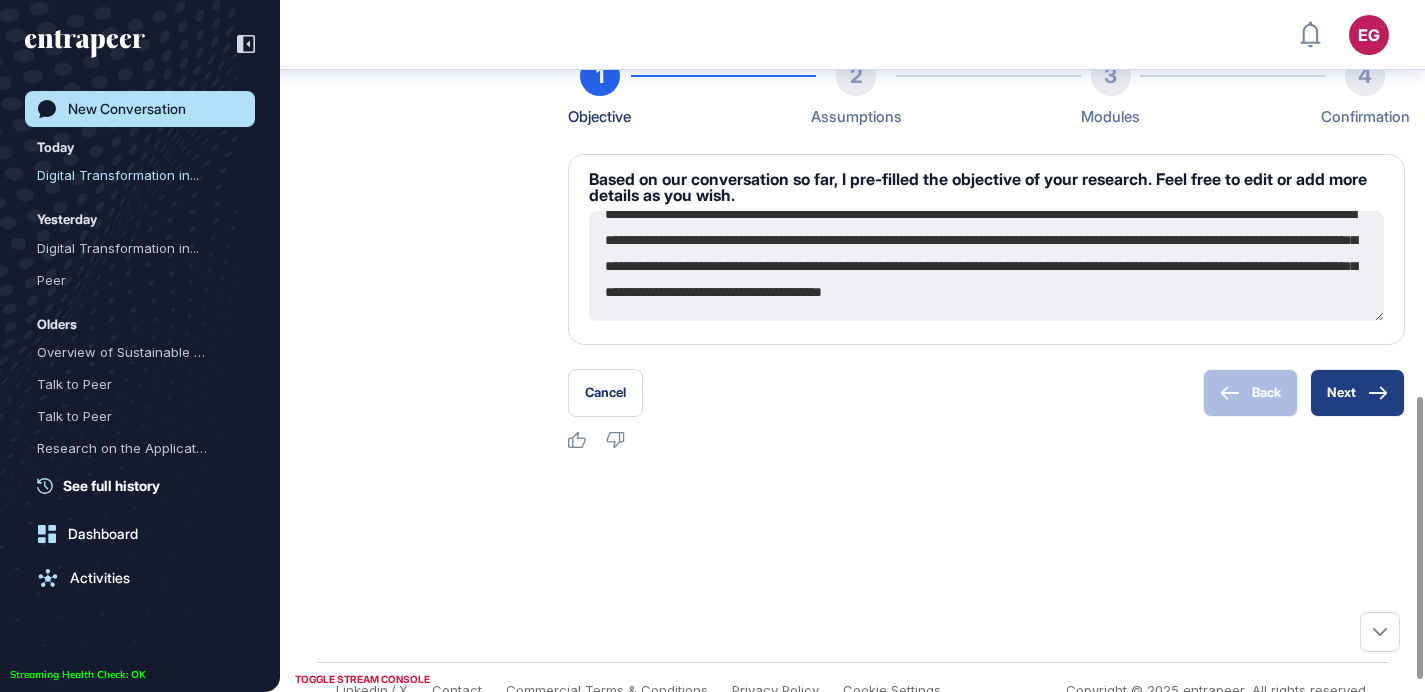 click 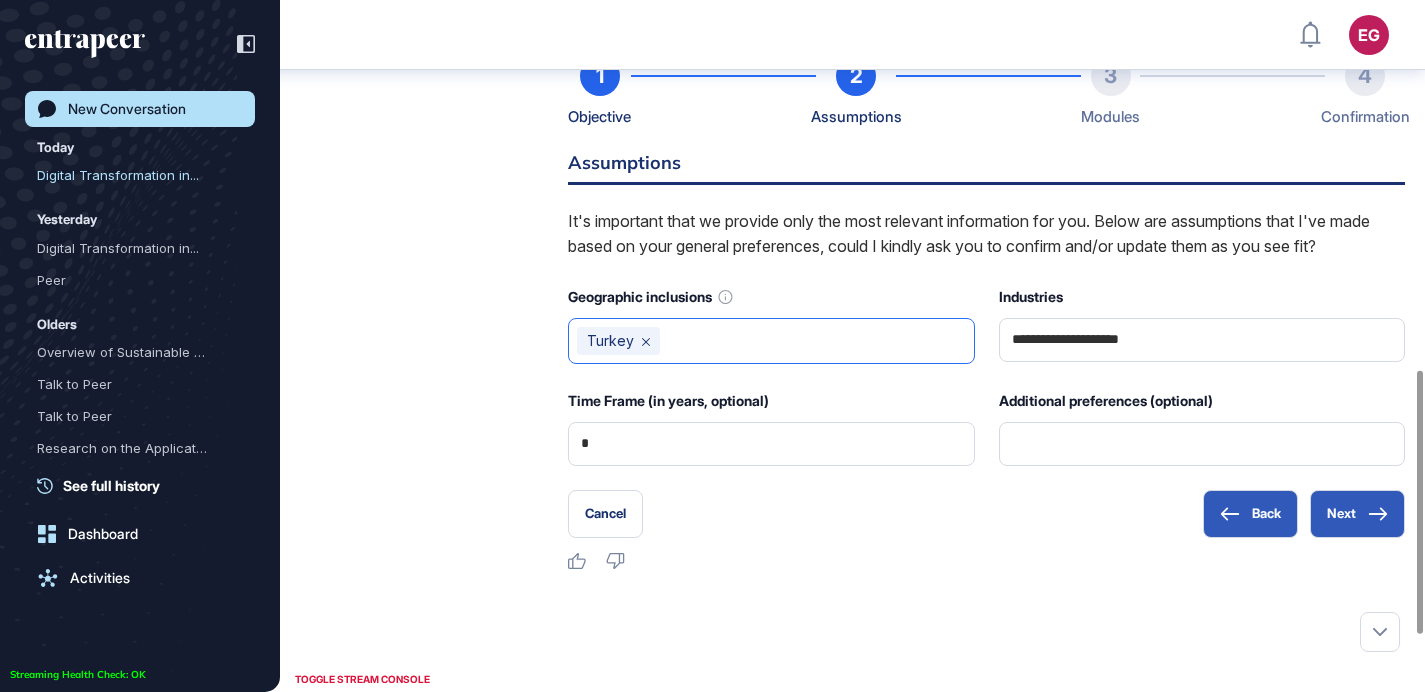 click 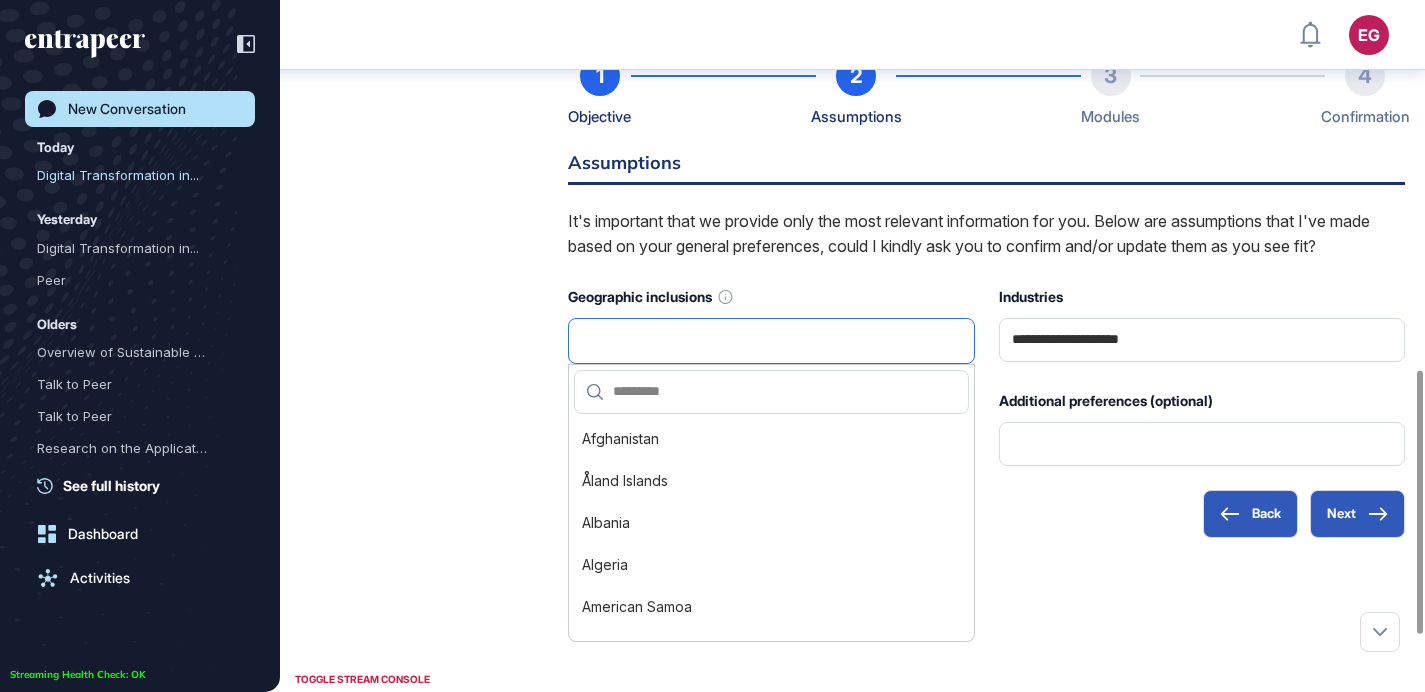 click at bounding box center (771, 341) 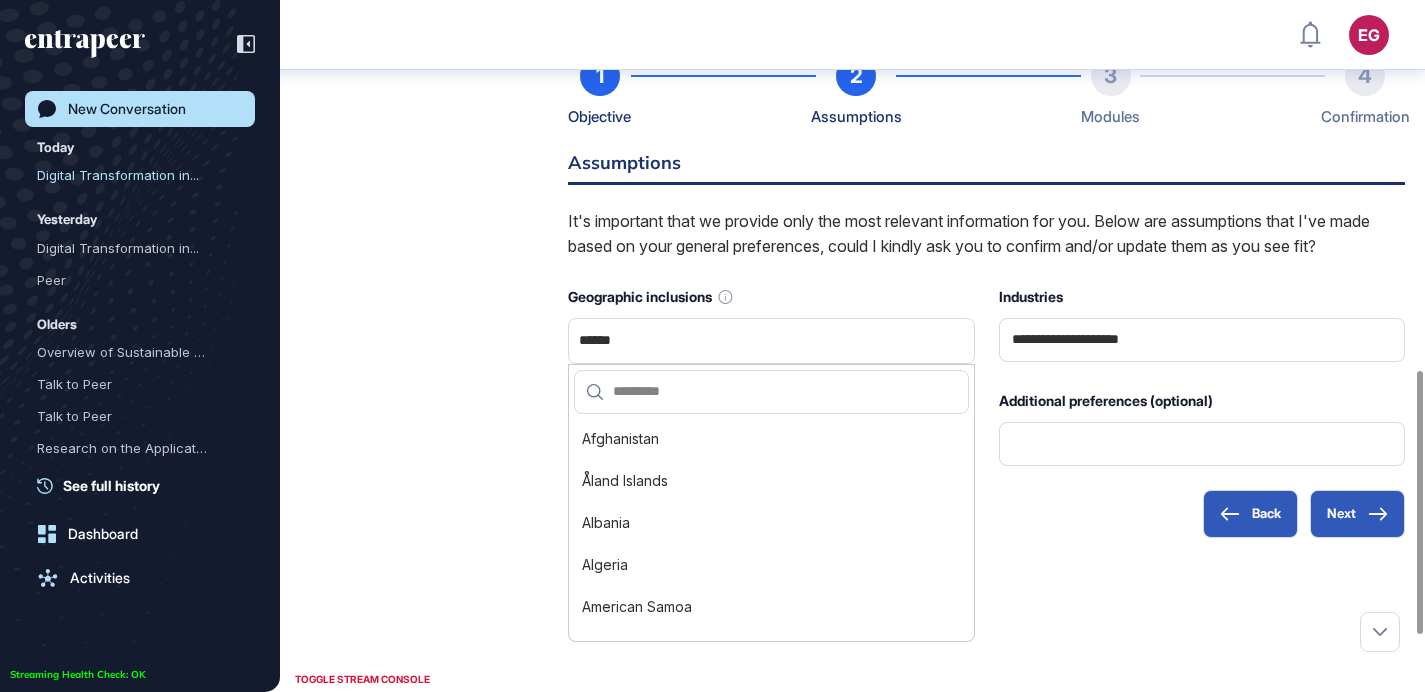 scroll, scrollTop: 969, scrollLeft: 0, axis: vertical 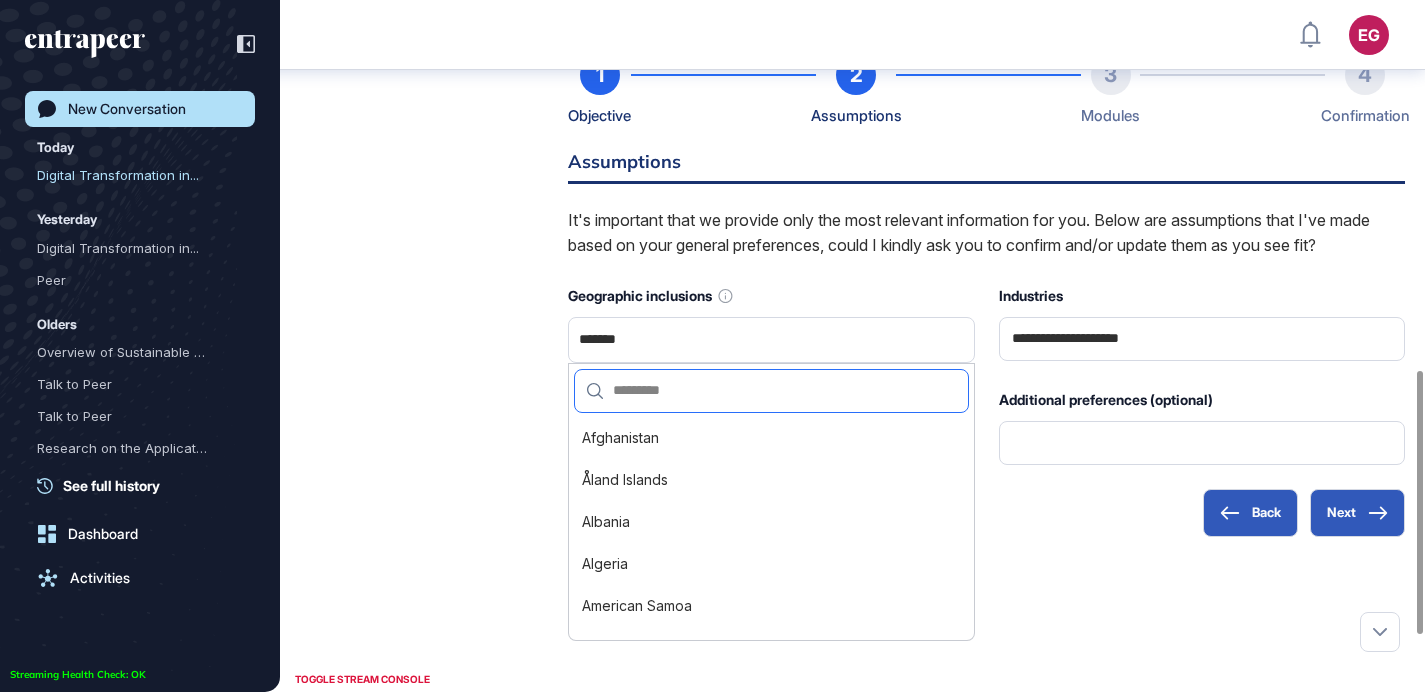 type on "*******" 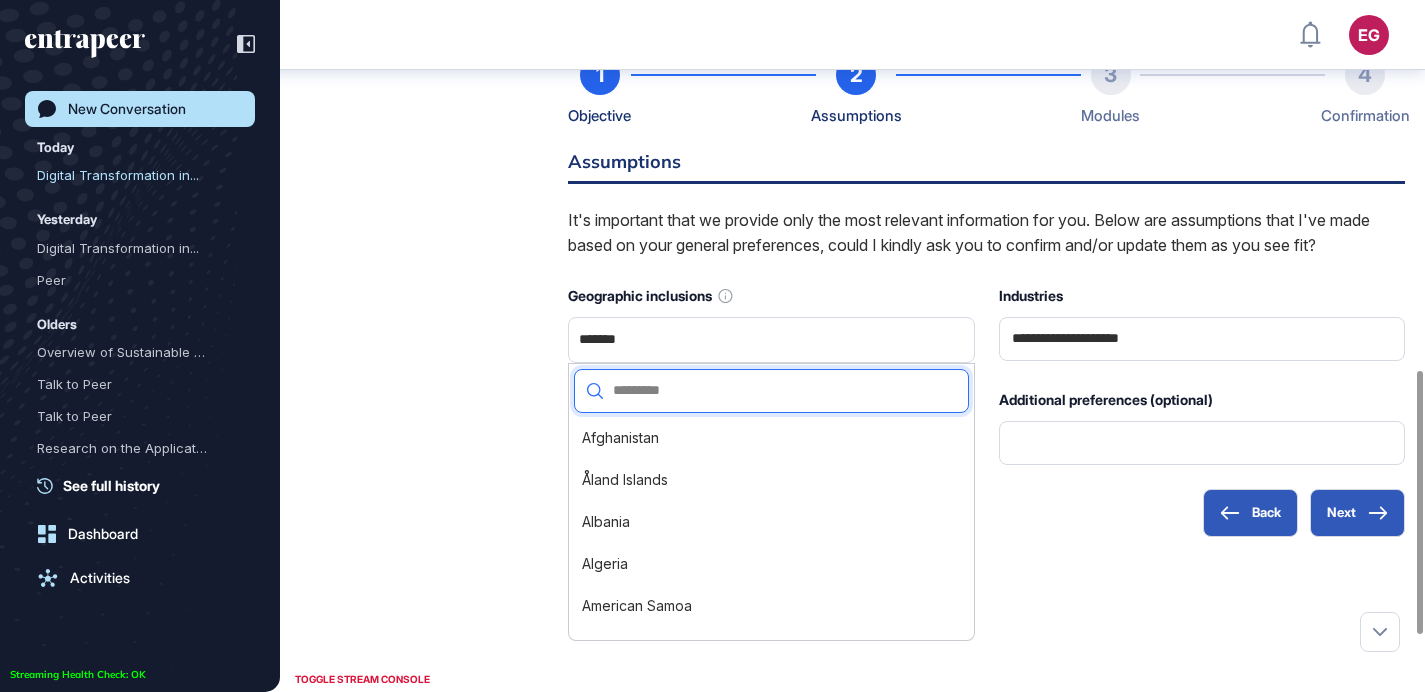click at bounding box center [779, 391] 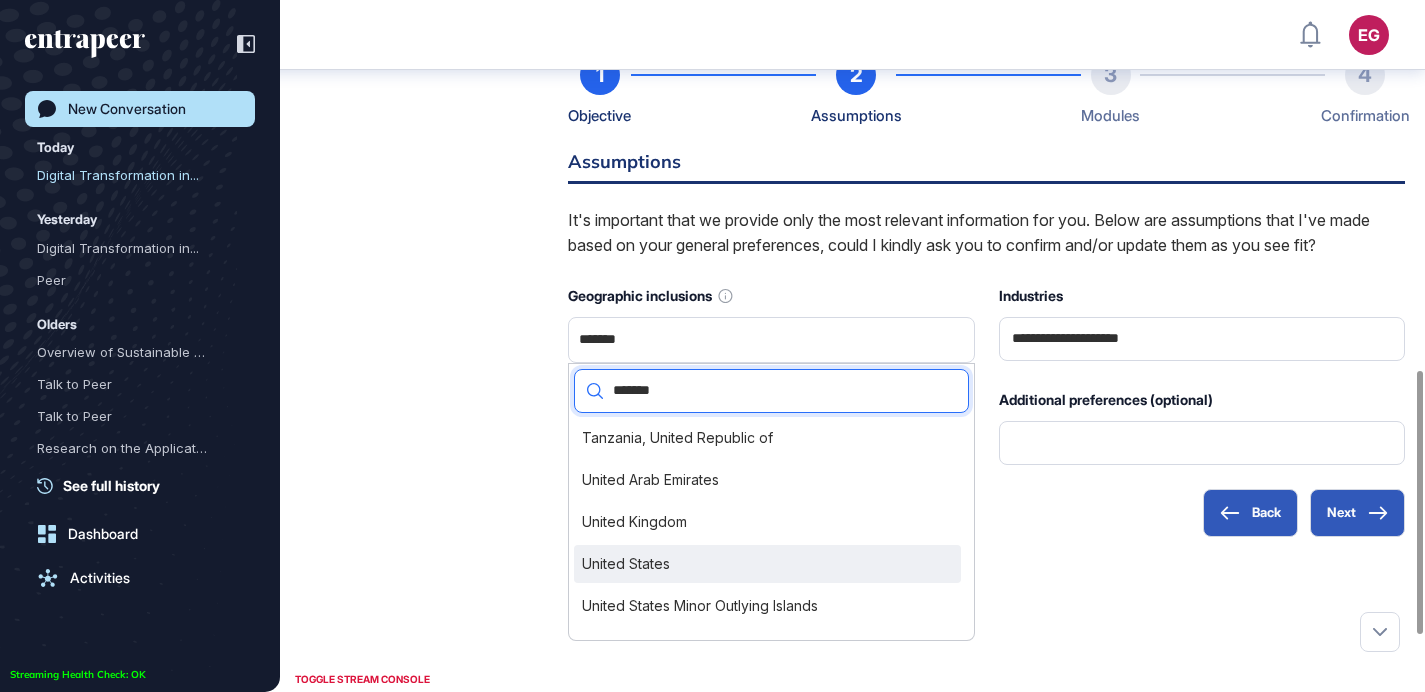 type on "******" 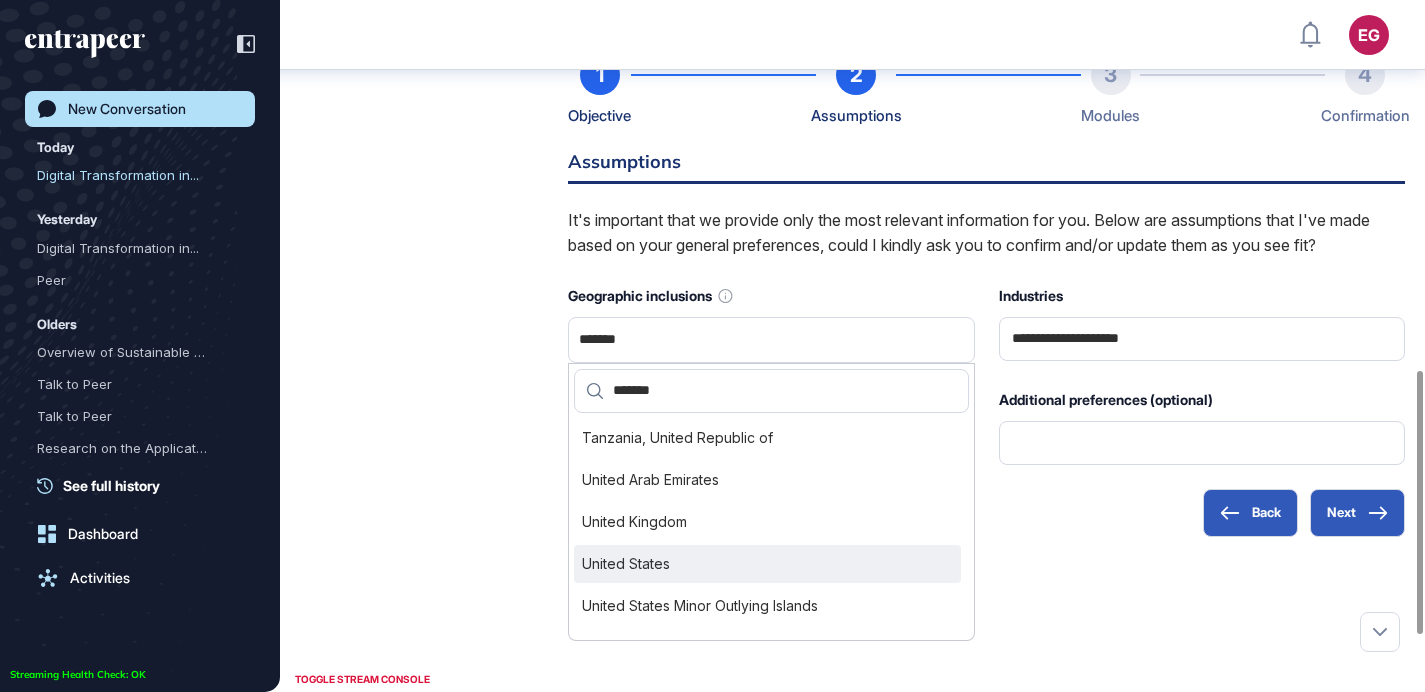 click on "United States" 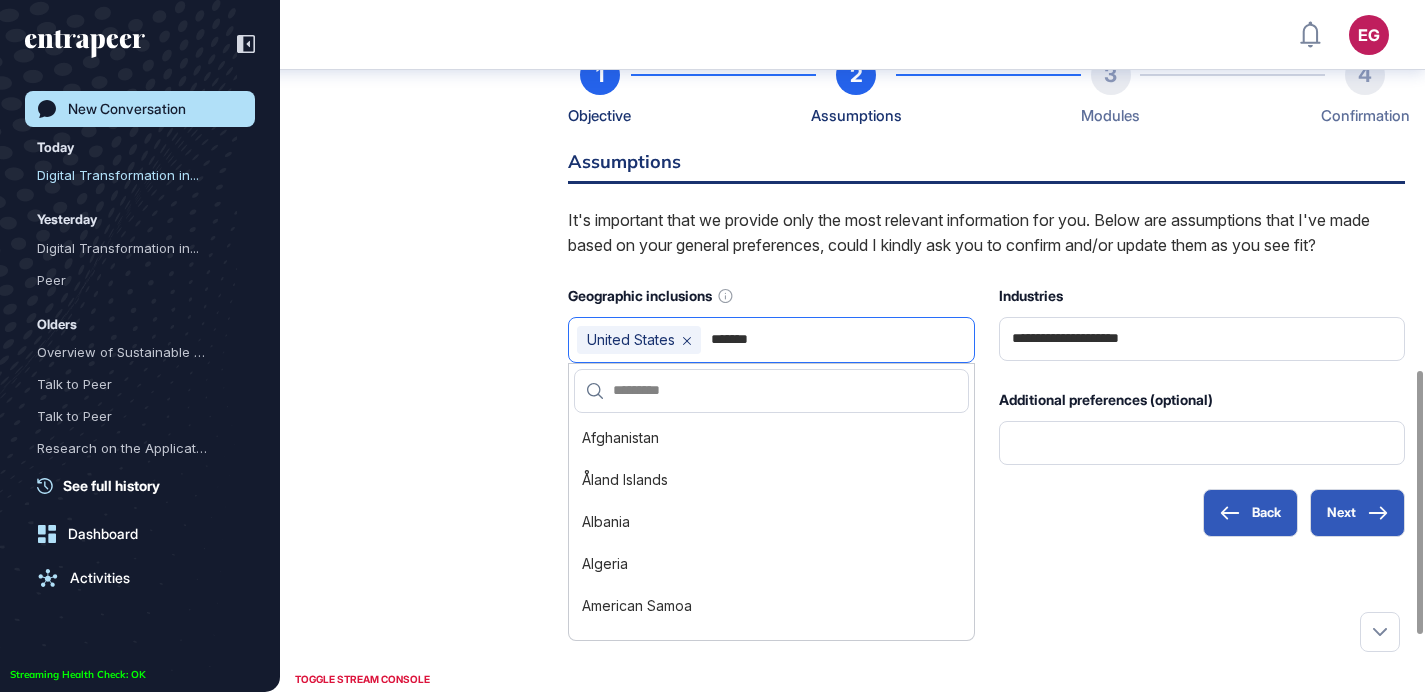 click on "*******" 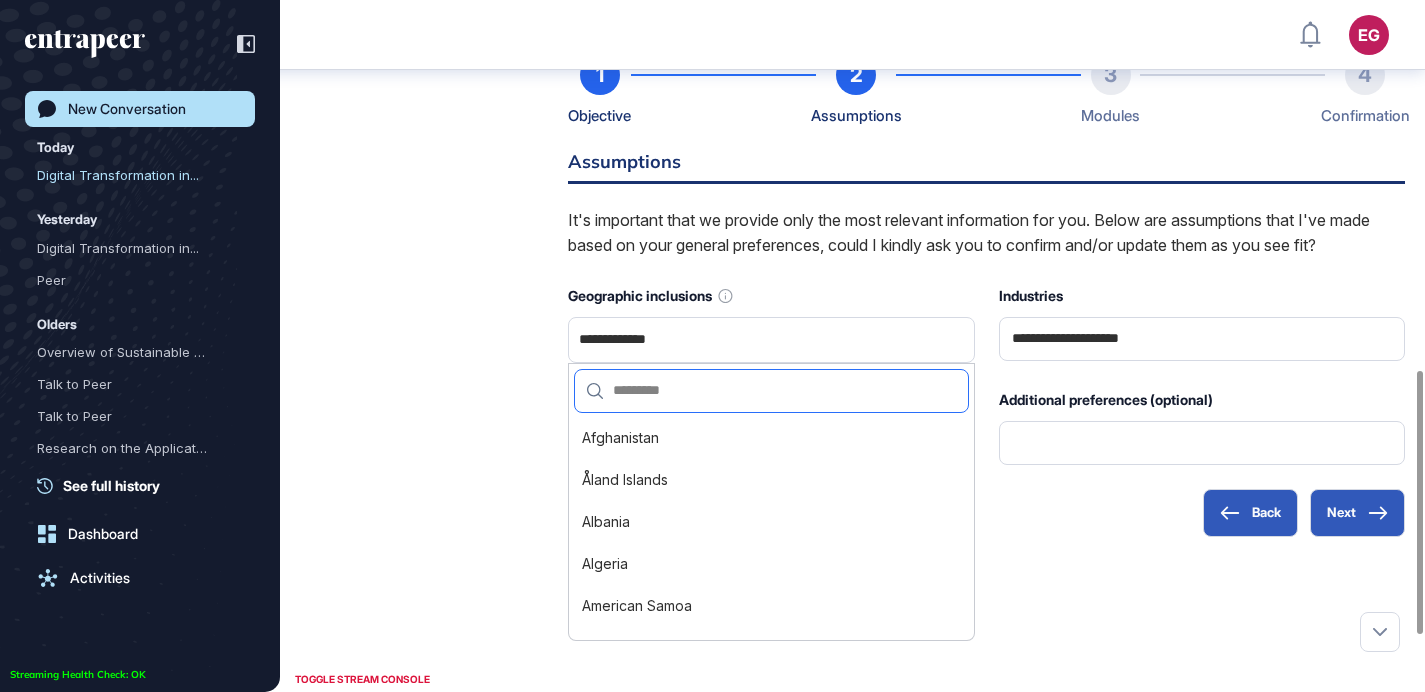 type on "**********" 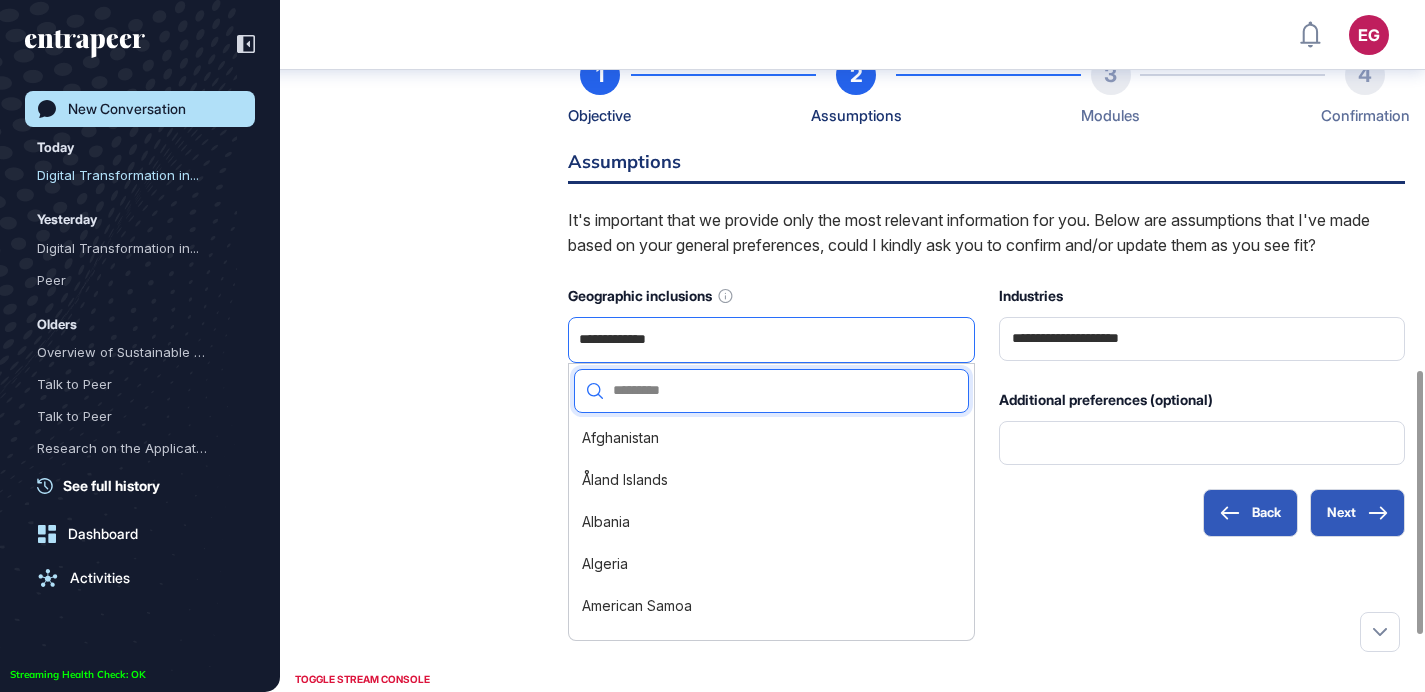 click on "**********" at bounding box center [771, 340] 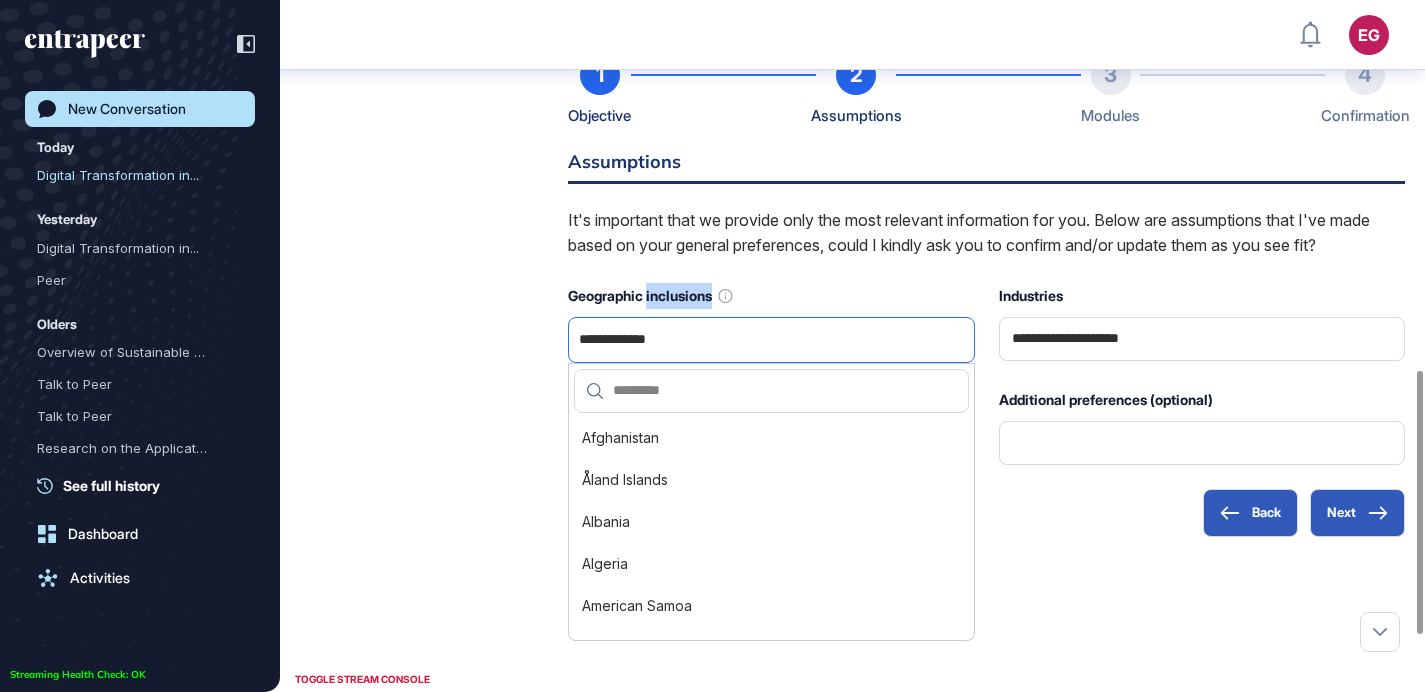 click on "**********" at bounding box center (771, 340) 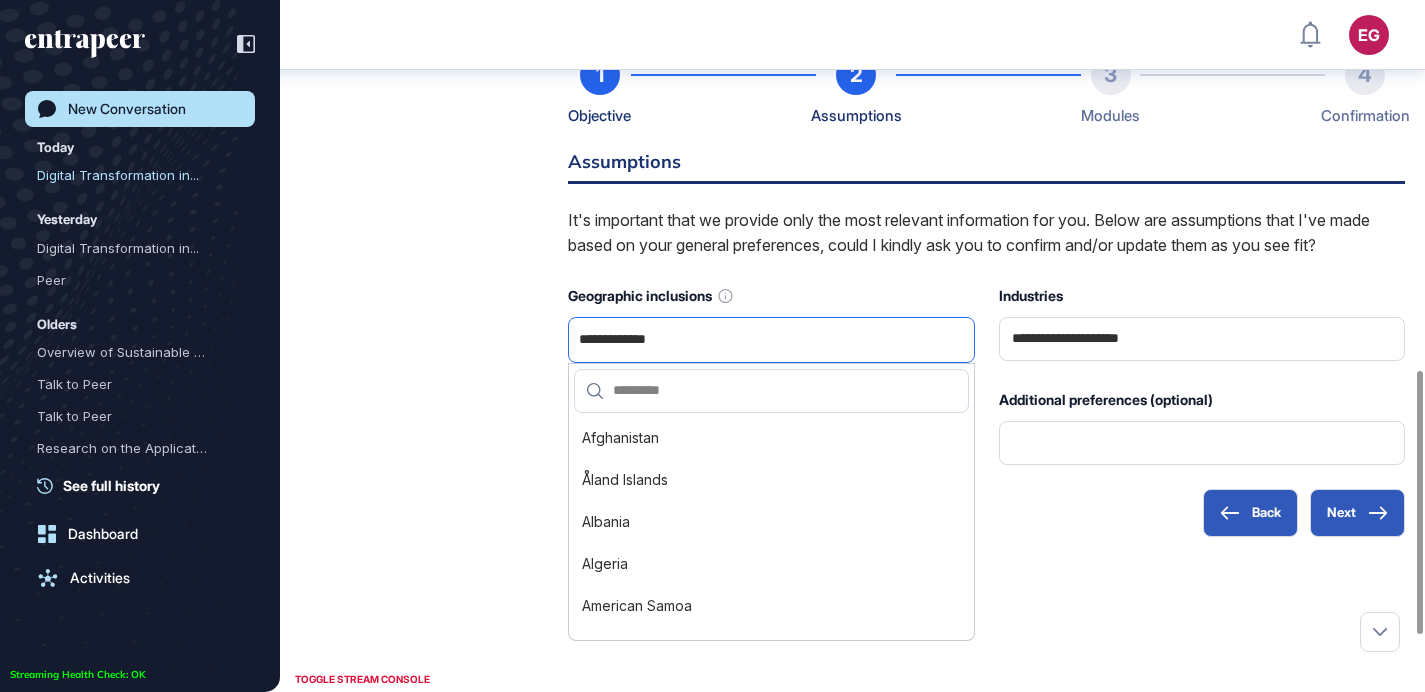 click on "**********" at bounding box center (771, 340) 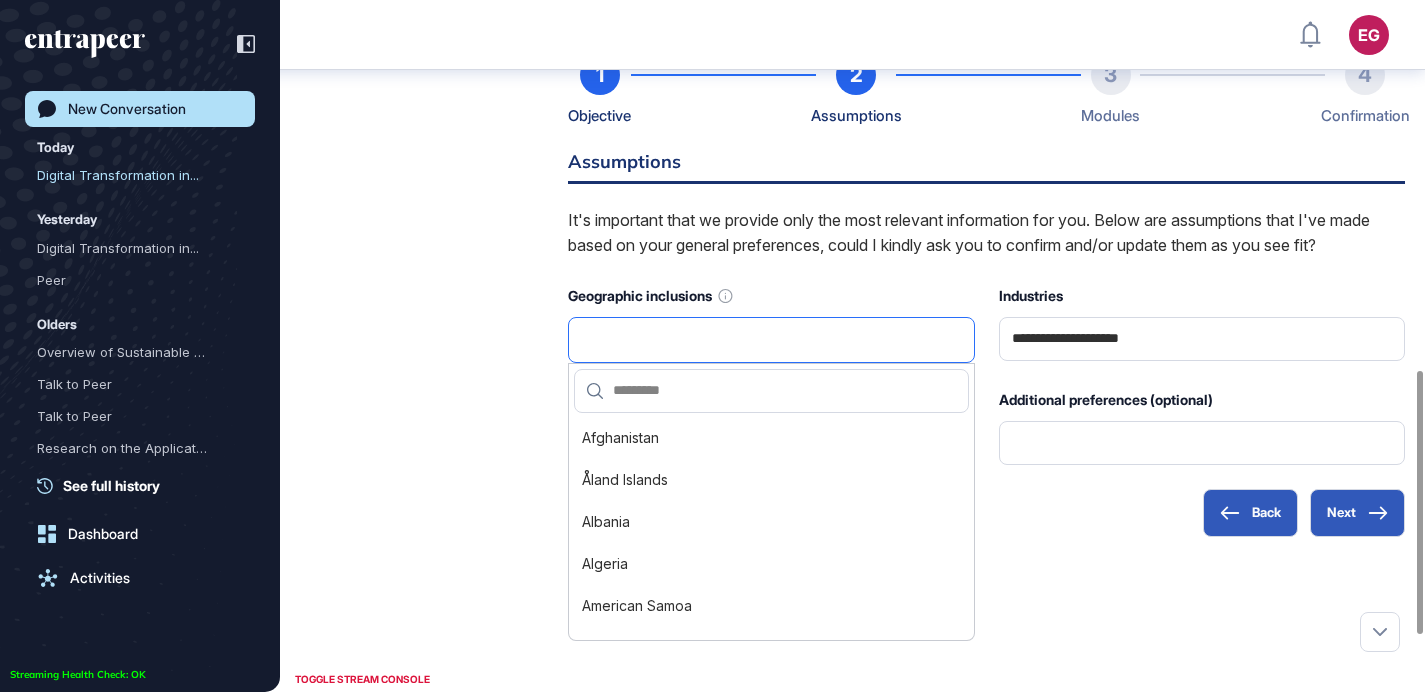 click at bounding box center (771, 340) 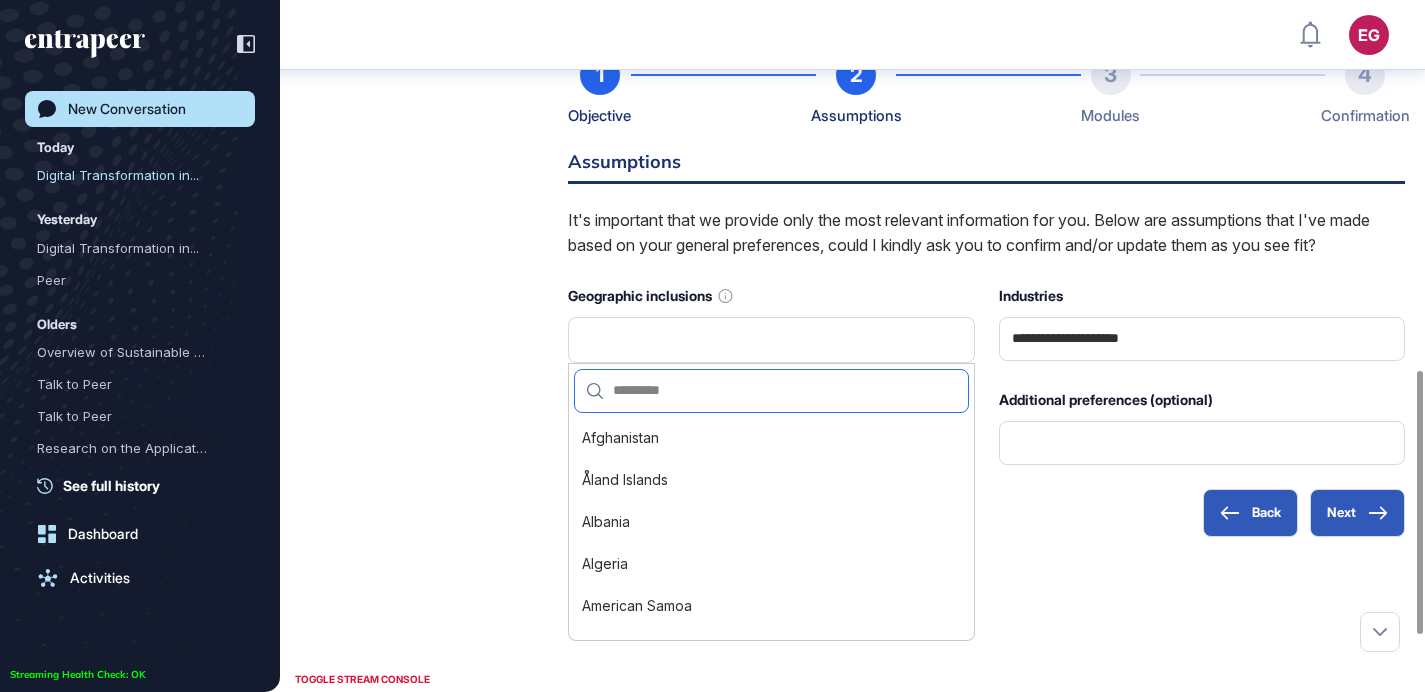 type 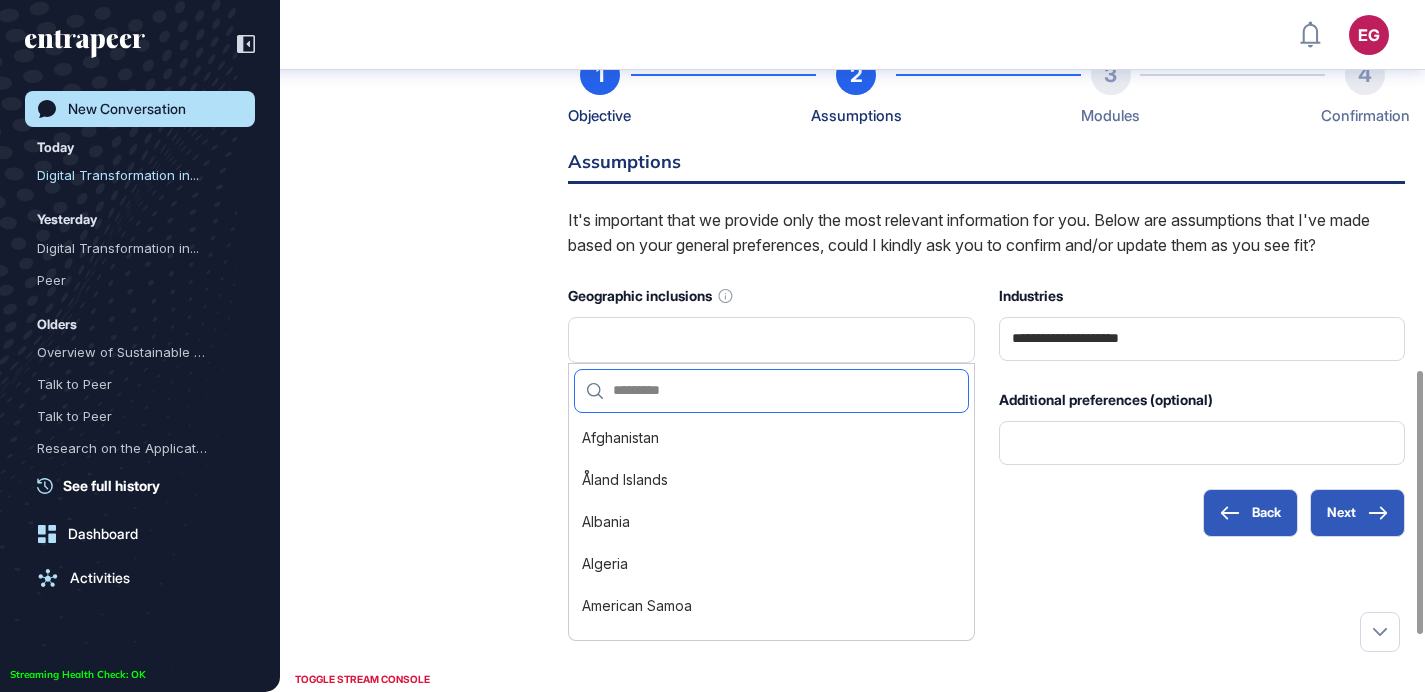 click at bounding box center (779, 391) 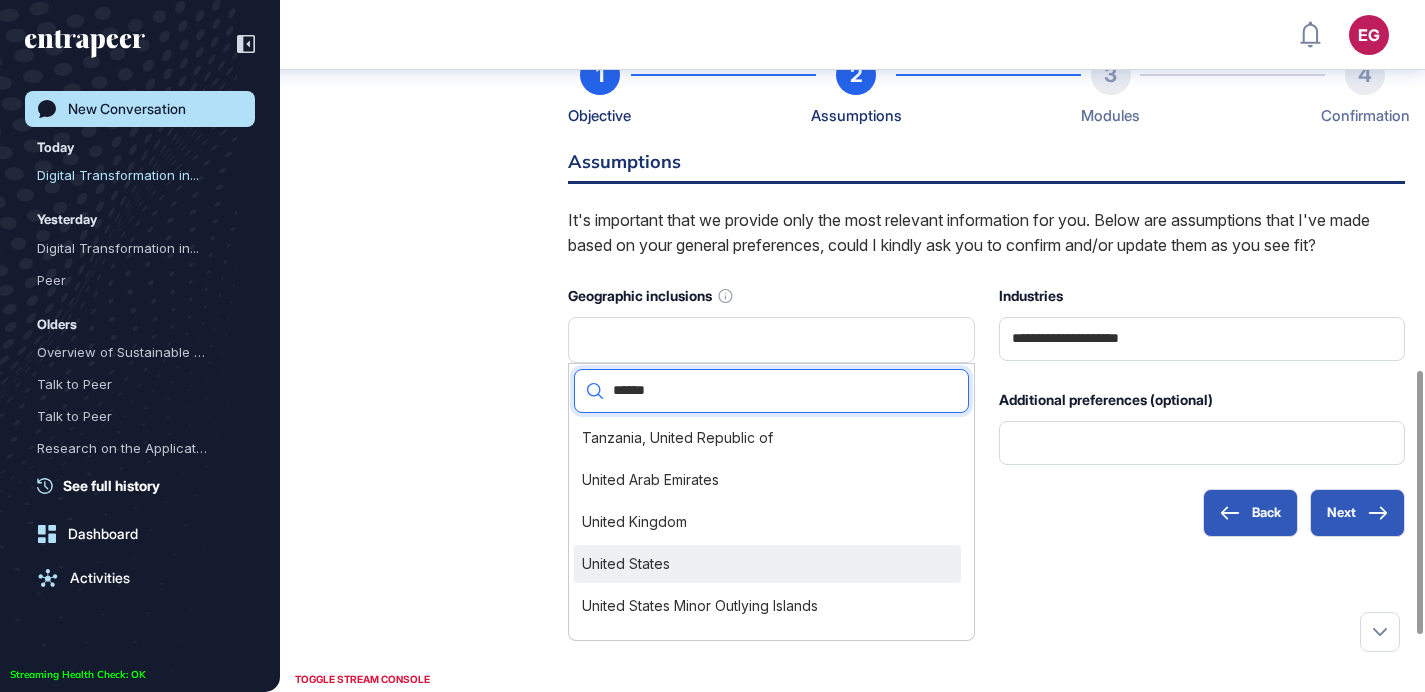 type on "******" 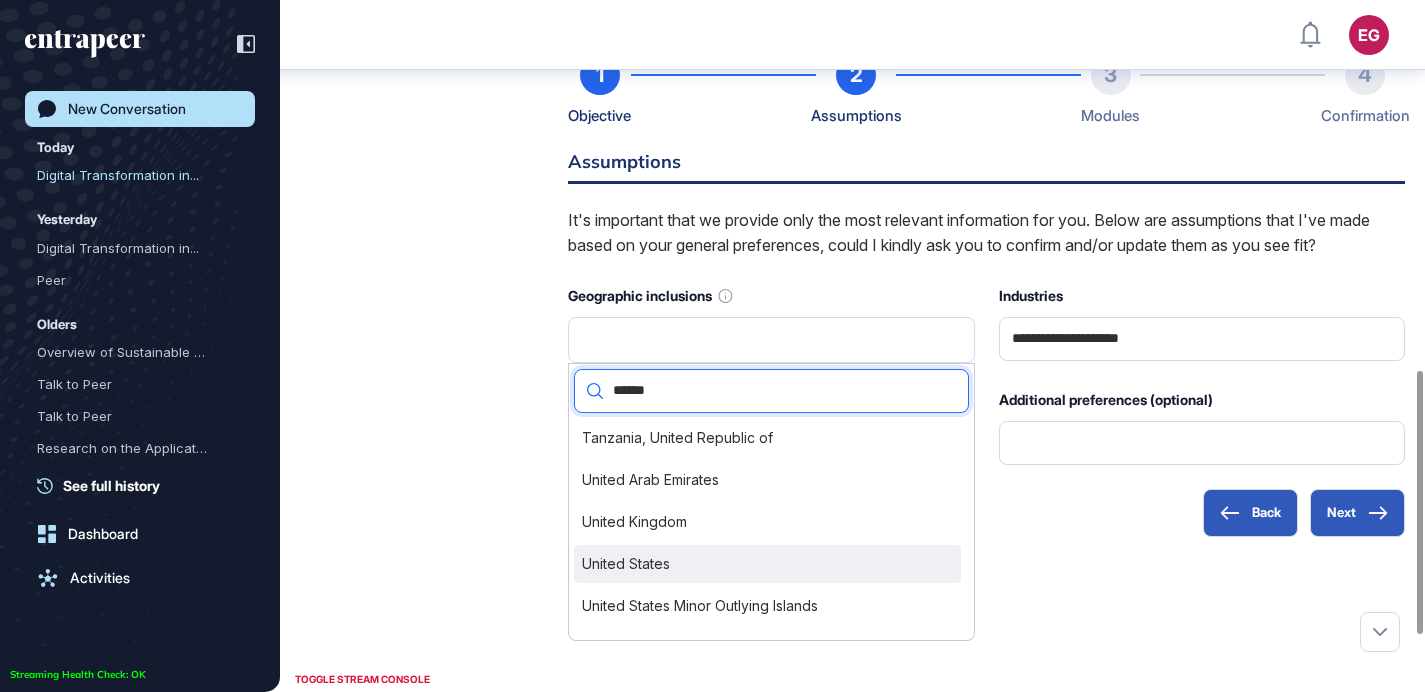 click on "United States" 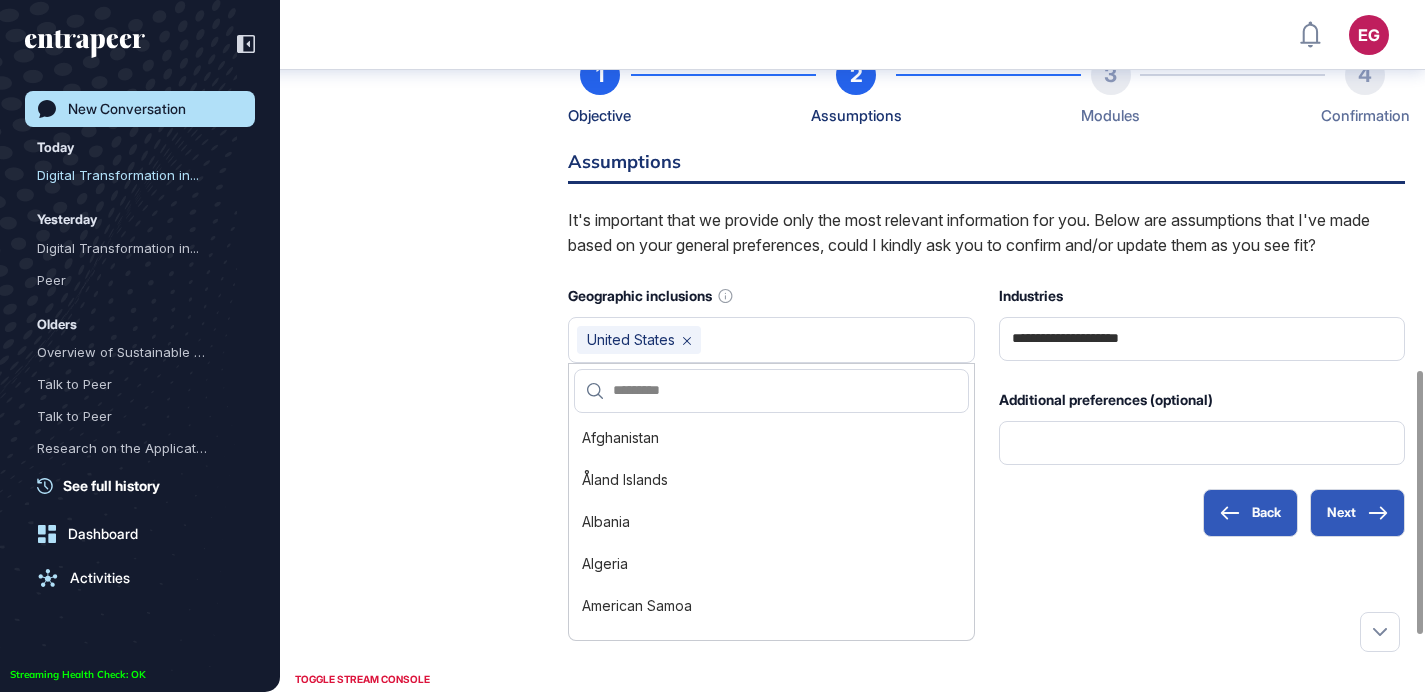 click on "Please note that during this process, you can only interact within the form. You can cancel at anytime if you change your mind by clicking the 'cancel' button. 1 Objective 2 Assumptions 3 Modules 4 Confirmation Assumptions It's important that we provide only the most relevant information for you. Below are assumptions that I've made based on your general preferences, could I kindly ask you to confirm and/or update them as you see fit? Geographic inclusions United States Afghanistan Åland Islands Albania Algeria American Samoa AndorrA Angola Anguilla Antarctica Antigua and Barbuda Argentina Armenia Aruba Australia Austria Azerbaijan Bahamas Bahrain Bangladesh Barbados Belarus Belgium Belize Benin Bermuda Bhutan Bolivia Bosnia and Herzegovina Botswana Bouvet Island Brazil British Indian Ocean Territory Brunei Darussalam Bulgaria Burkina Faso Burundi Cambodia Cameroon Canada Cape Verde Cayman Islands Central African Republic Chad Chile China Christmas Island Cocos (Keeling) Islands Colombia Comoros Congo Cuba *" 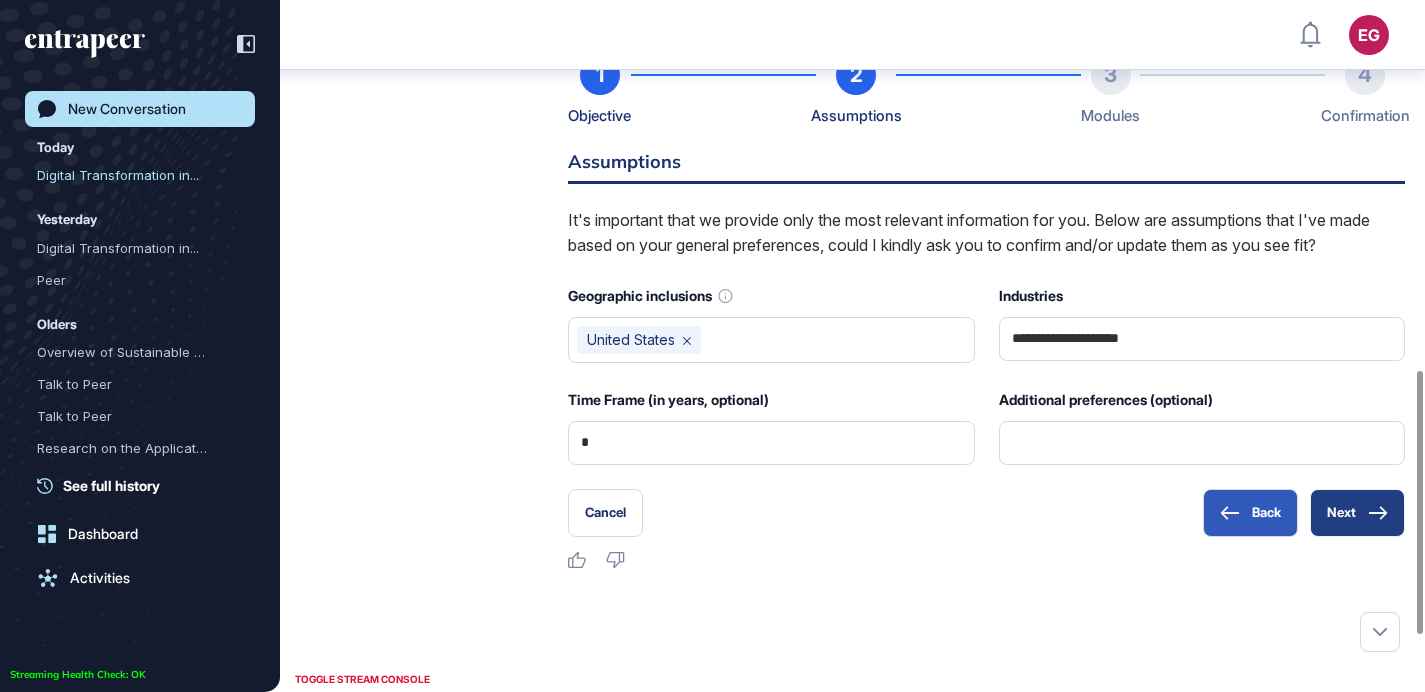 click on "Next" at bounding box center (1357, 513) 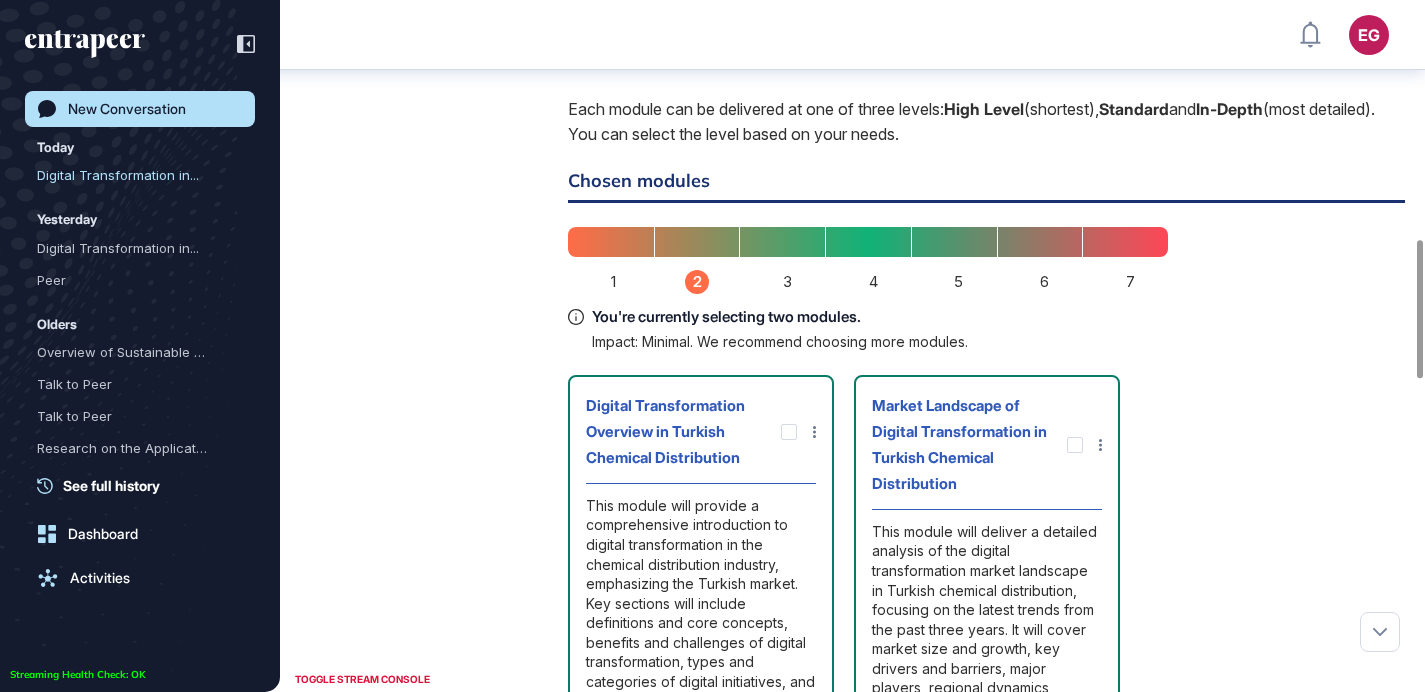 scroll, scrollTop: 1202, scrollLeft: 0, axis: vertical 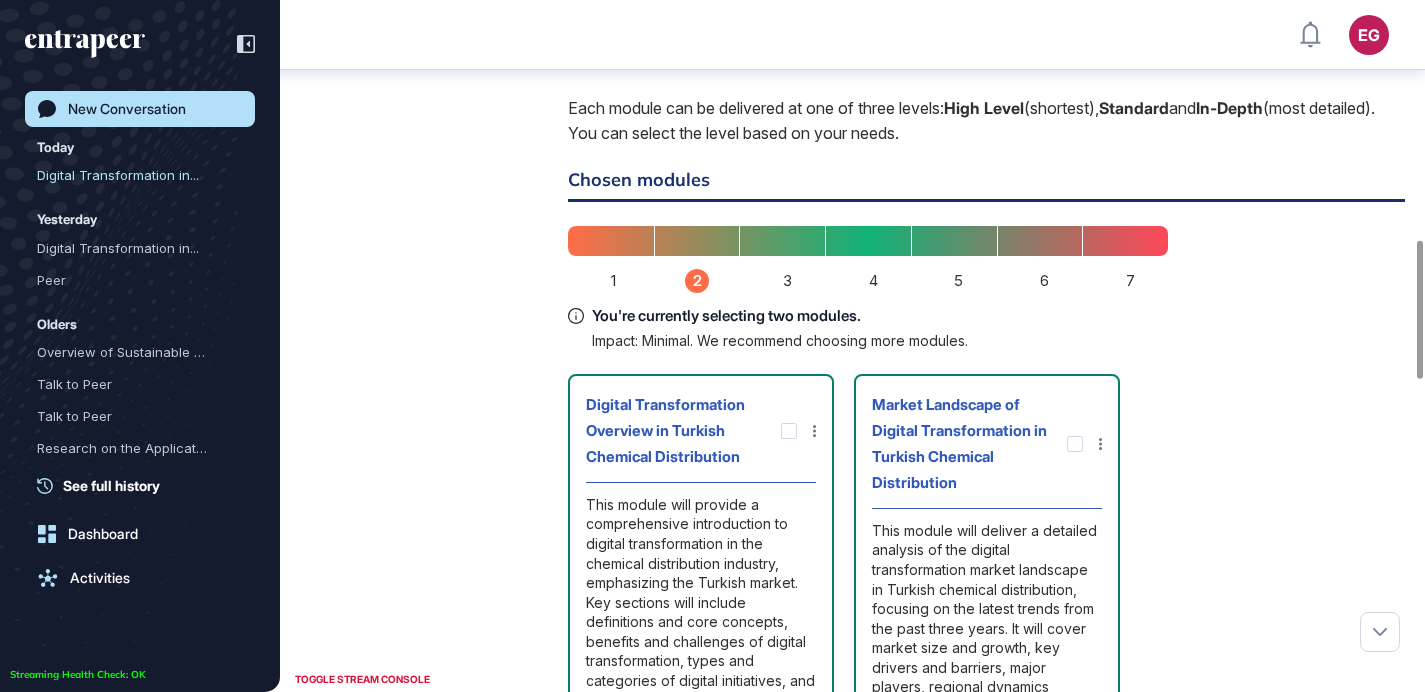 click on "1 2 3 4 5 6 7 You're currently selecting two modules. Impact: Minimal. We recommend choosing more modules." 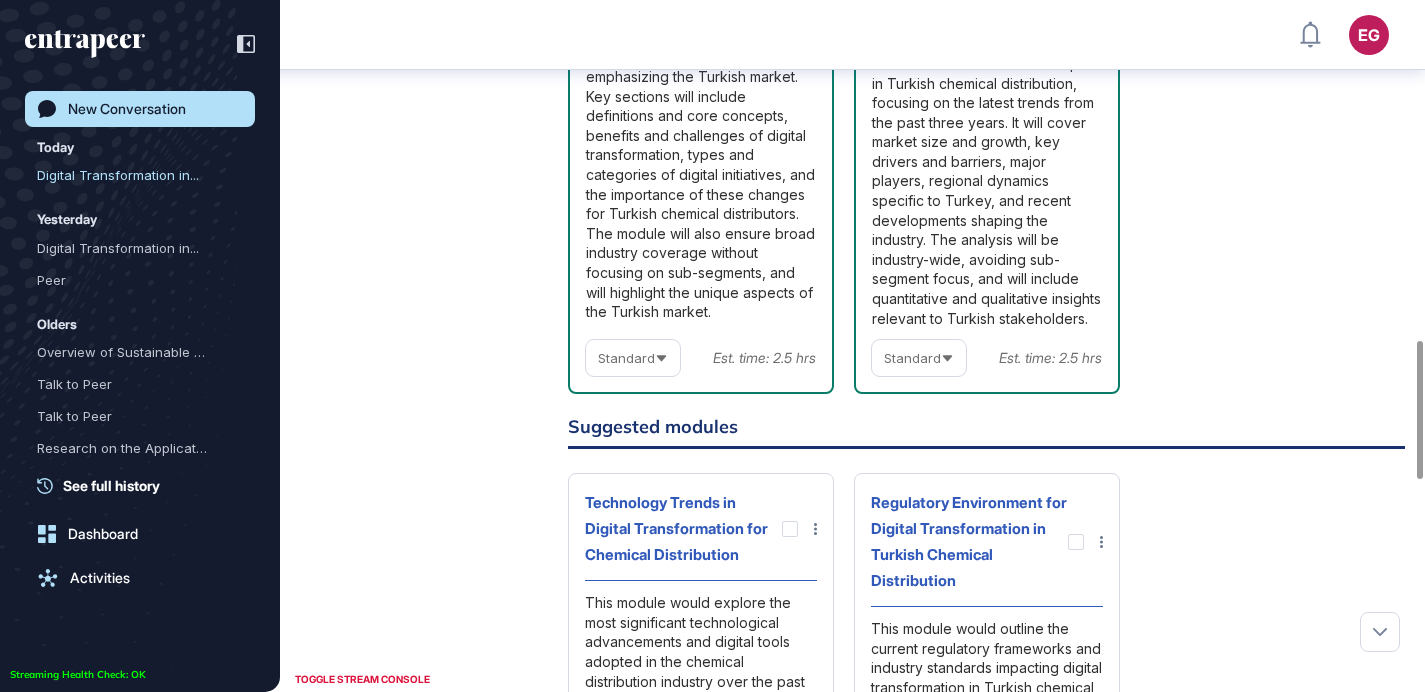 scroll, scrollTop: 1710, scrollLeft: 0, axis: vertical 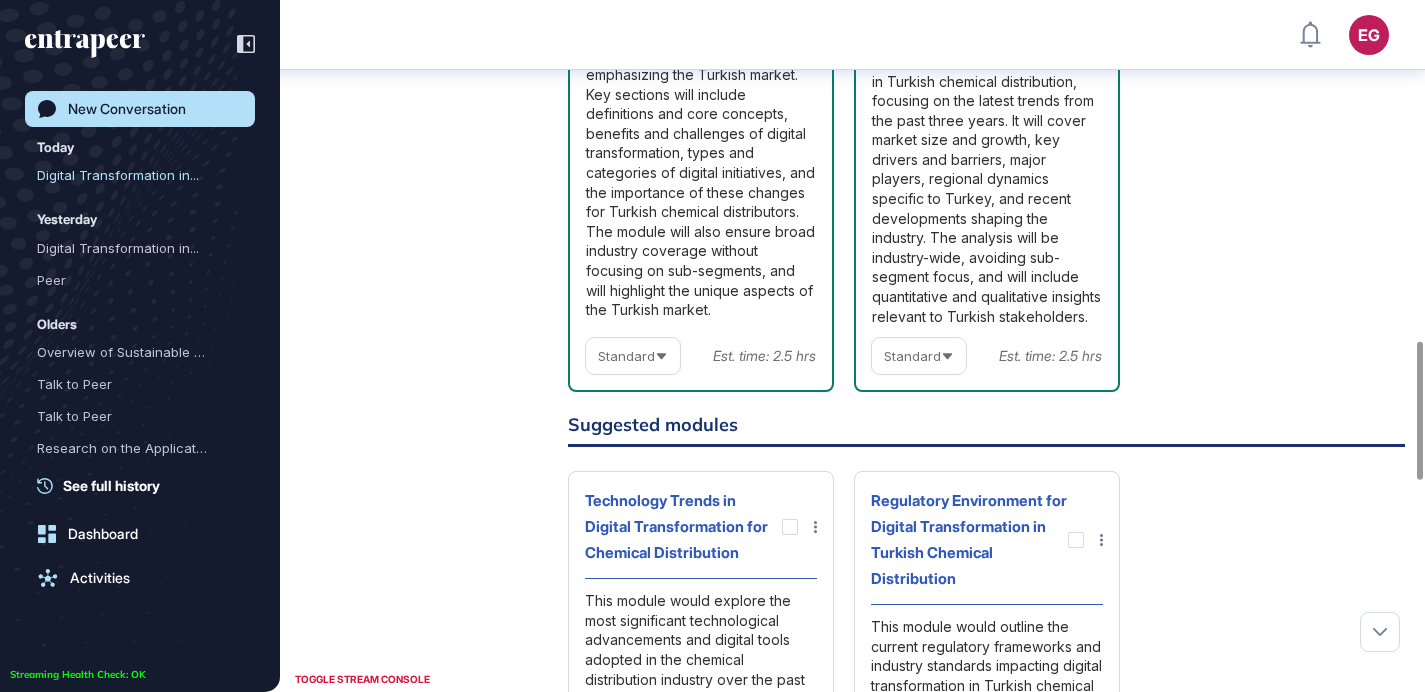 click on "Standard" 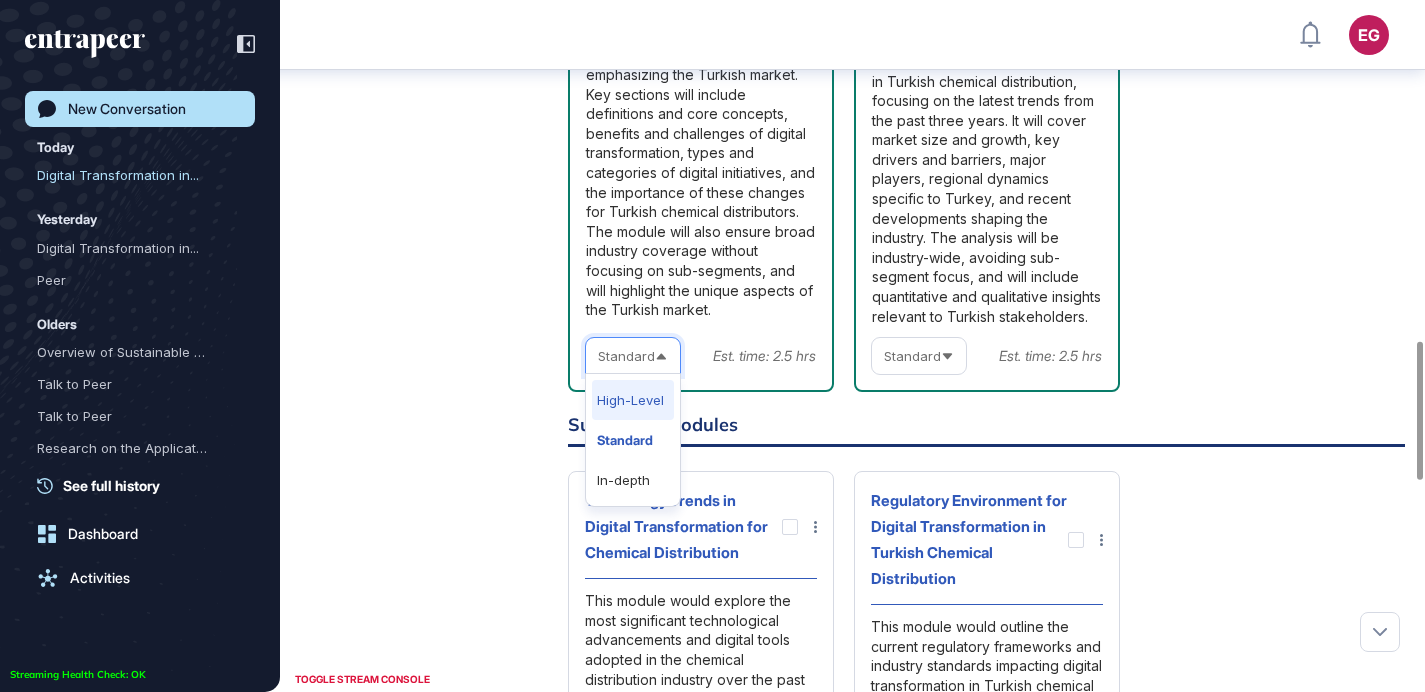 click on "High-Level" 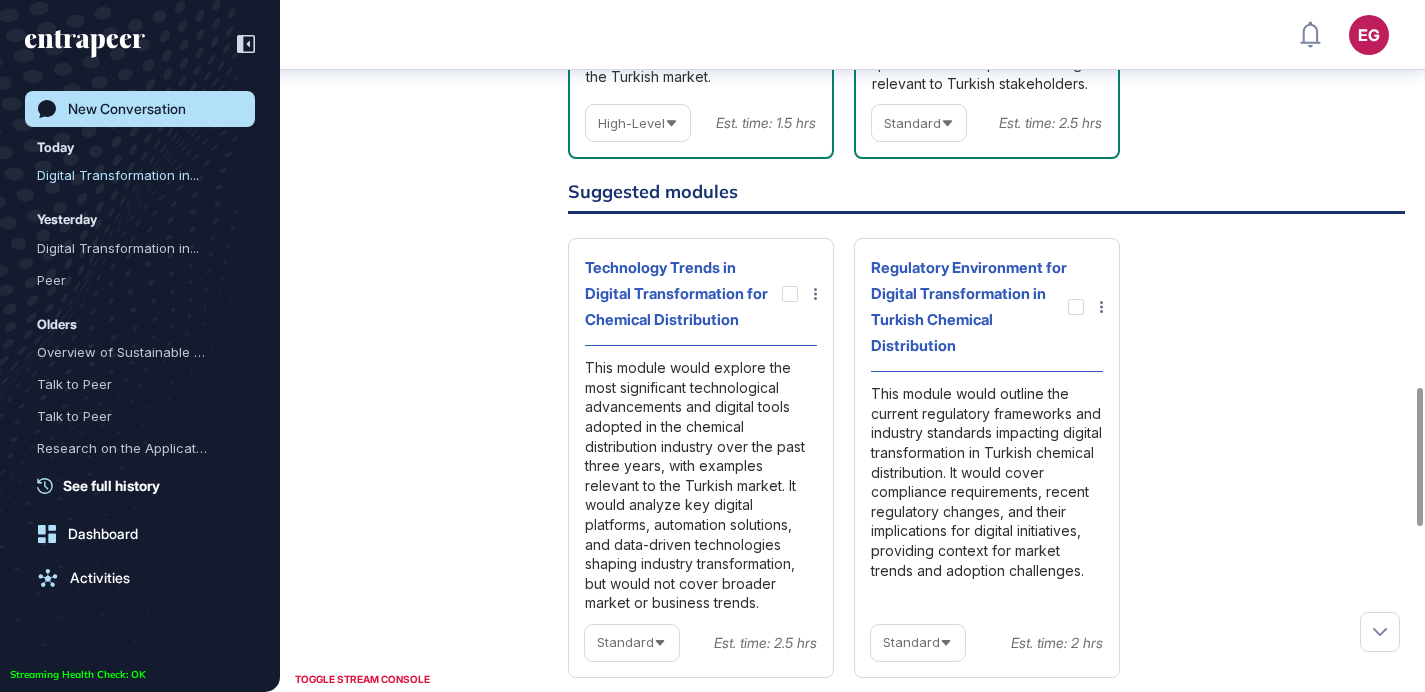 scroll, scrollTop: 1963, scrollLeft: 0, axis: vertical 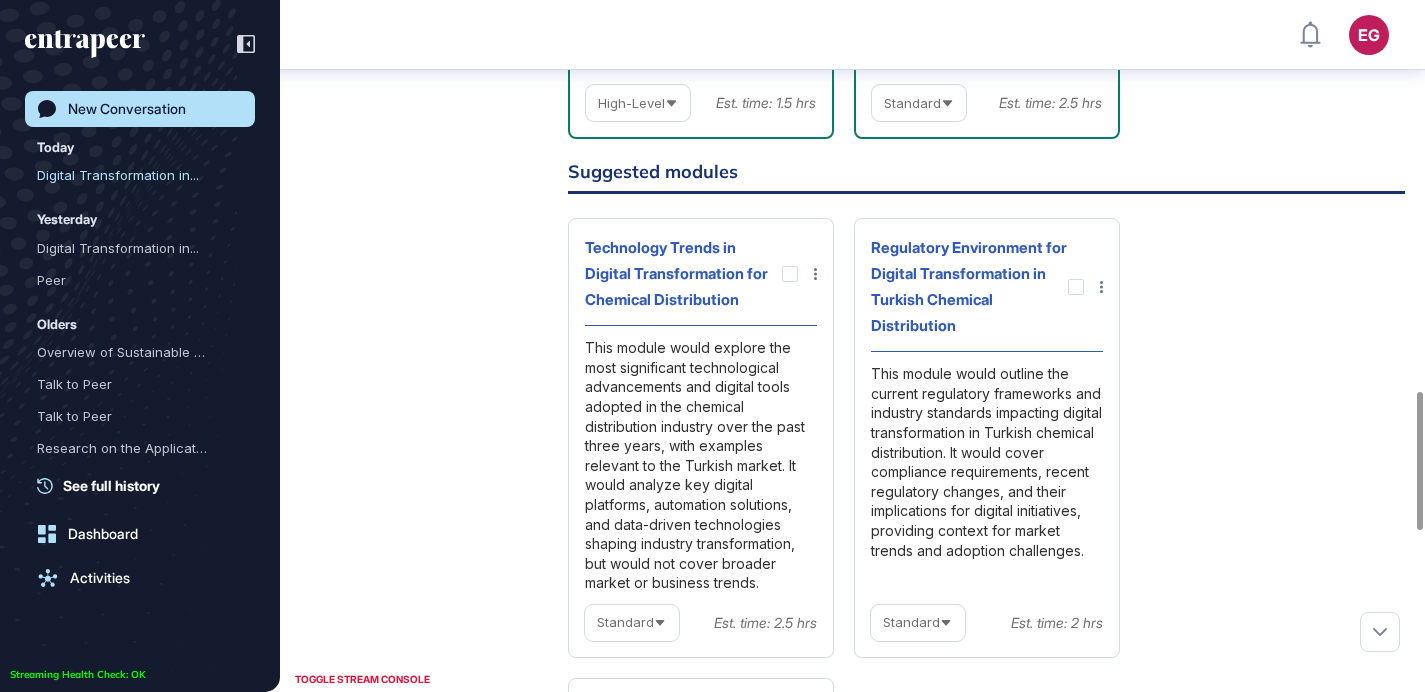click on "High-Level" at bounding box center (638, 103) 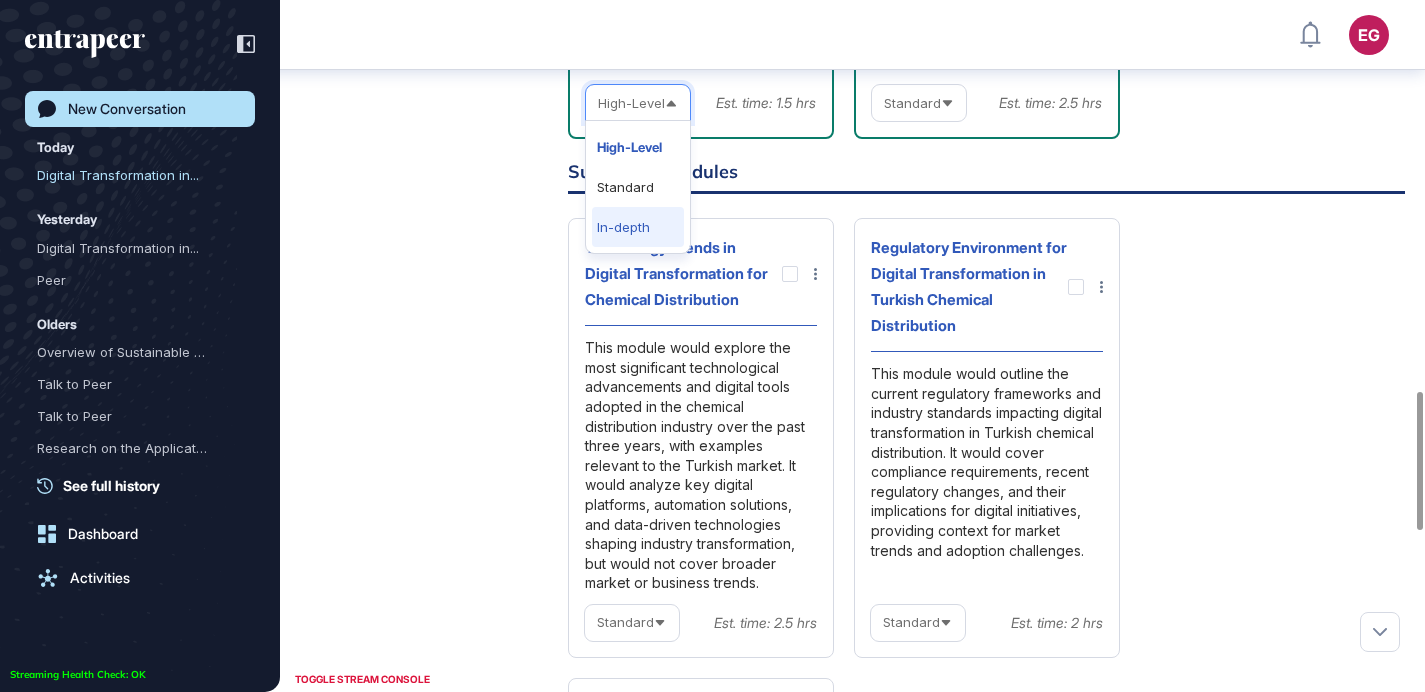 click on "In-depth" 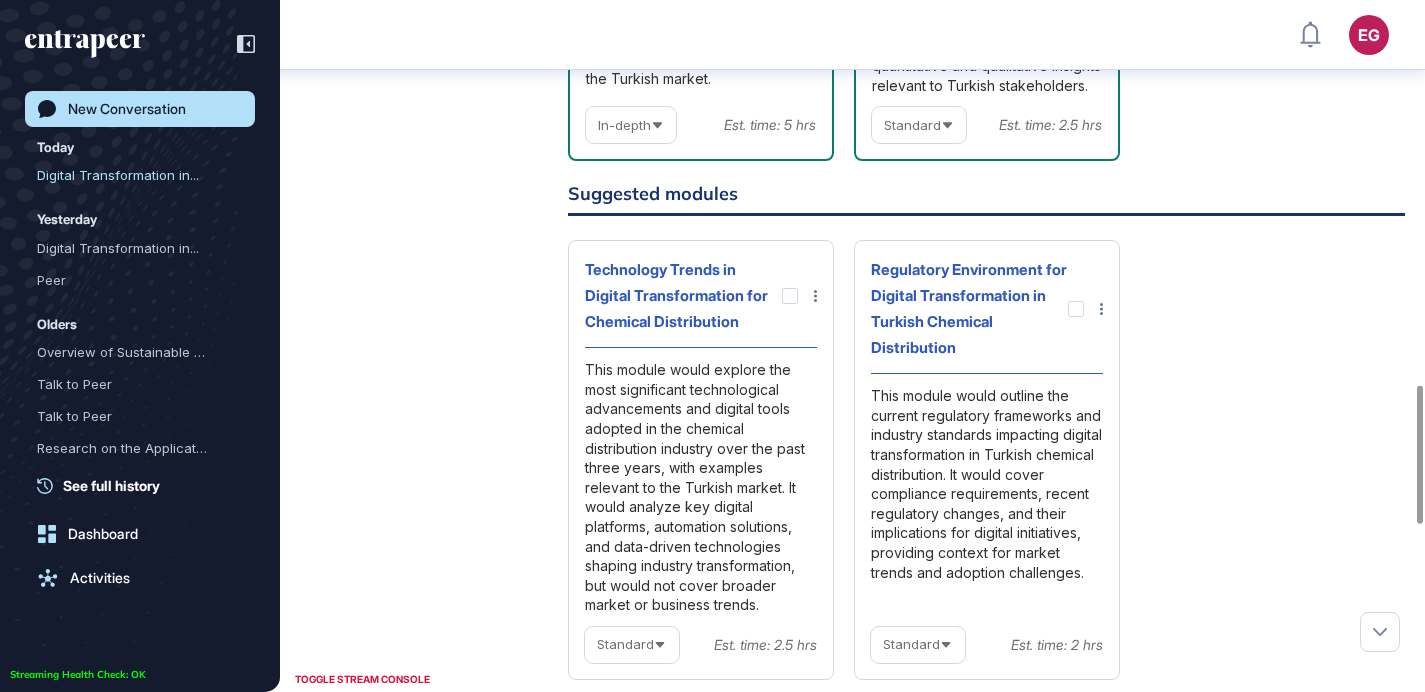 scroll, scrollTop: 1932, scrollLeft: 0, axis: vertical 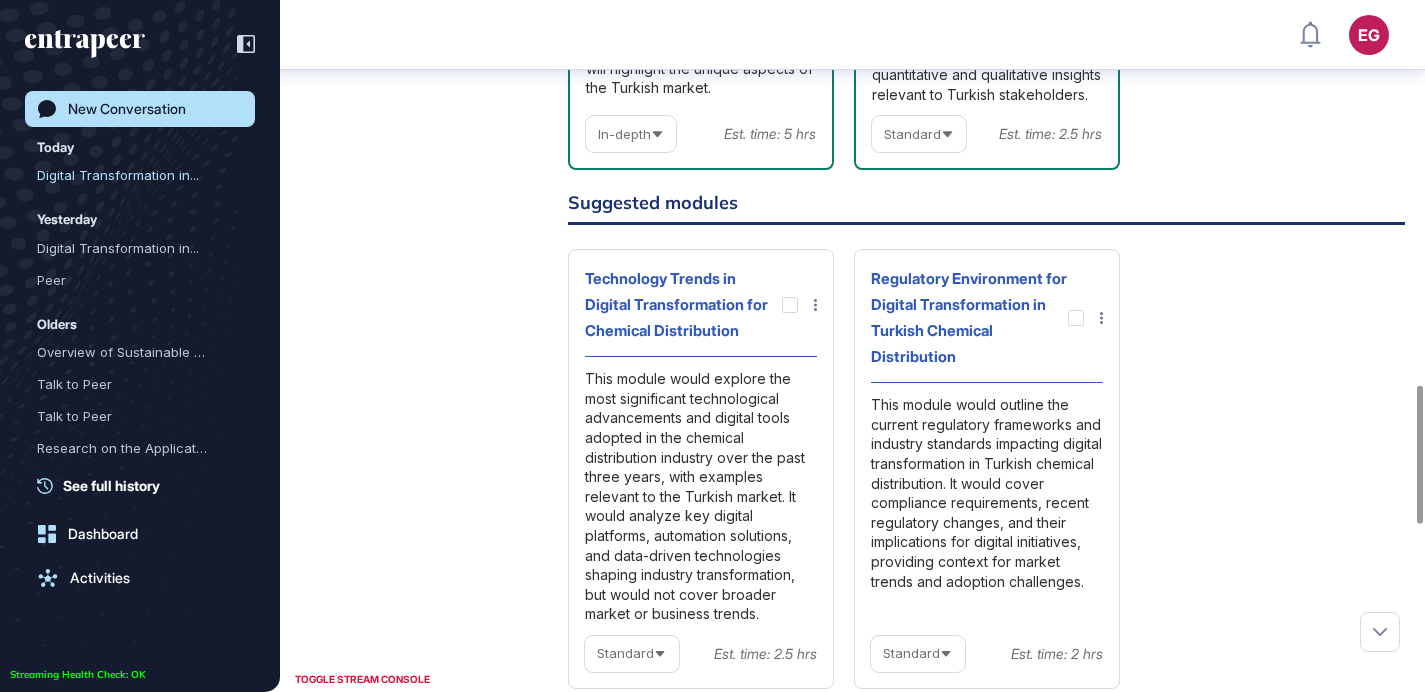 click 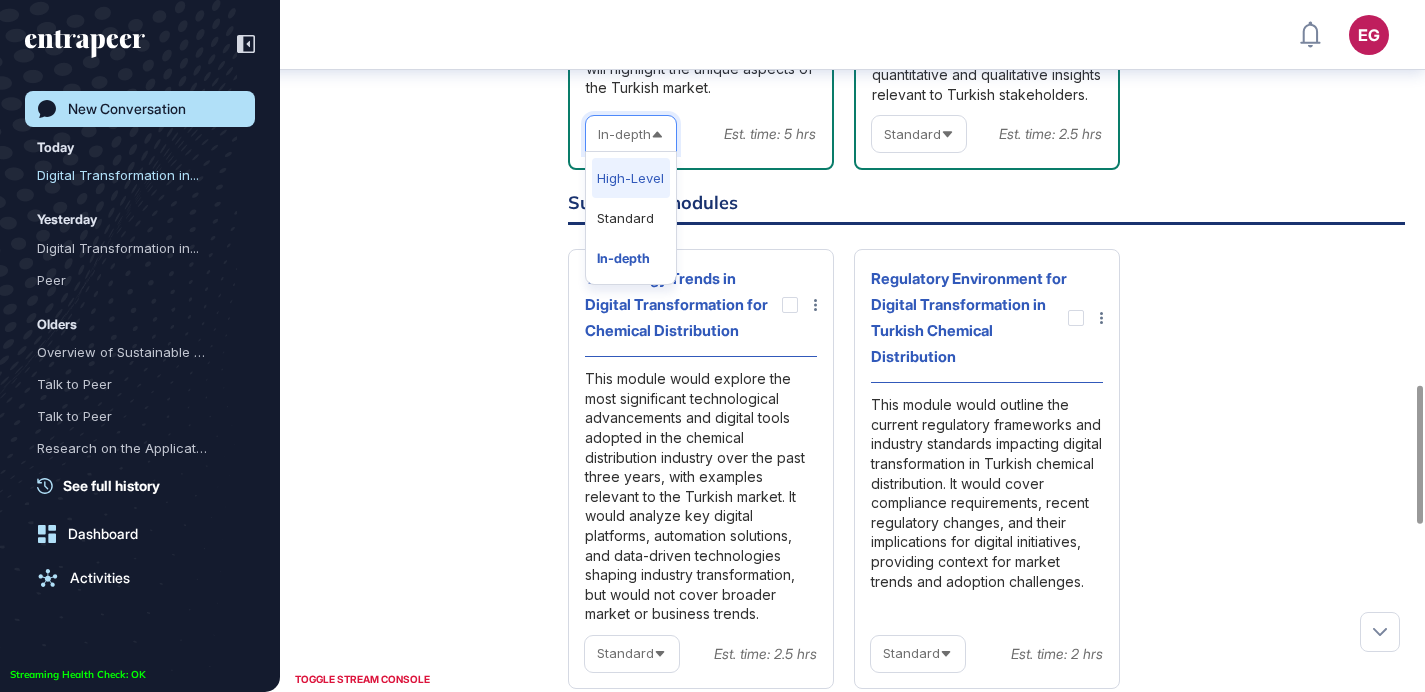 click on "High-Level" 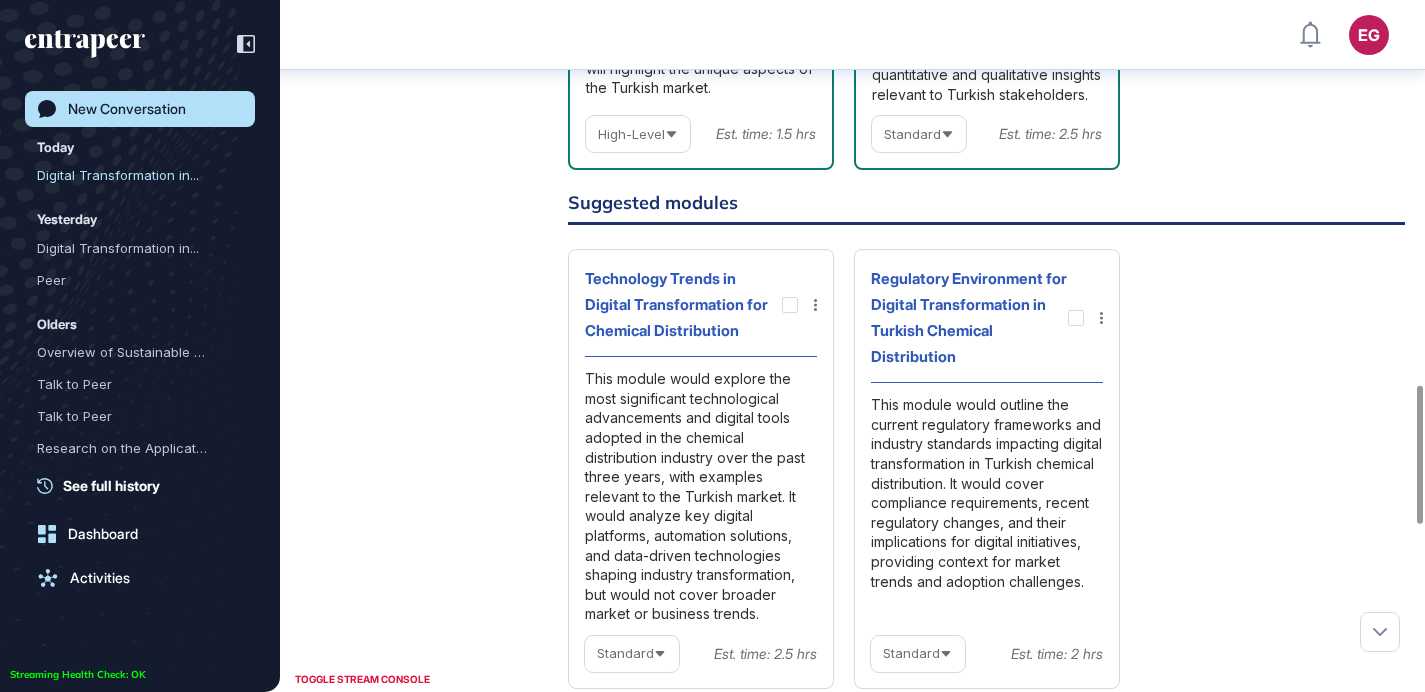 click on "Standard" 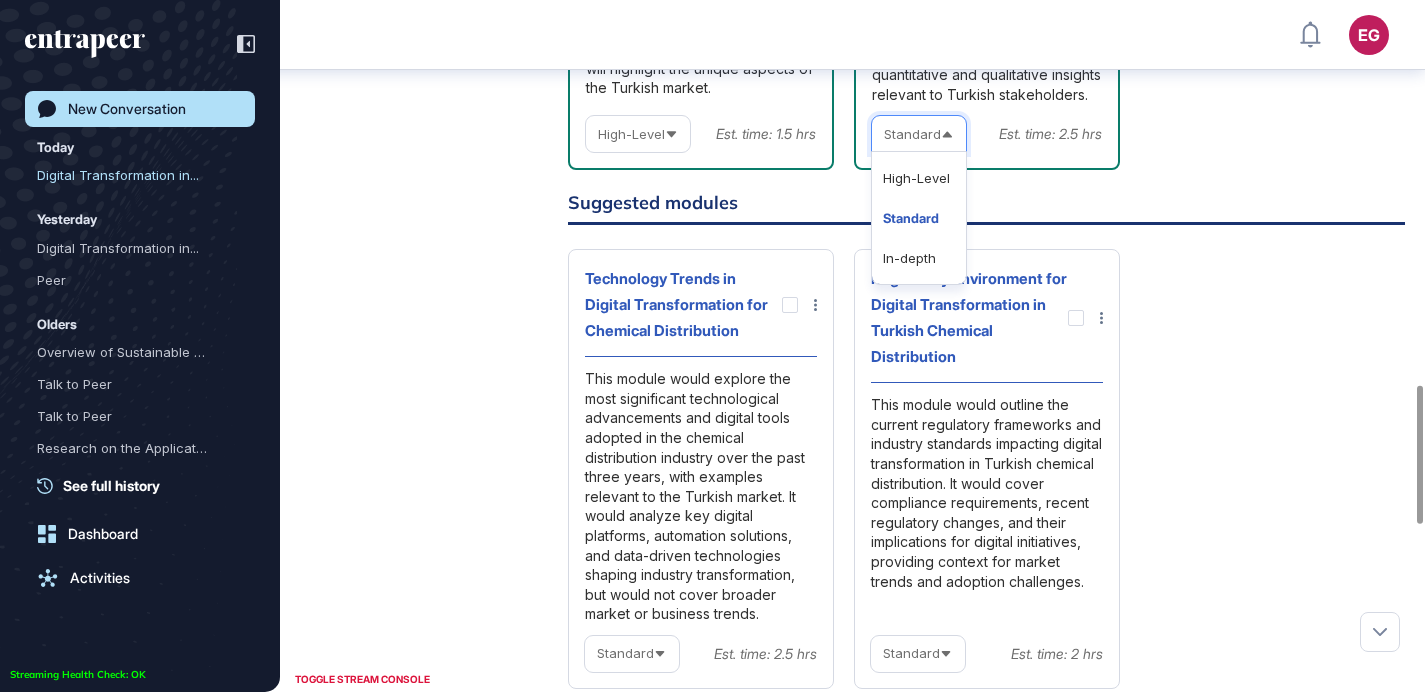 drag, startPoint x: 922, startPoint y: 197, endPoint x: 841, endPoint y: 313, distance: 141.48145 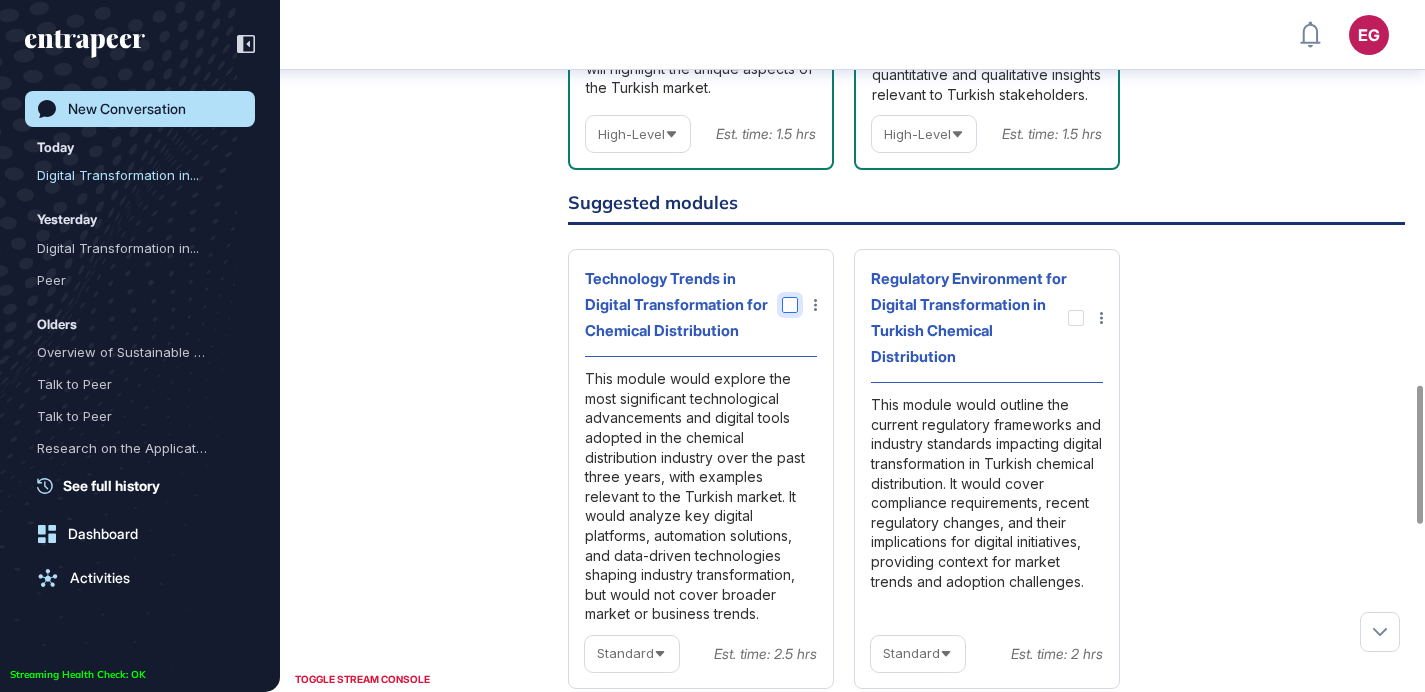click at bounding box center (790, 305) 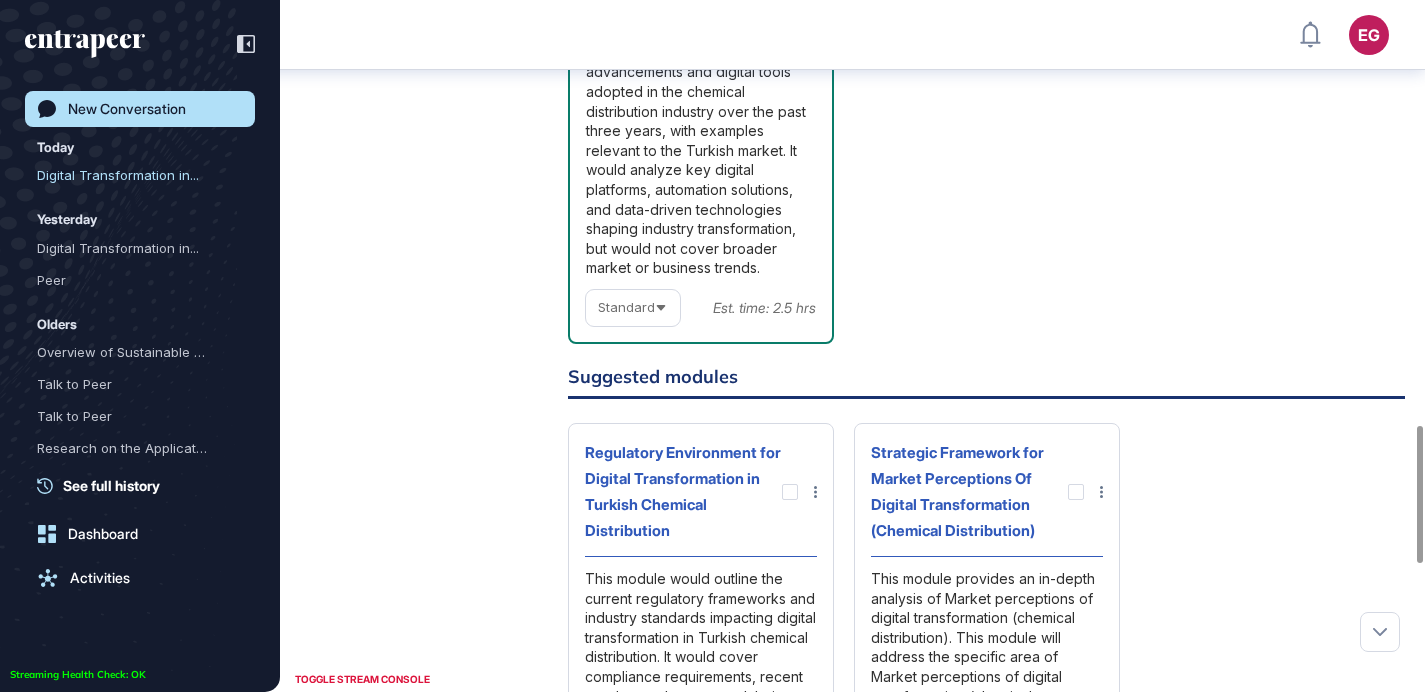 scroll, scrollTop: 2351, scrollLeft: 0, axis: vertical 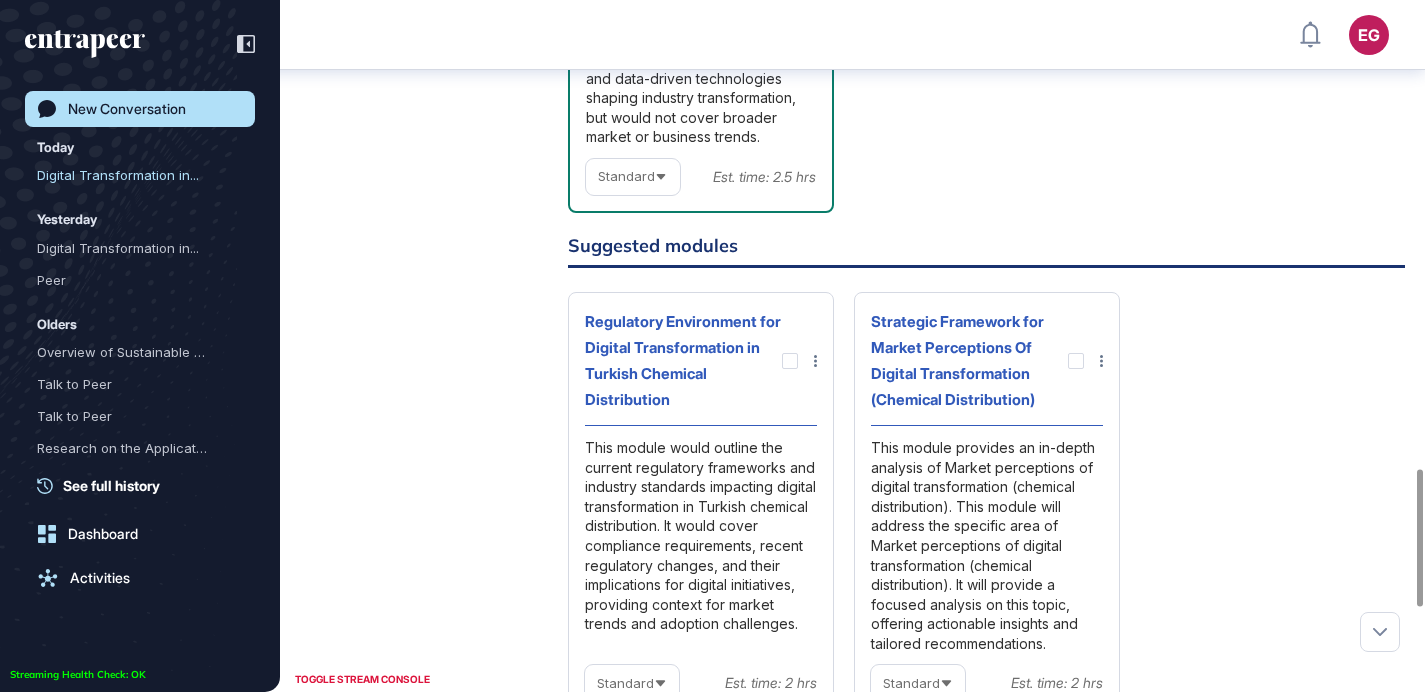 click on "Standard" 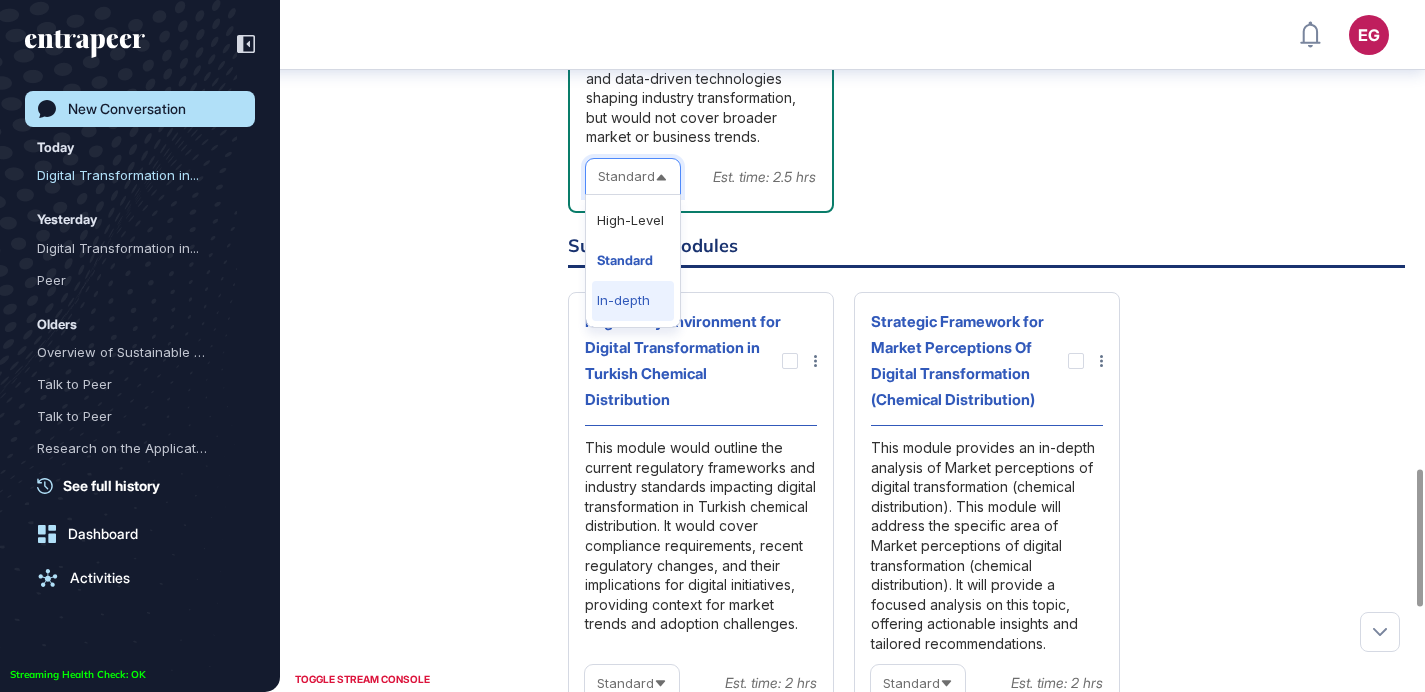 click on "In-depth" 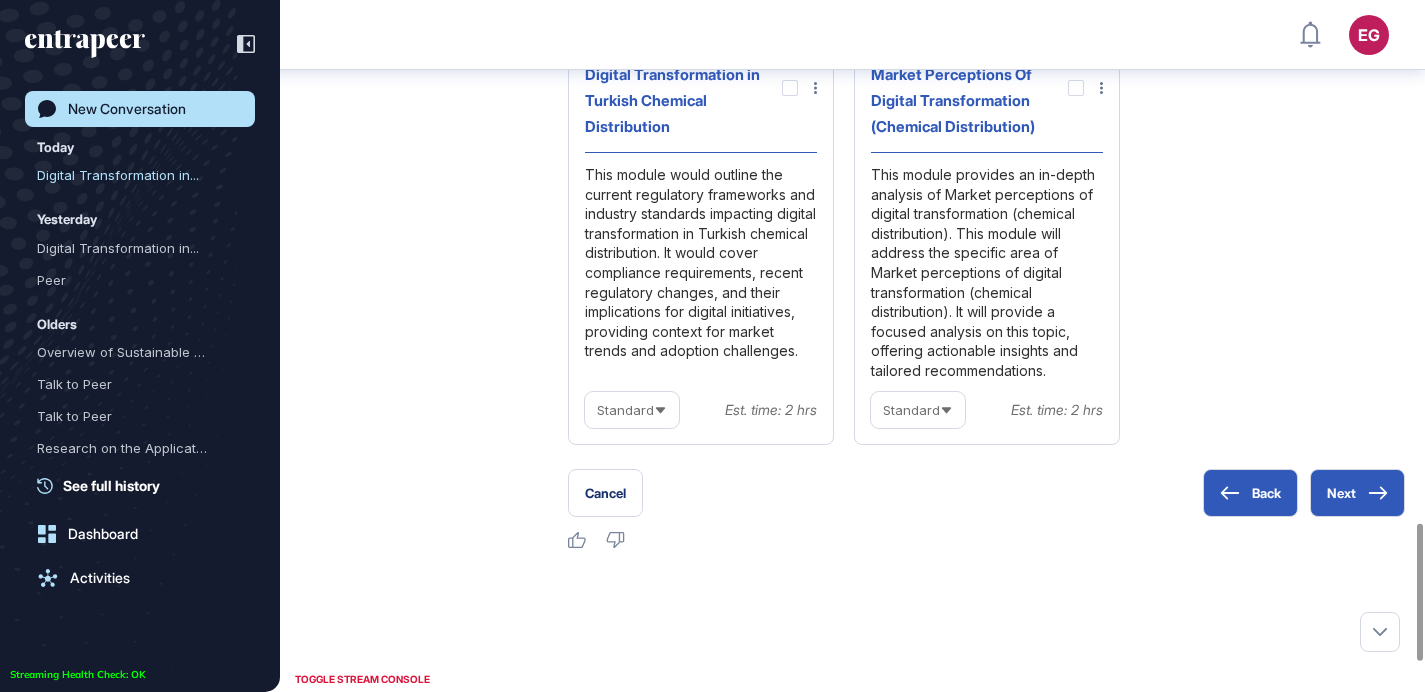 scroll, scrollTop: 2632, scrollLeft: 0, axis: vertical 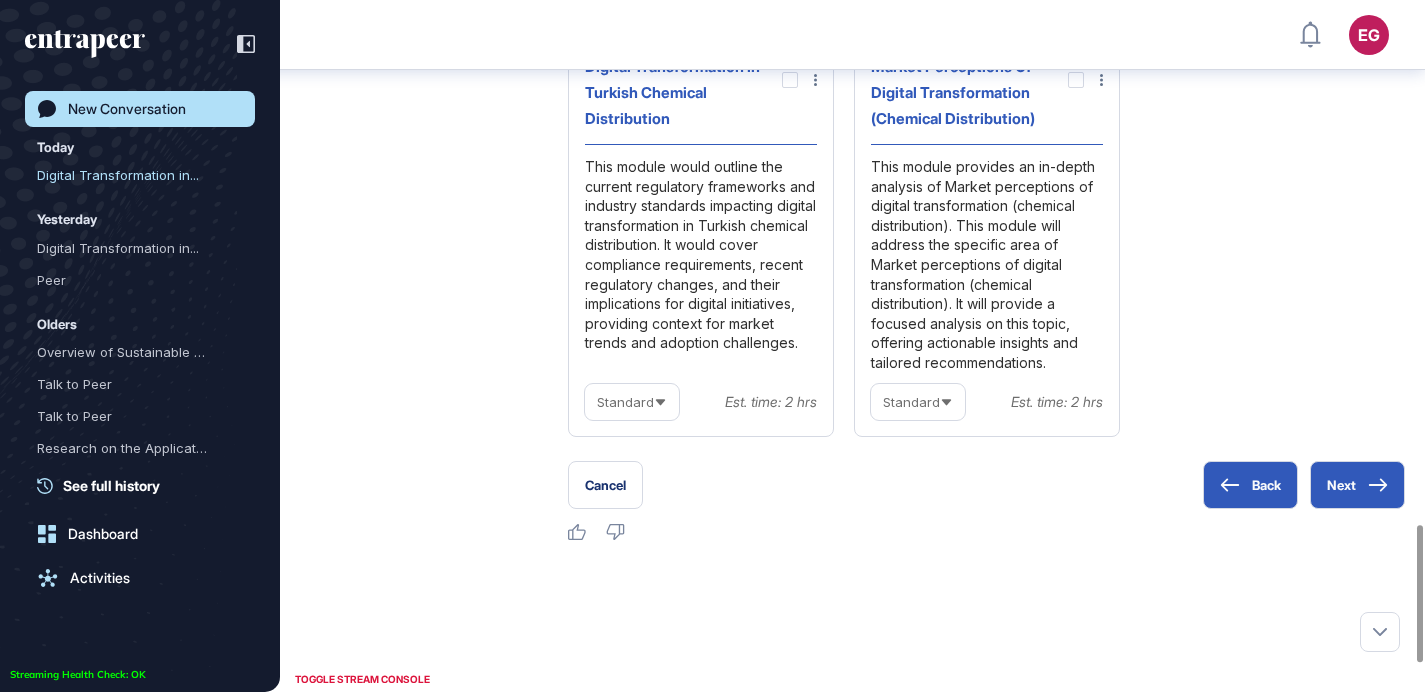 click on "Standard" at bounding box center (918, 402) 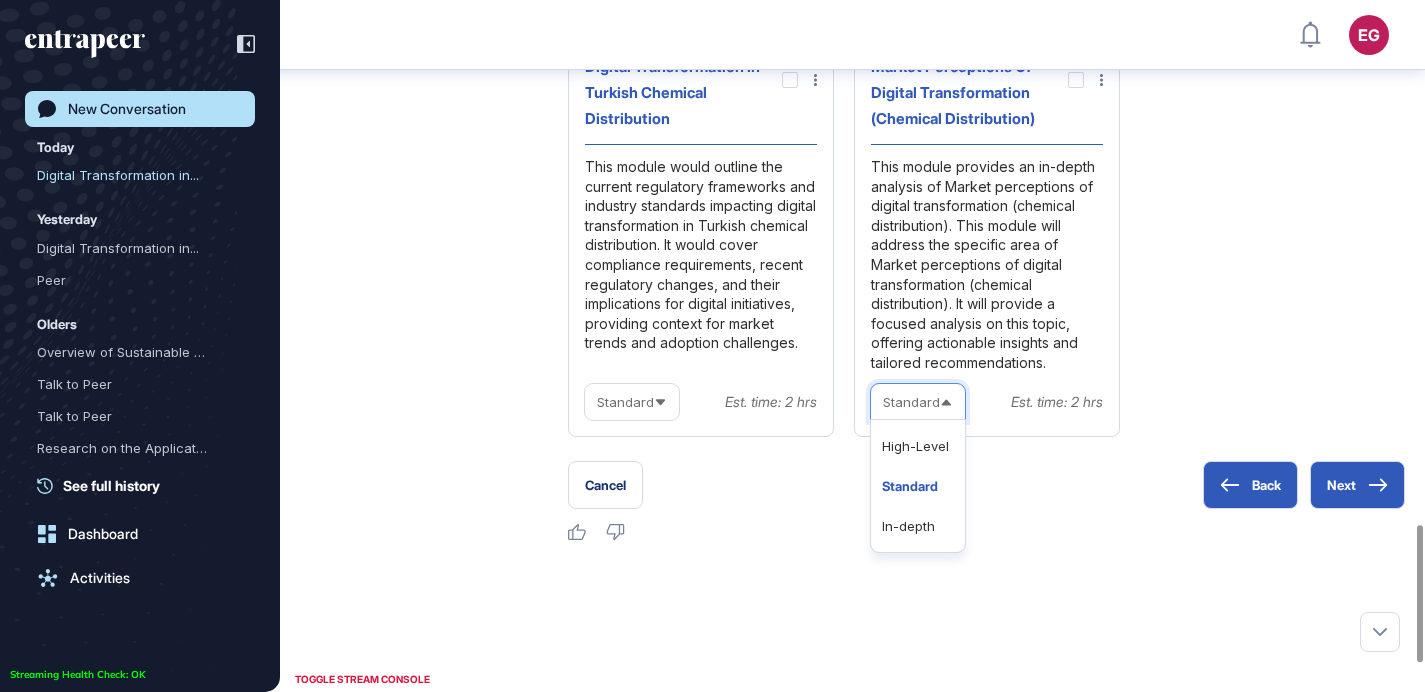 click on "Regulatory Environment for Digital Transformation in Turkish Chemical Distribution This module would outline the current regulatory frameworks and industry standards impacting digital transformation in Turkish chemical distribution. It would cover compliance requirements, recent regulatory changes, and their implications for digital initiatives, providing context for market trends and adoption challenges. Standard Est. time: 2 hrs Strategic Framework for Market Perceptions Of Digital Transformation (Chemical Distribution) This module provides an in-depth analysis of Market perceptions of digital transformation (chemical distribution). This module will address the specific area of Market perceptions of digital transformation (chemical distribution). It will provide a focused analysis on this topic, offering actionable insights and tailored recommendations. Standard High-Level Standard In-depth Est. time: 2 hrs" 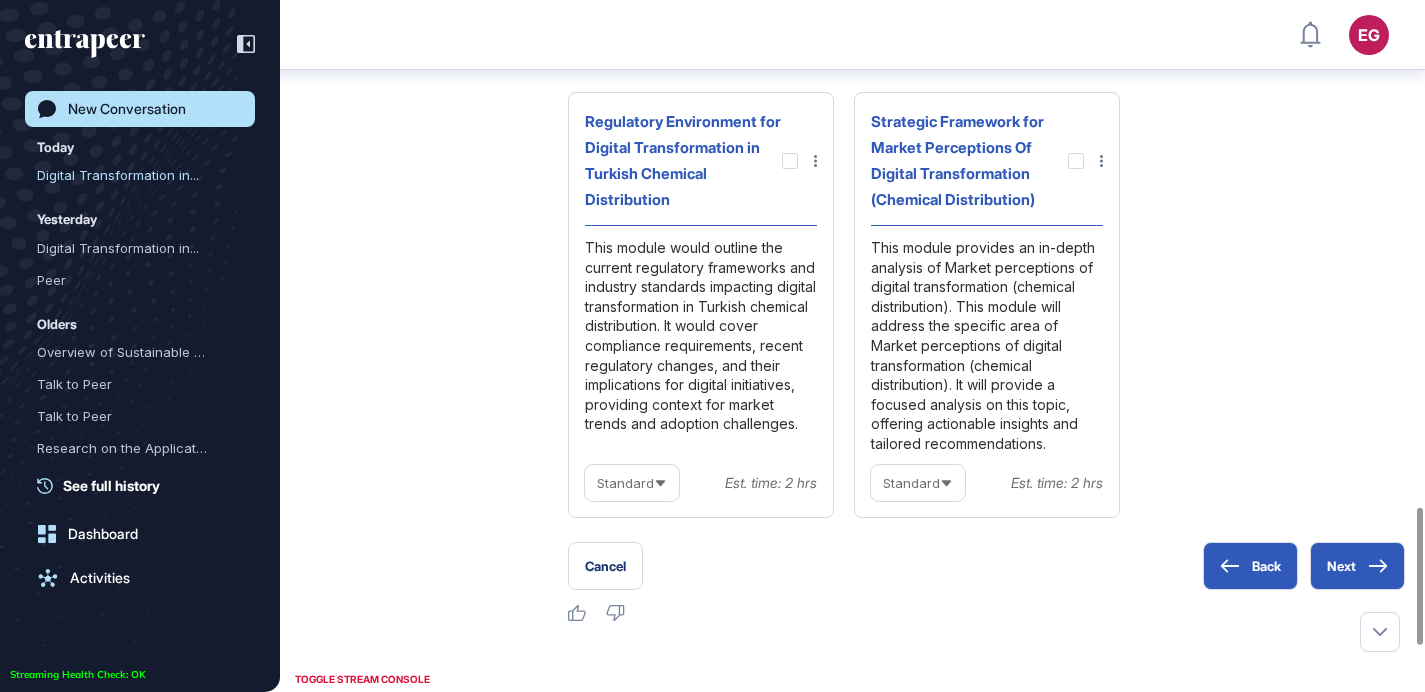 scroll, scrollTop: 2531, scrollLeft: 0, axis: vertical 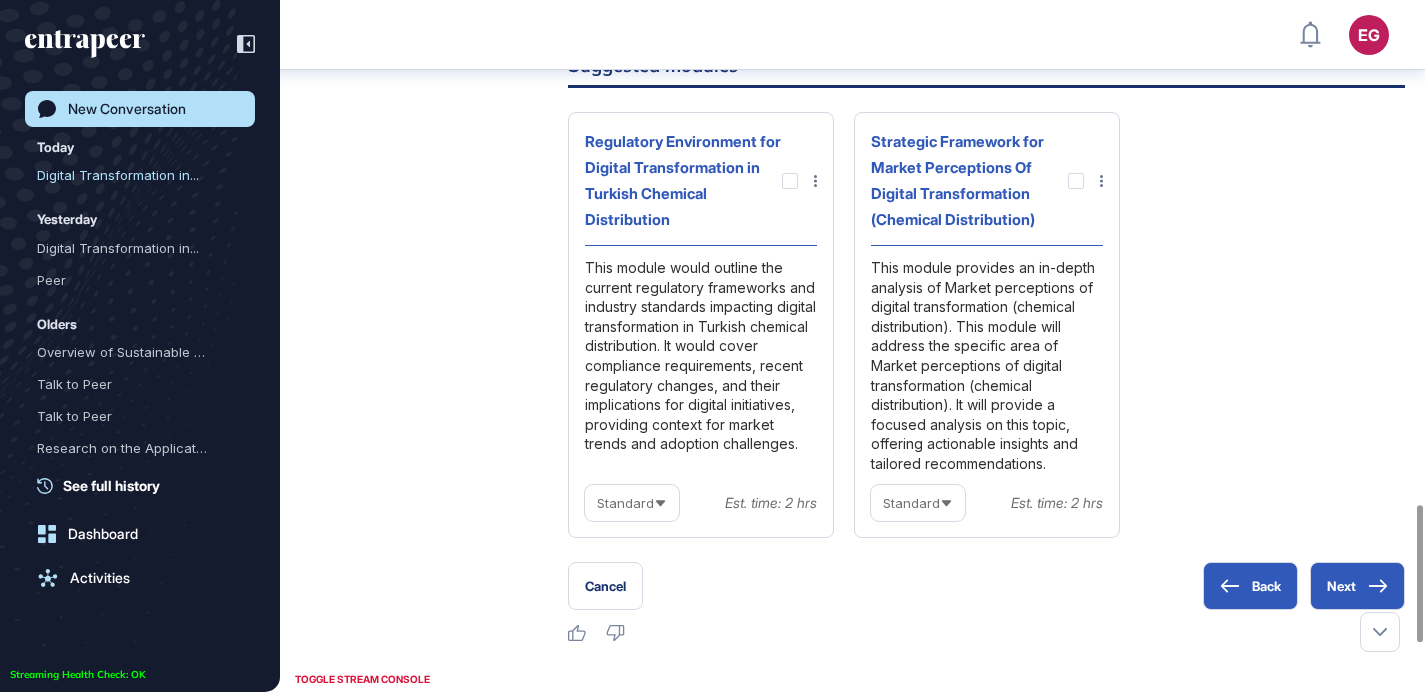 click on "Strategic Framework for Market Perceptions Of Digital Transformation (Chemical Distribution)" at bounding box center (969, 181) 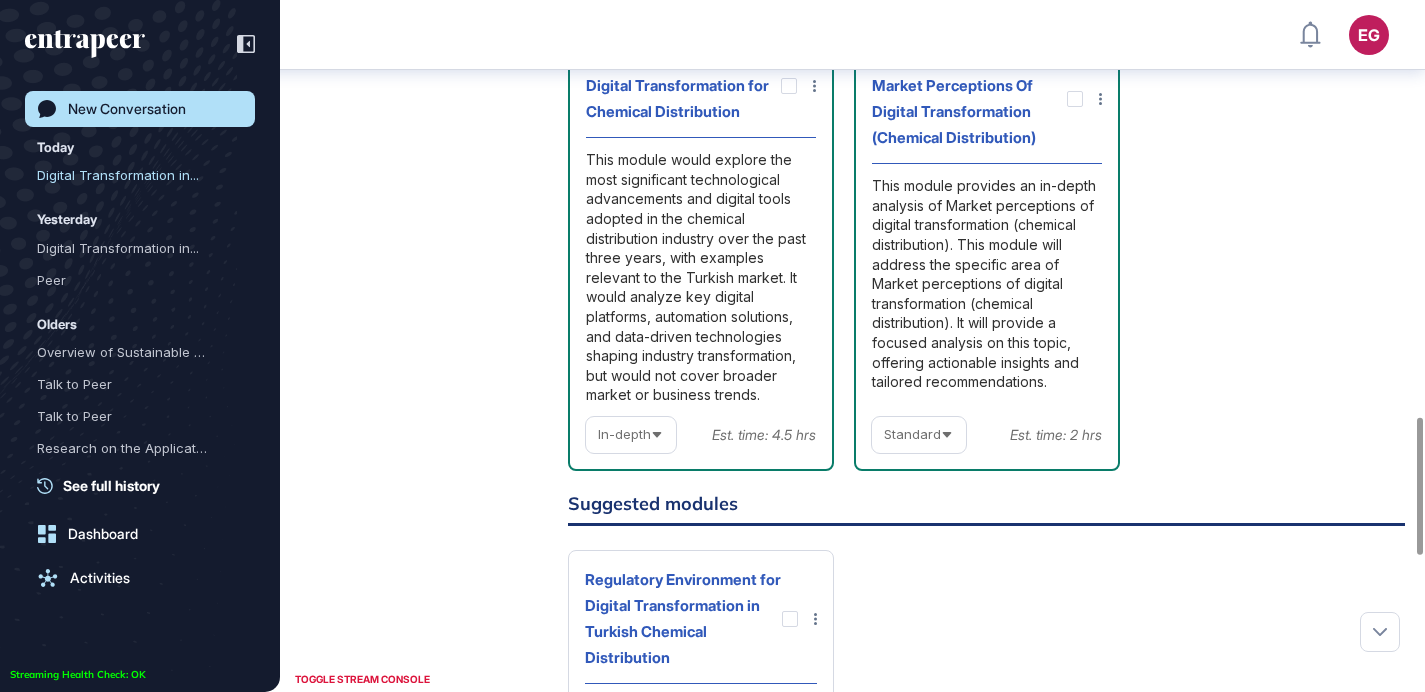 scroll, scrollTop: 2091, scrollLeft: 0, axis: vertical 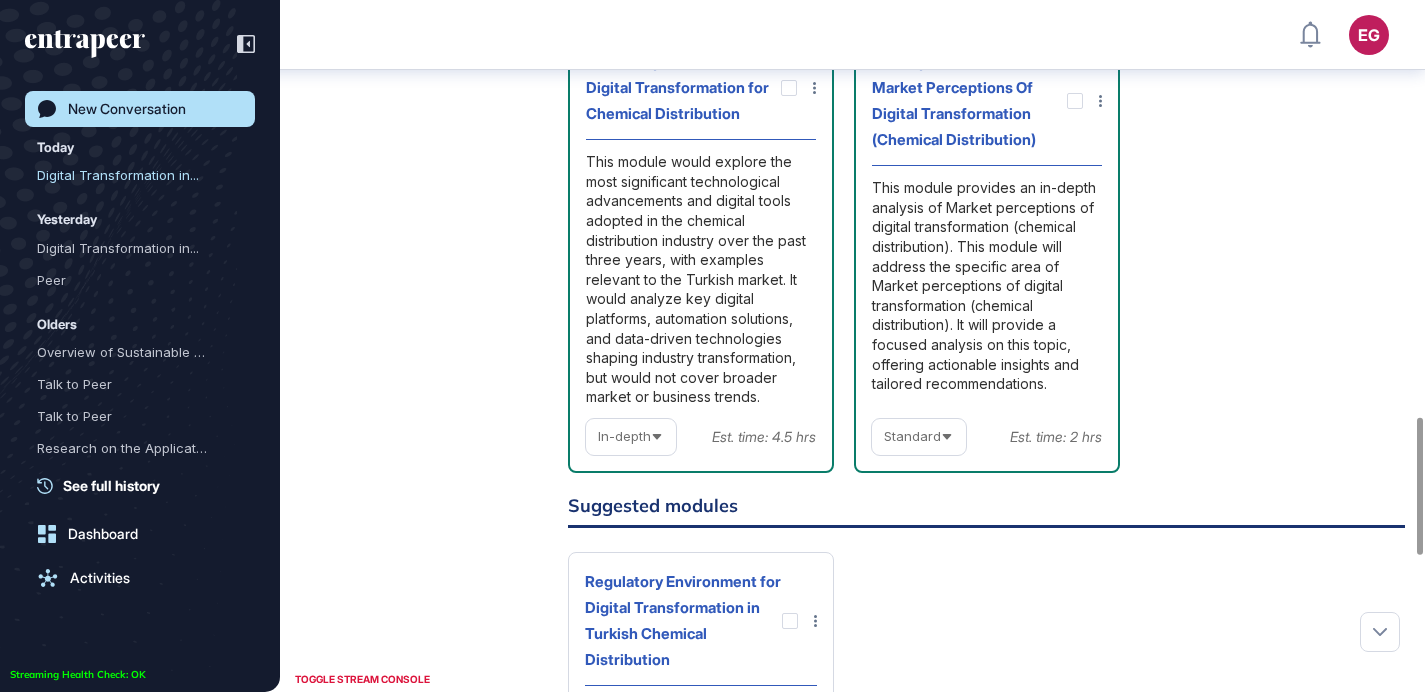 click on "Standard" at bounding box center (919, 436) 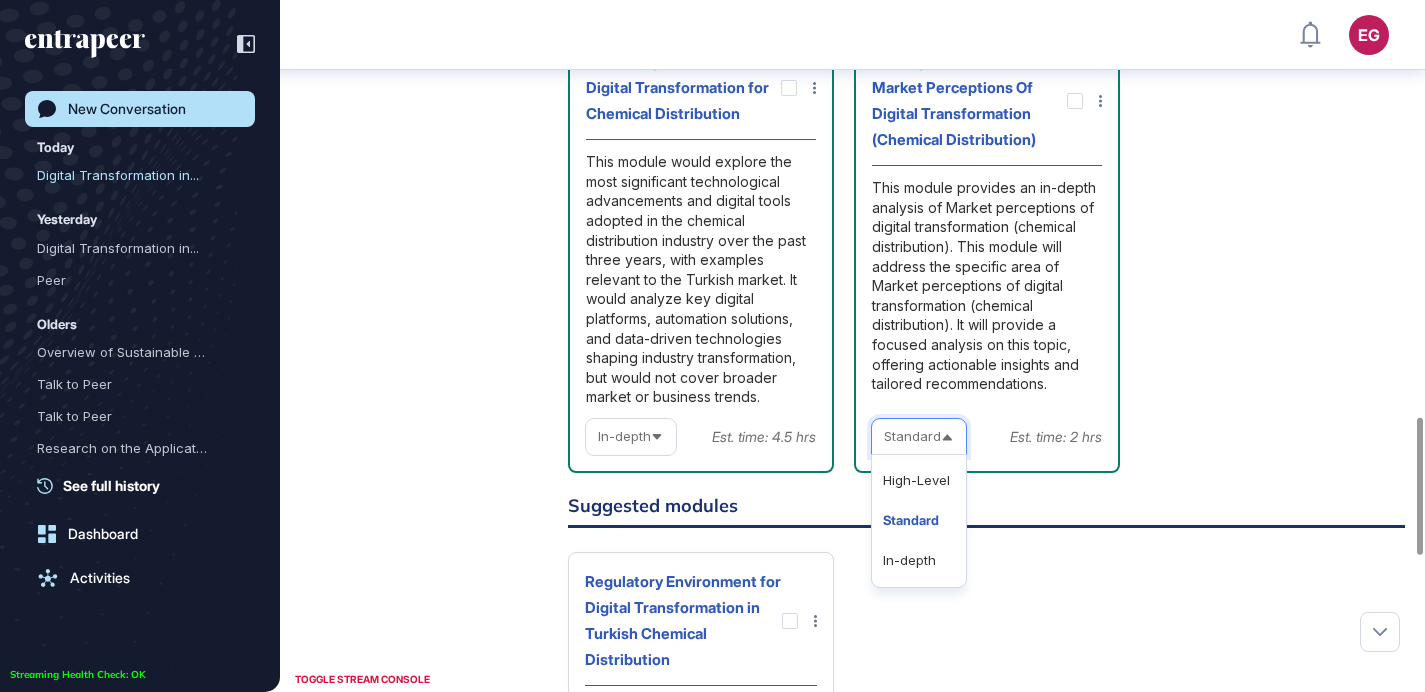 drag, startPoint x: 936, startPoint y: 573, endPoint x: 869, endPoint y: 496, distance: 102.0686 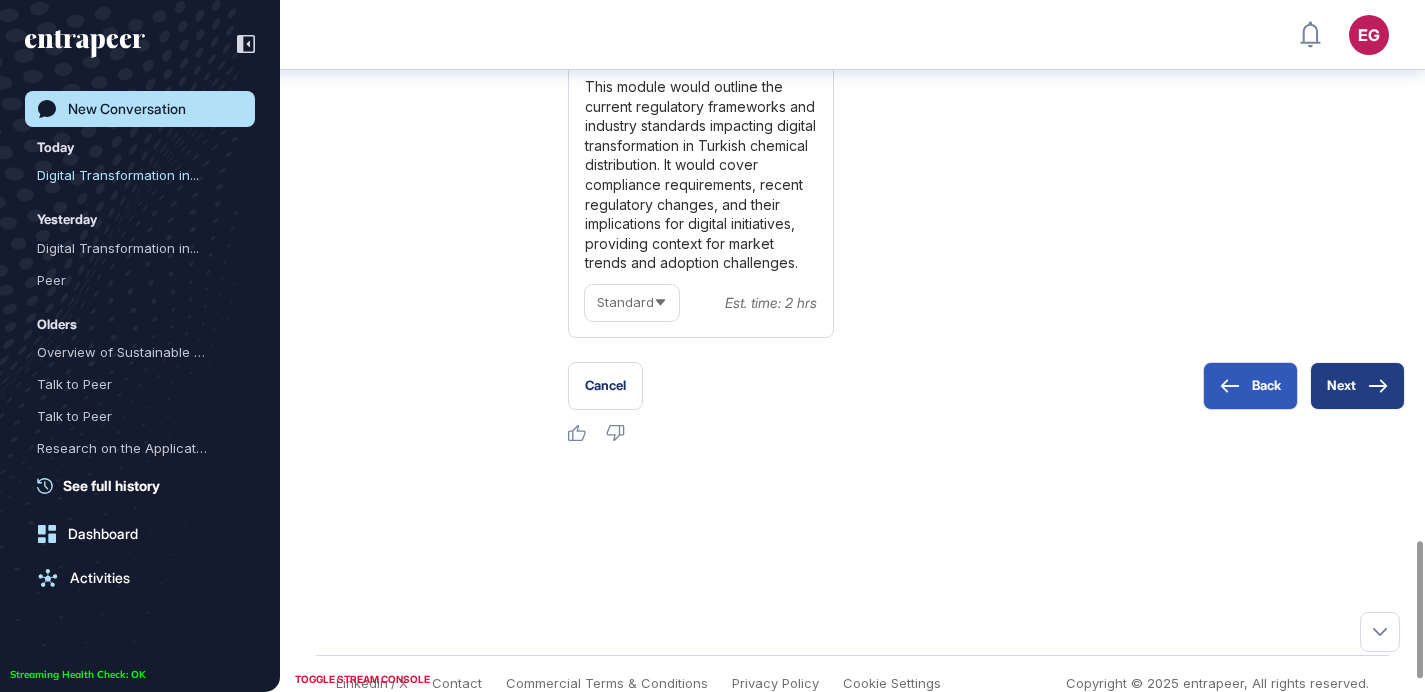 click on "Next" at bounding box center [1357, 386] 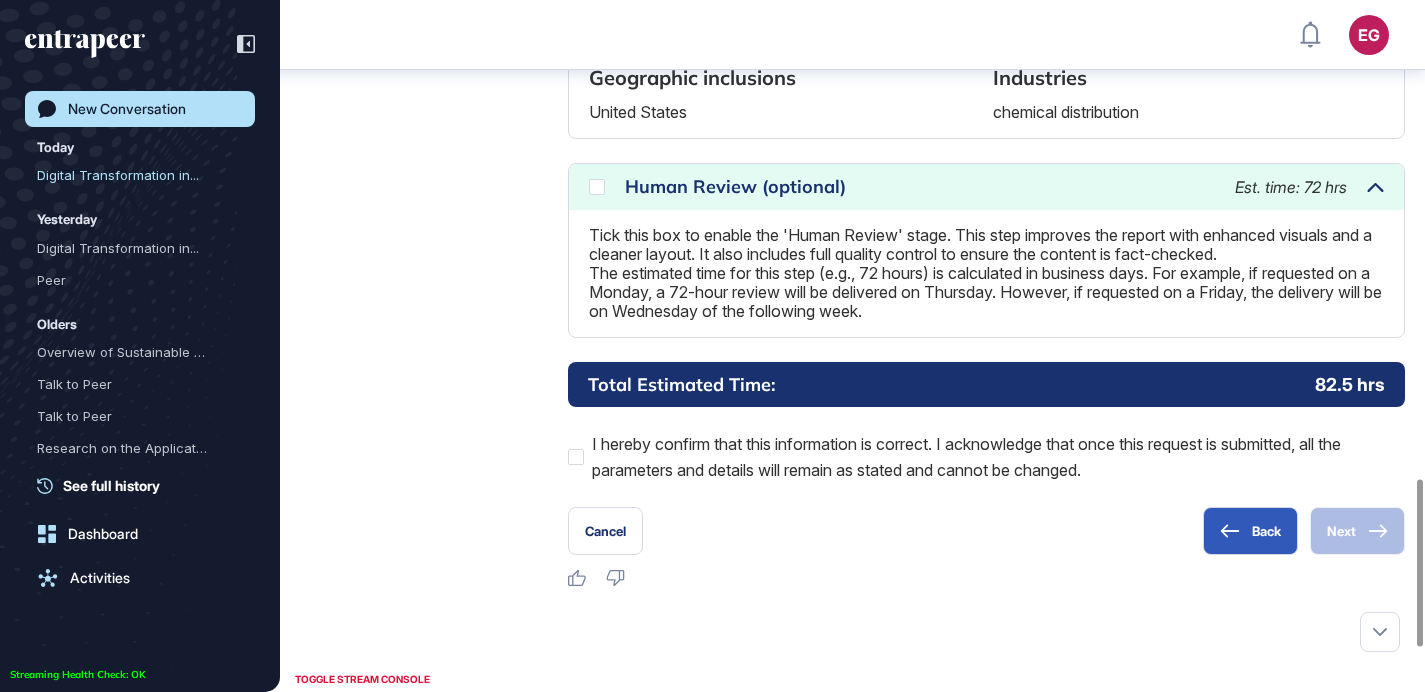 scroll, scrollTop: 1977, scrollLeft: 0, axis: vertical 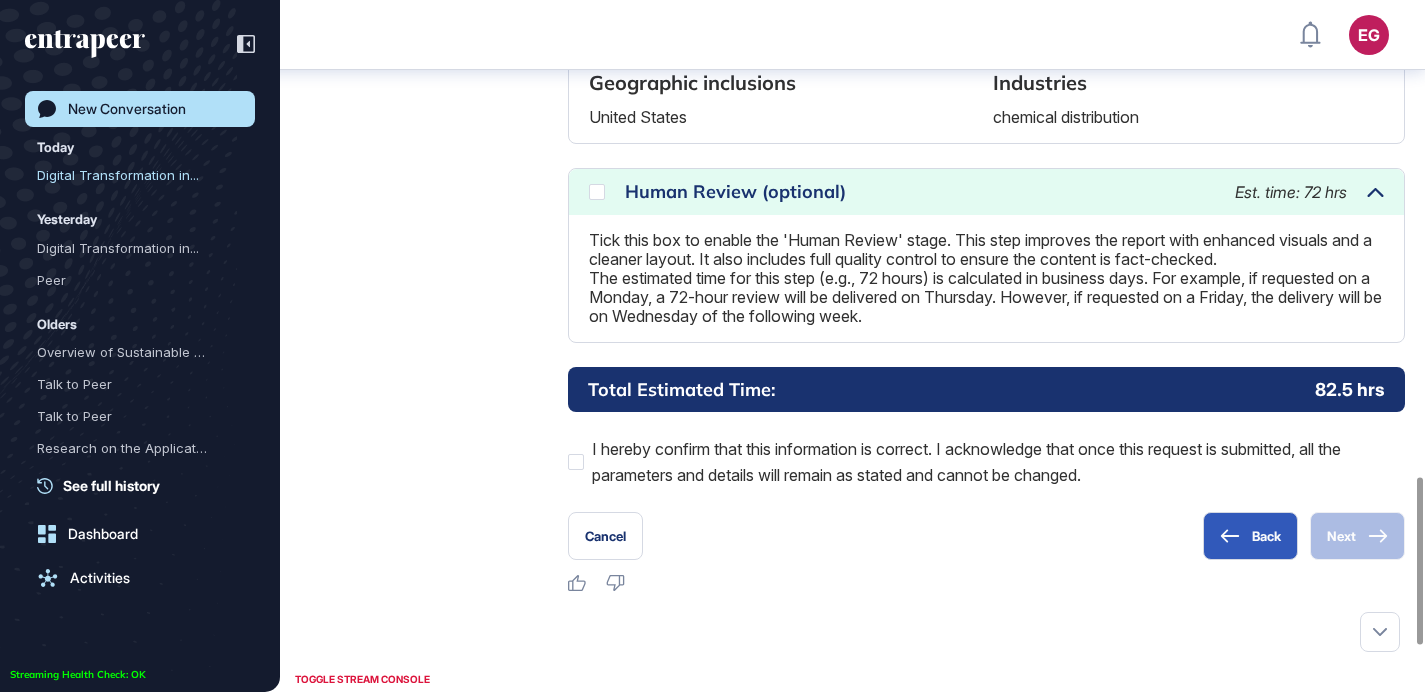 click on "Human Review (optional)" at bounding box center [920, 192] 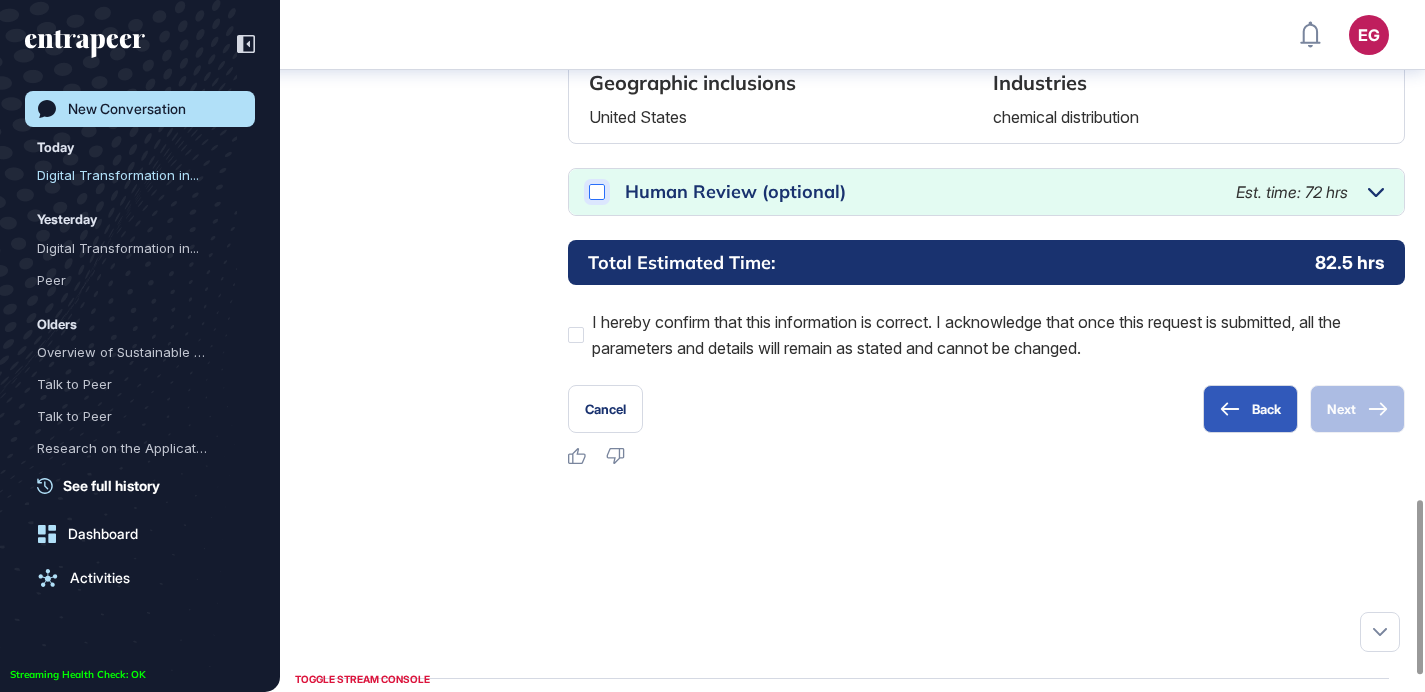 click at bounding box center [597, 192] 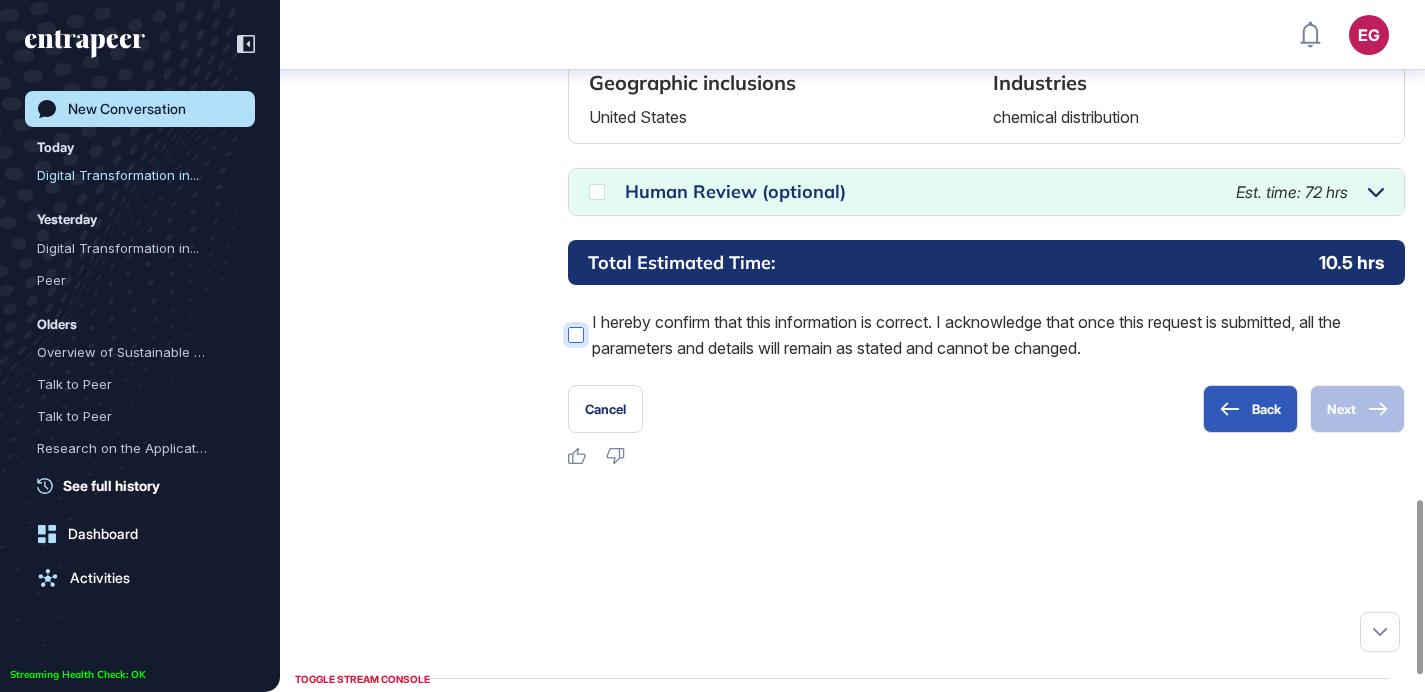 click on "I hereby confirm that this information is correct. I acknowledge that once this request is submitted, all the parameters and details will remain as stated and cannot be changed." at bounding box center [986, 335] 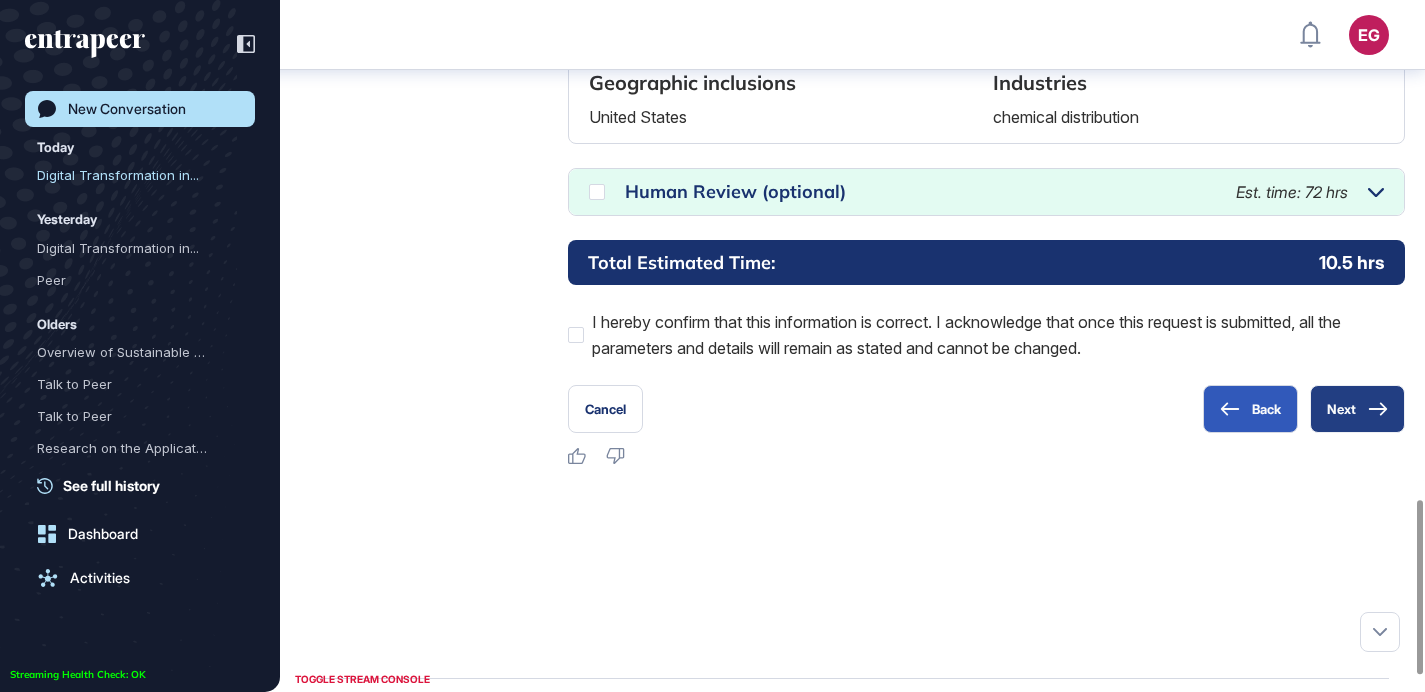 click 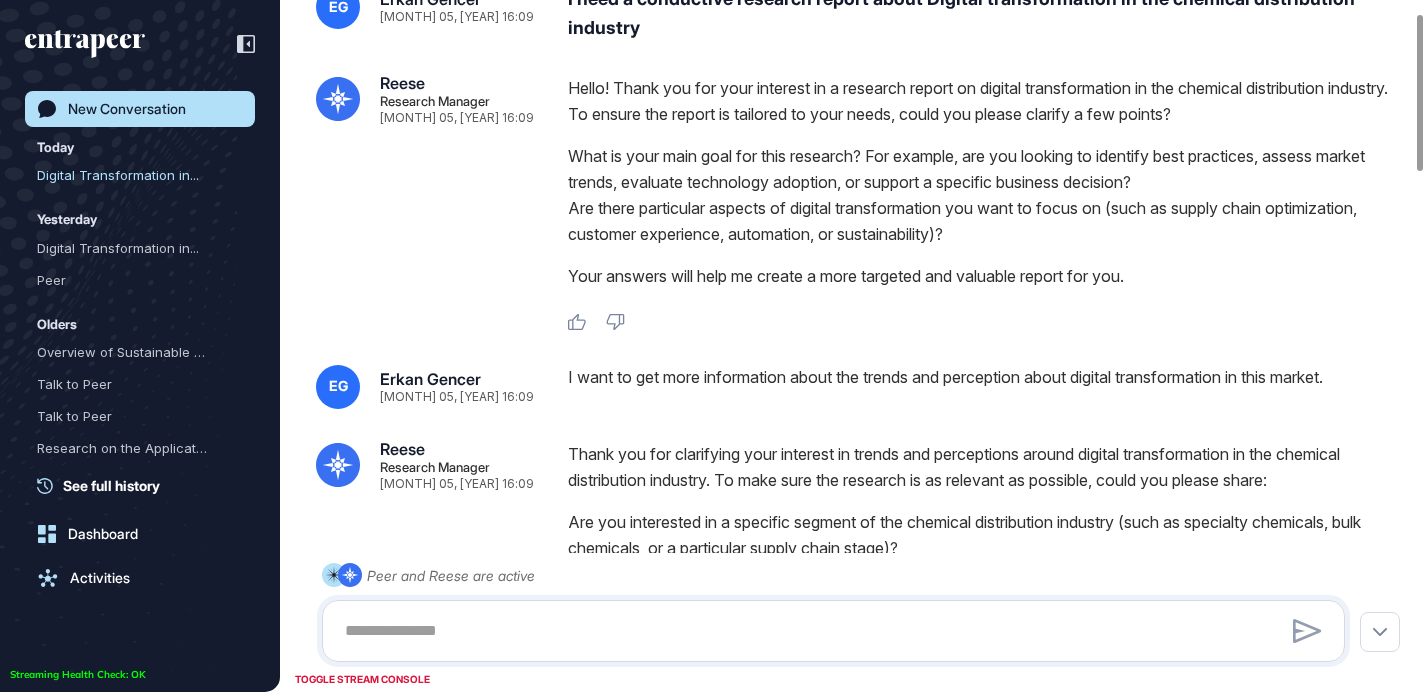 scroll, scrollTop: 0, scrollLeft: 0, axis: both 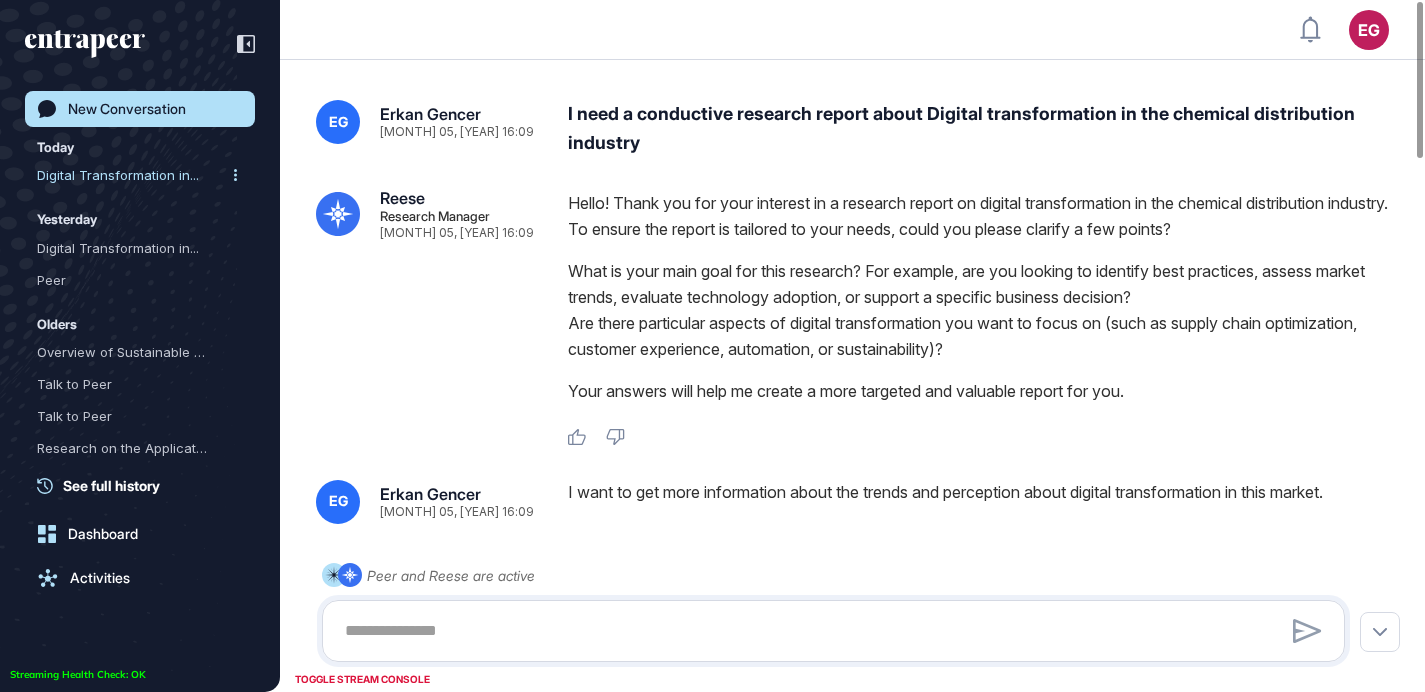 click on "Digital Transformation in..." at bounding box center (132, 175) 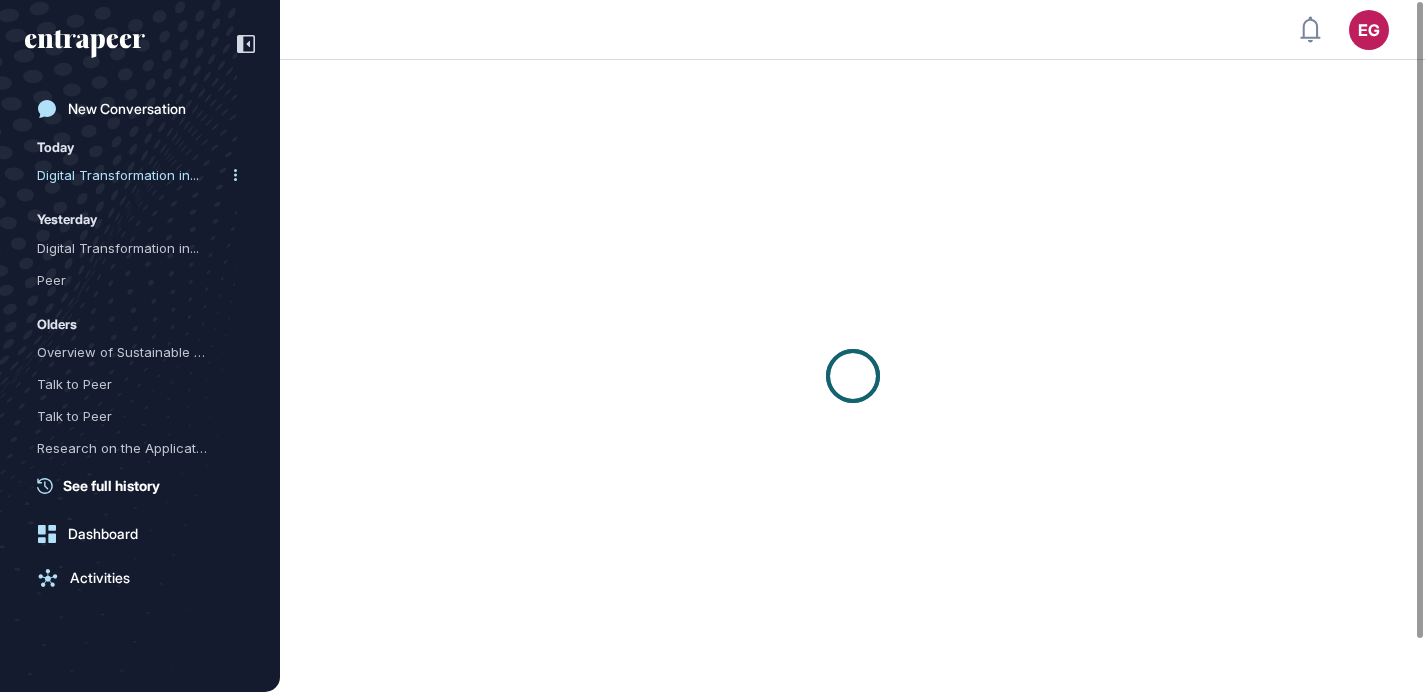 click at bounding box center (235, 175) 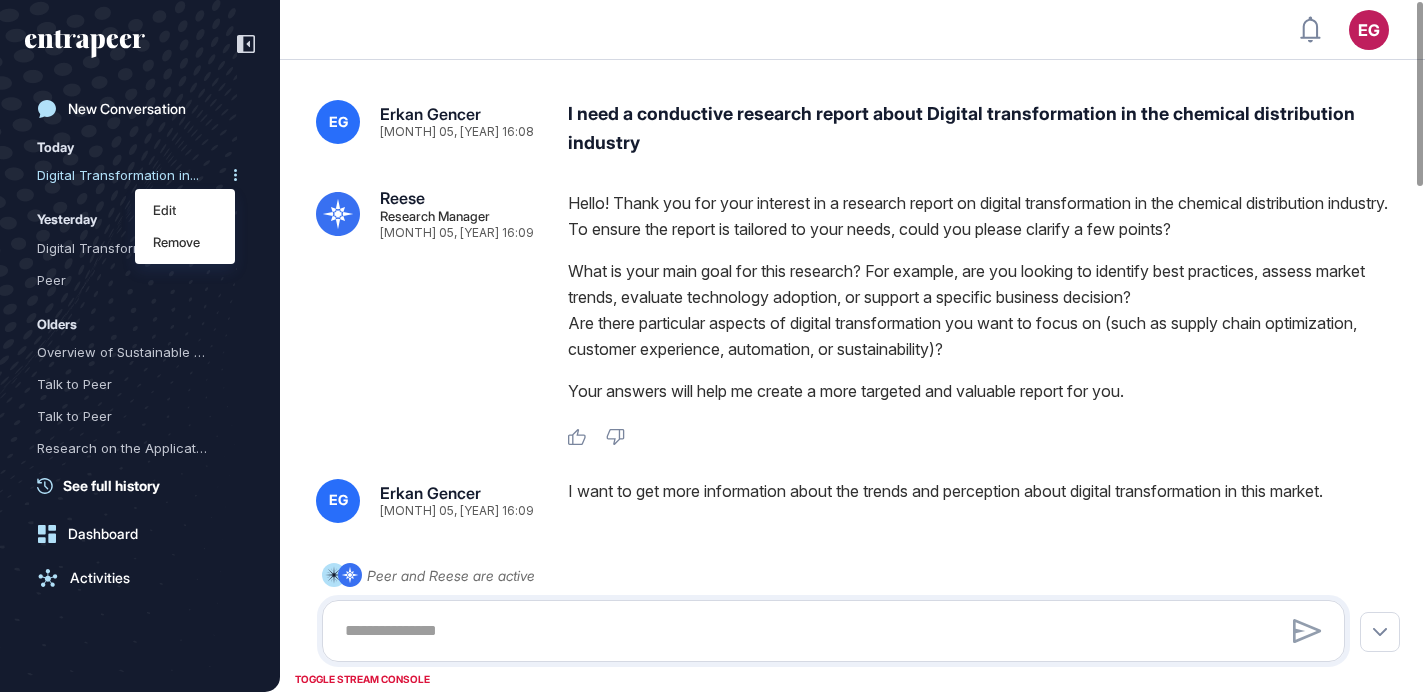 click at bounding box center [235, 175] 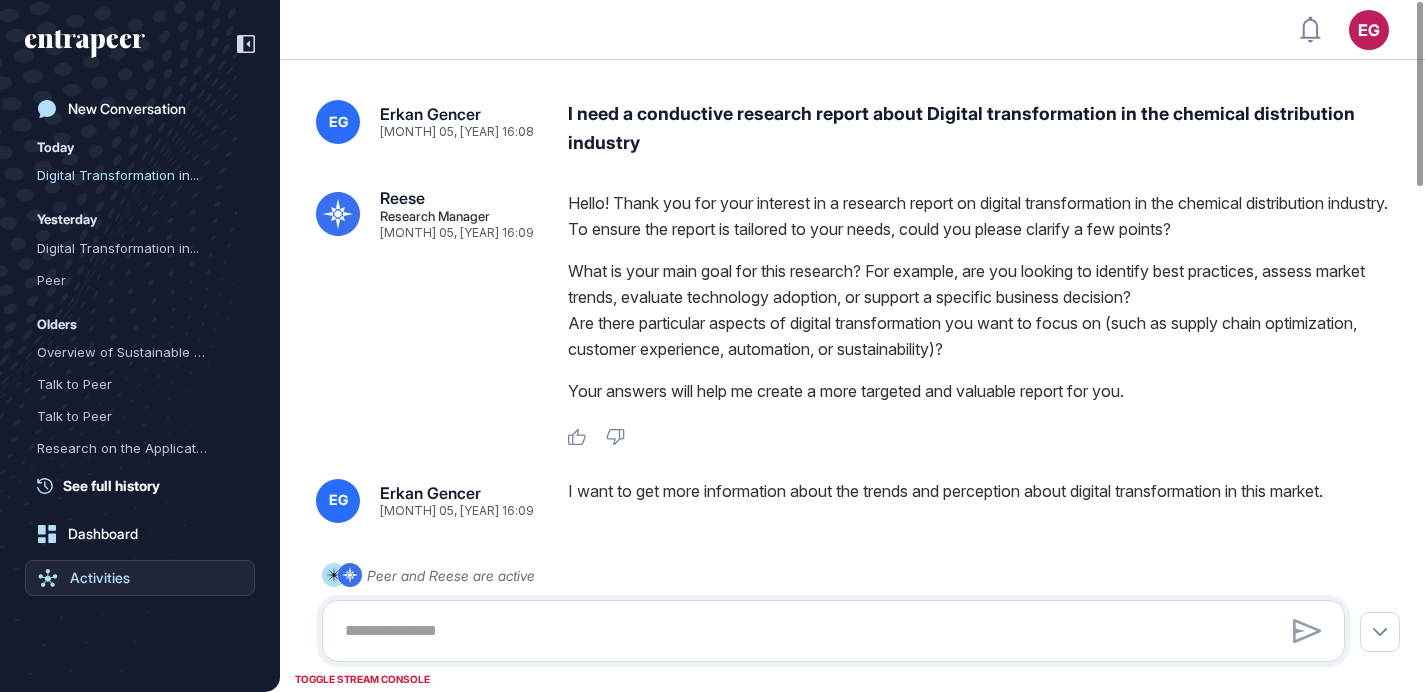 click on "Activities" 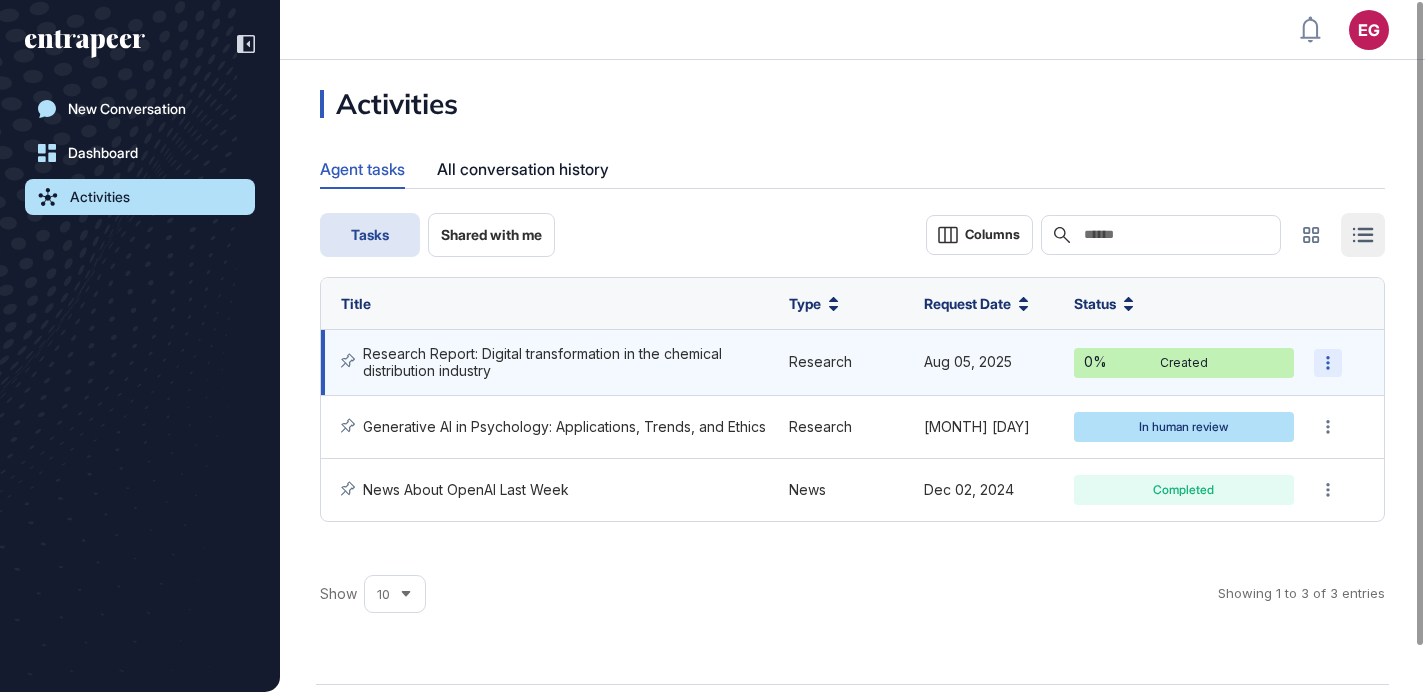 click 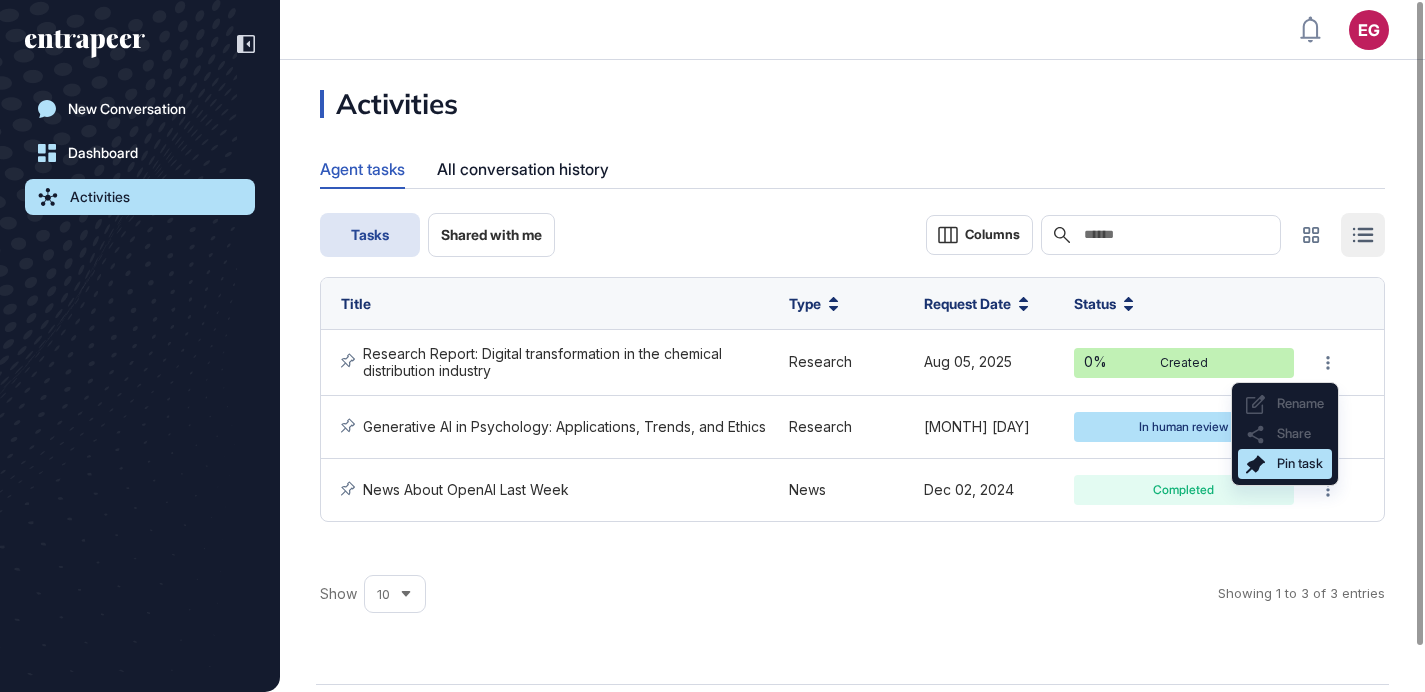 click on "Pin task" at bounding box center [1300, 463] 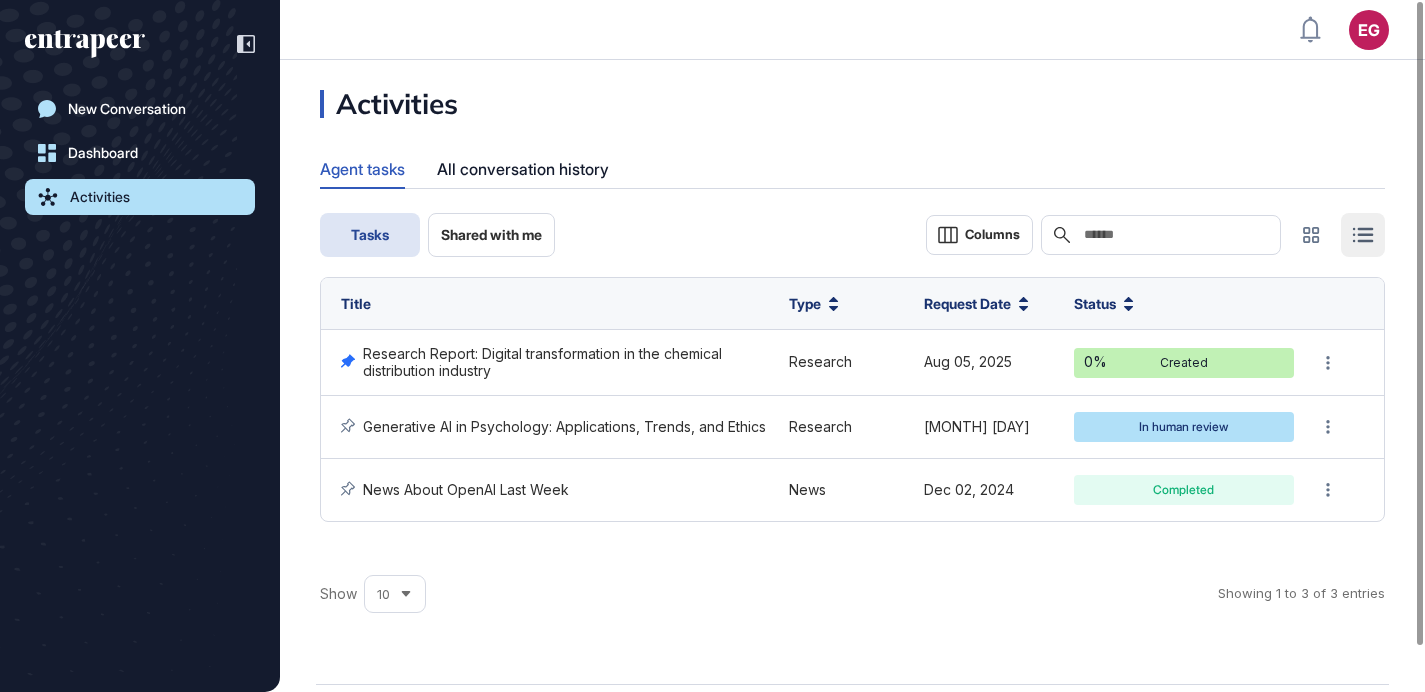 click on "Tasks Shared with me Columns Search" at bounding box center (852, 235) 